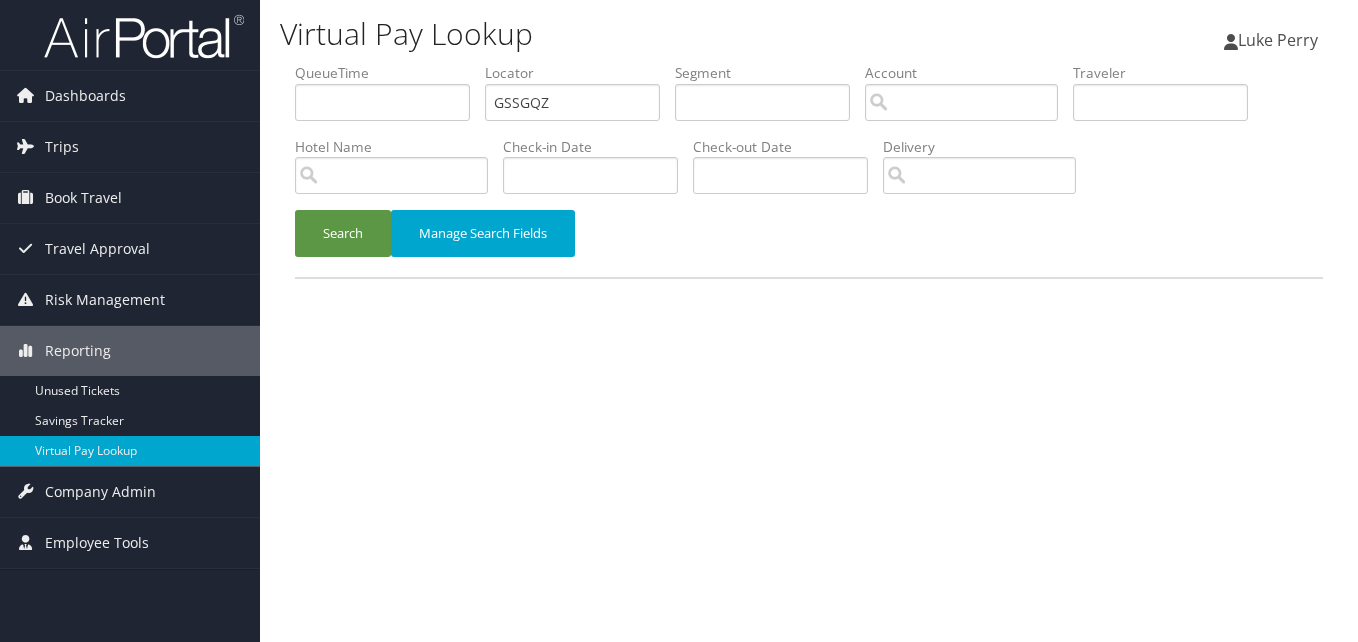 scroll, scrollTop: 0, scrollLeft: 0, axis: both 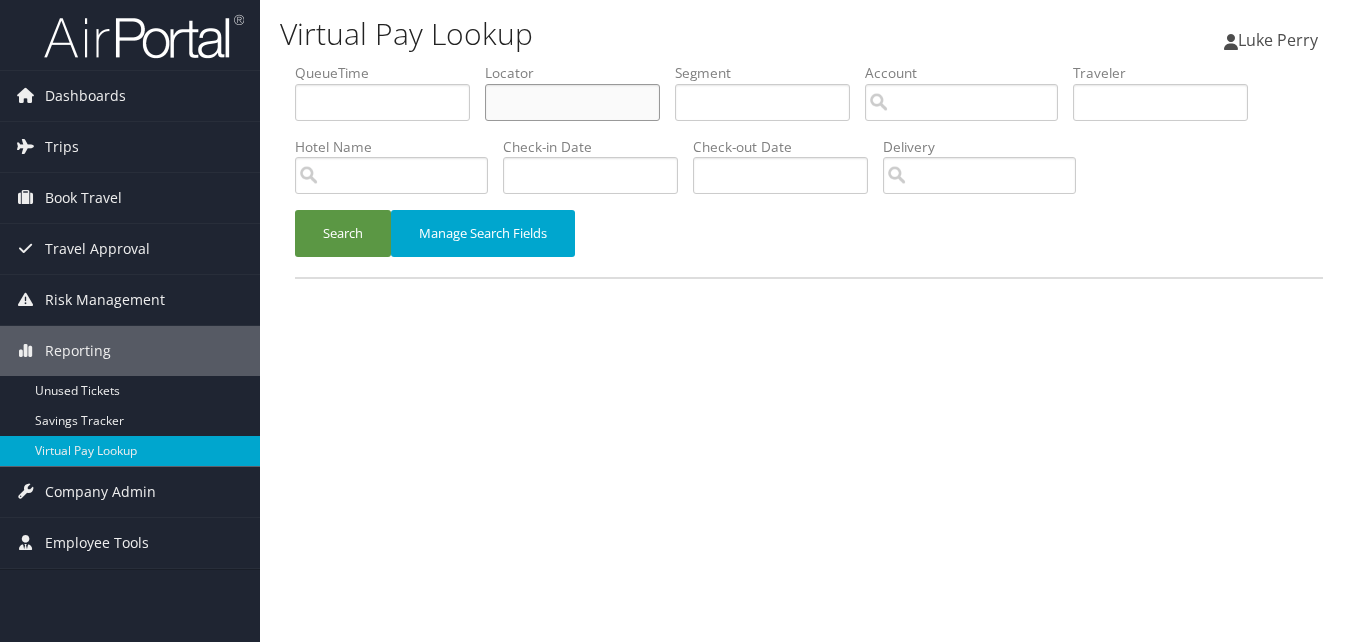 click at bounding box center (572, 102) 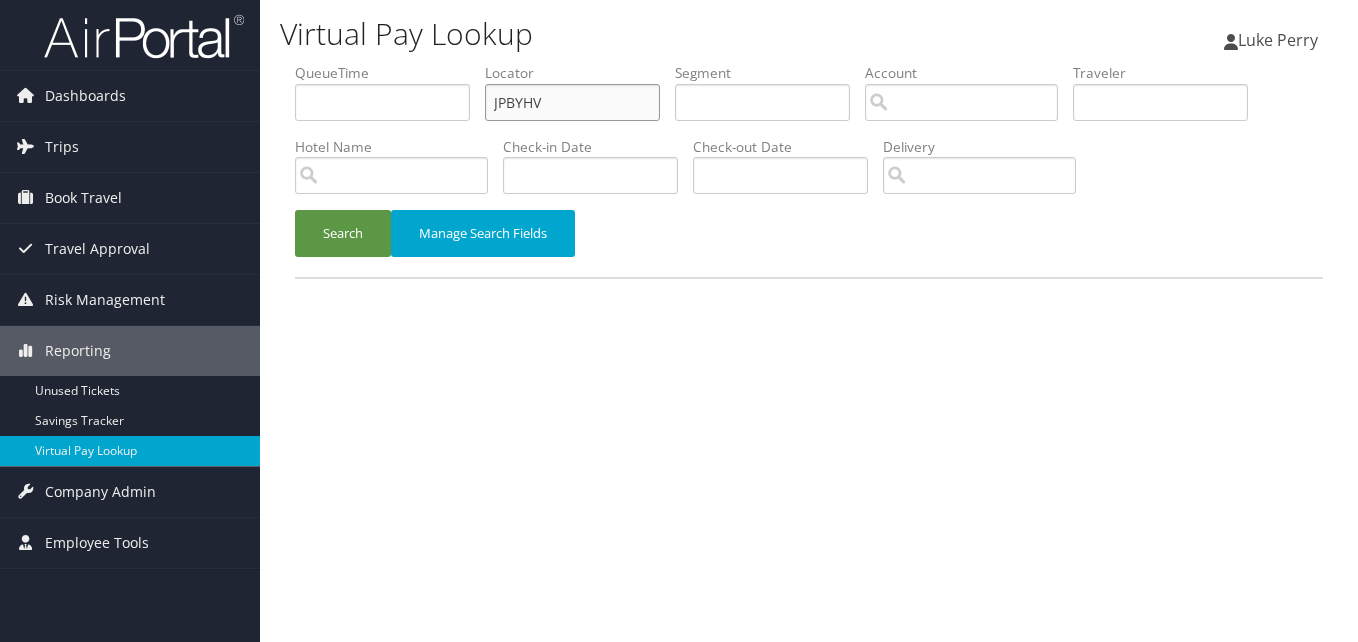 type on "JPBYHV" 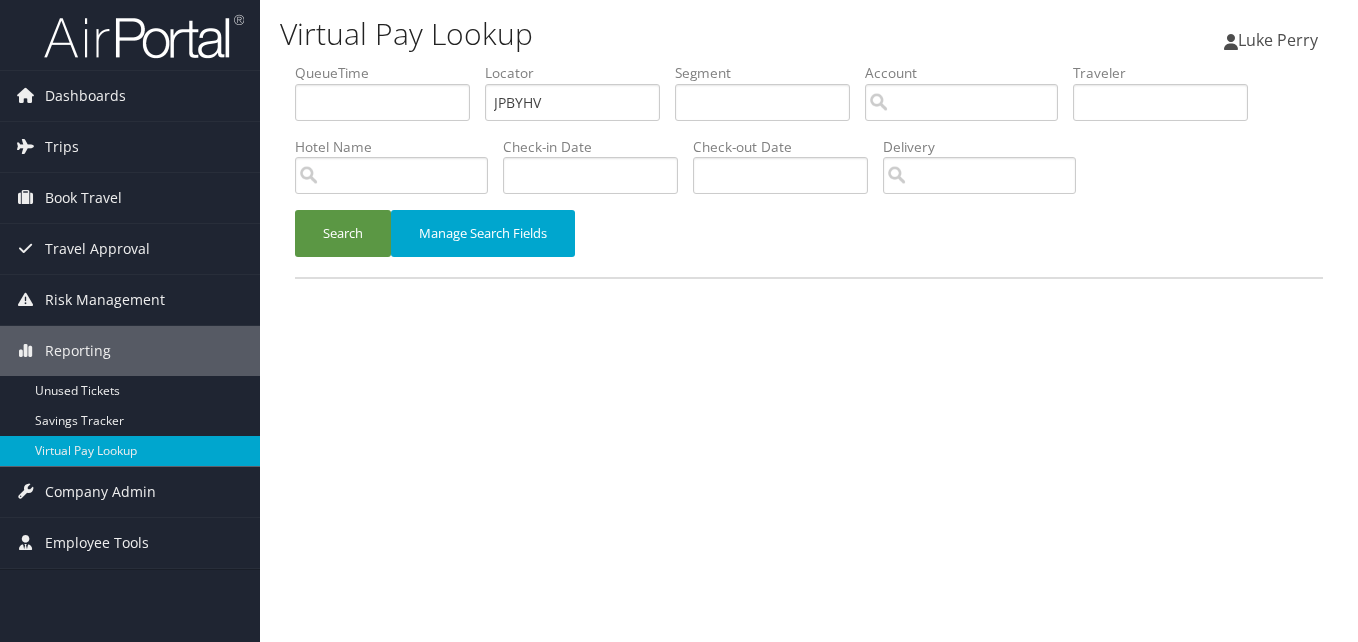 click on "Search Manage Search Fields" at bounding box center [809, 243] 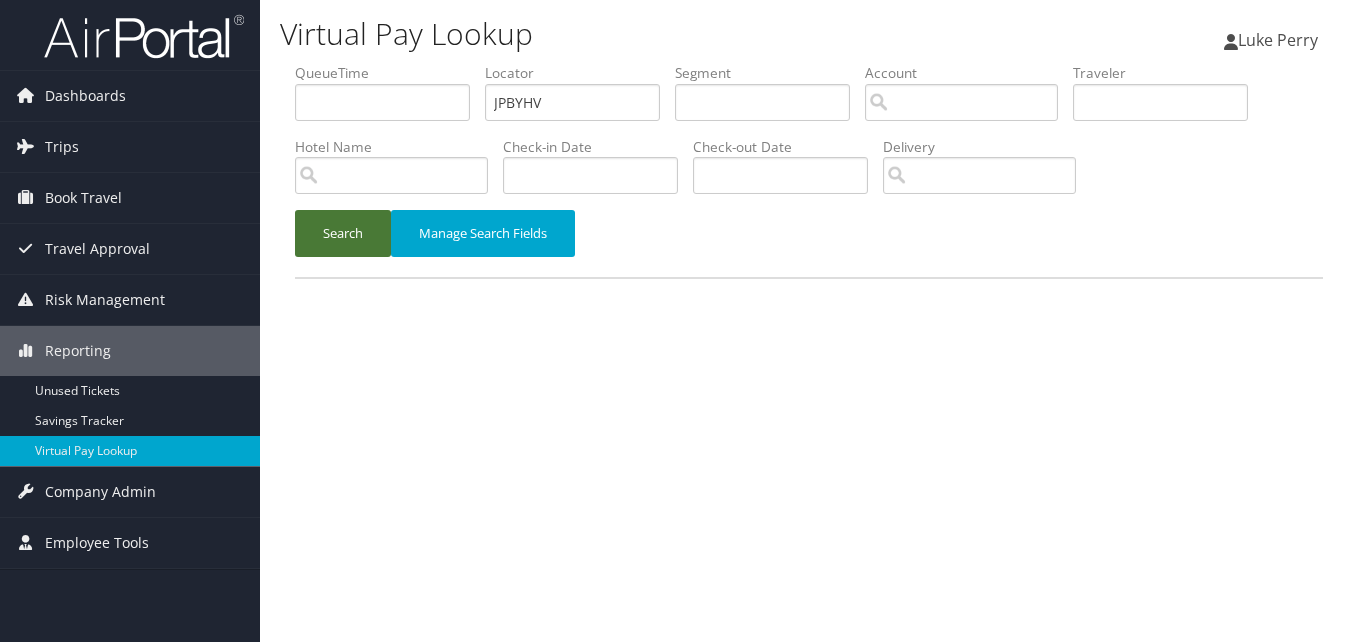 click on "Search" at bounding box center (343, 233) 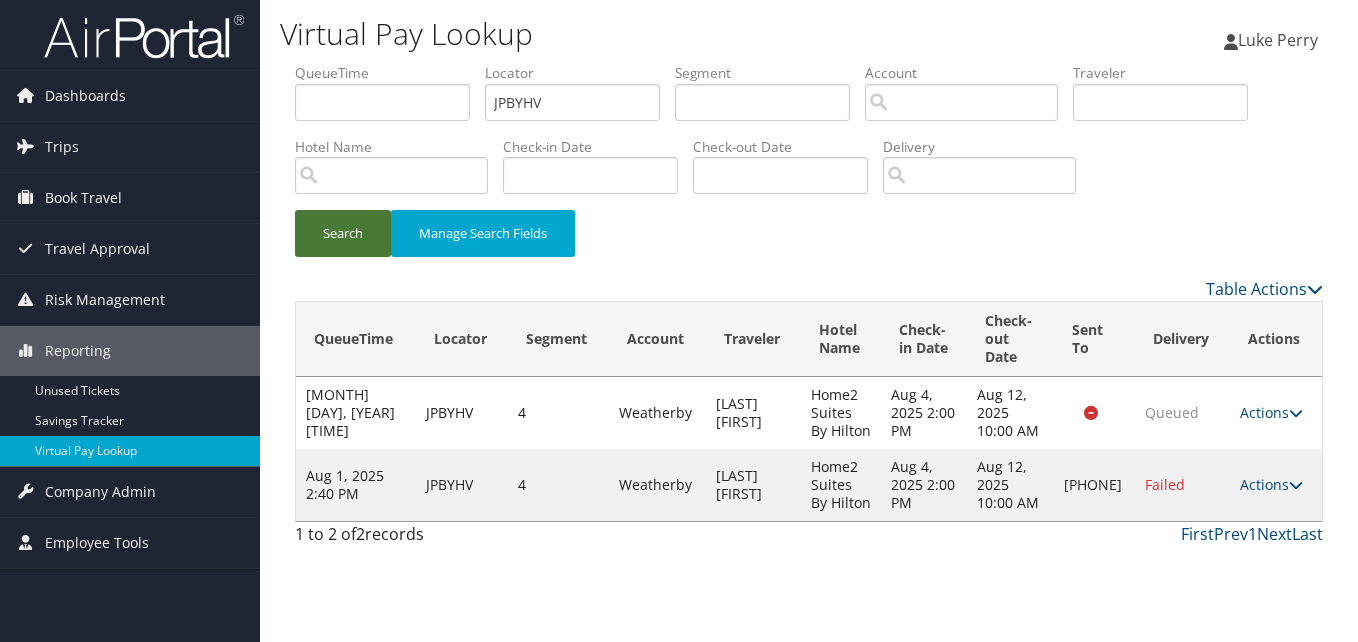 type 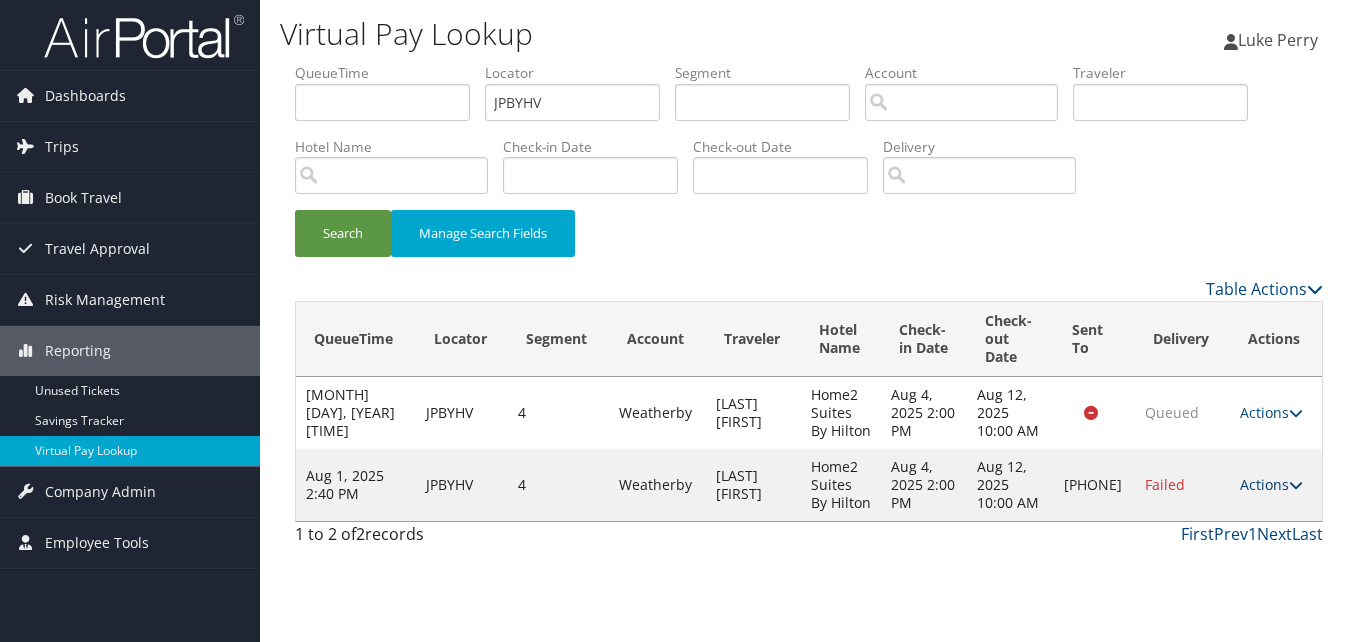 click on "Actions" at bounding box center [1271, 484] 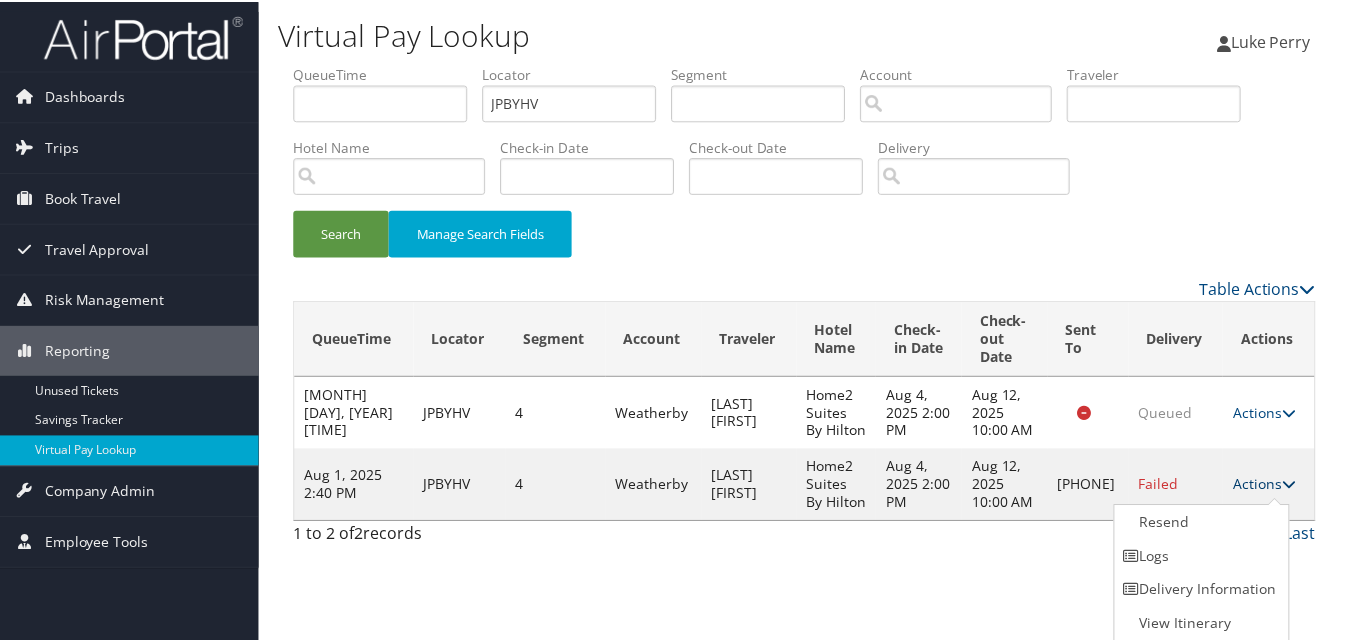 scroll, scrollTop: 1, scrollLeft: 0, axis: vertical 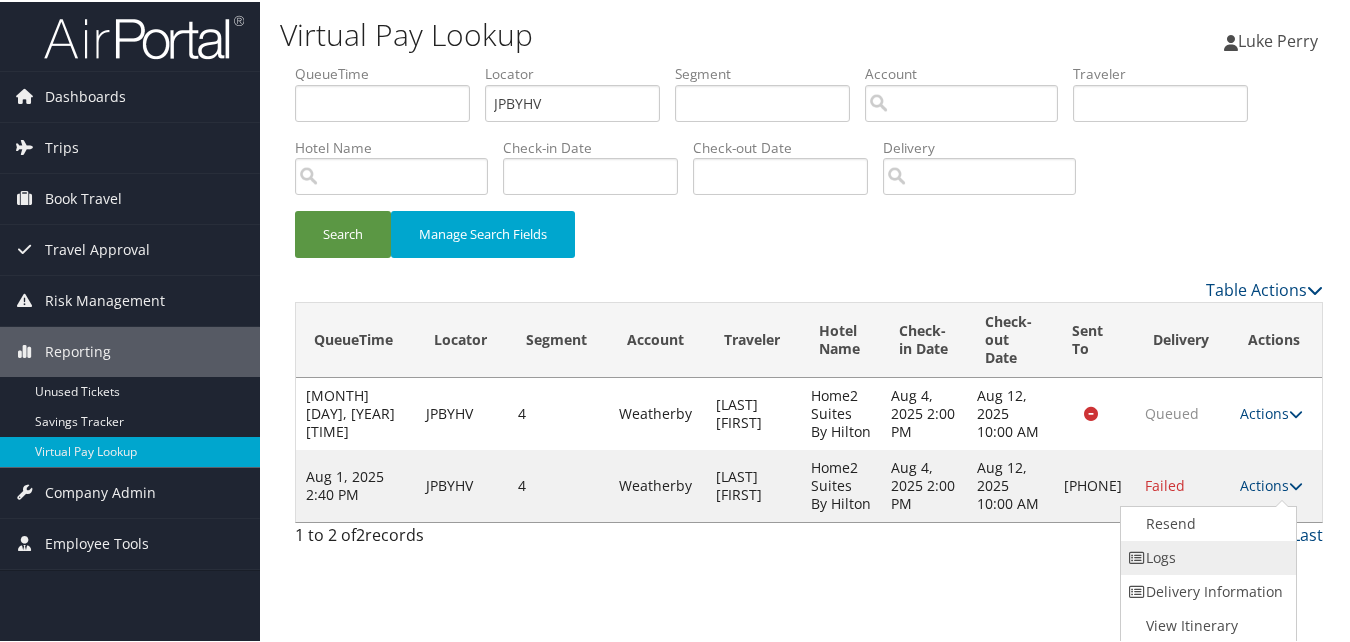 click on "Logs" at bounding box center (1206, 556) 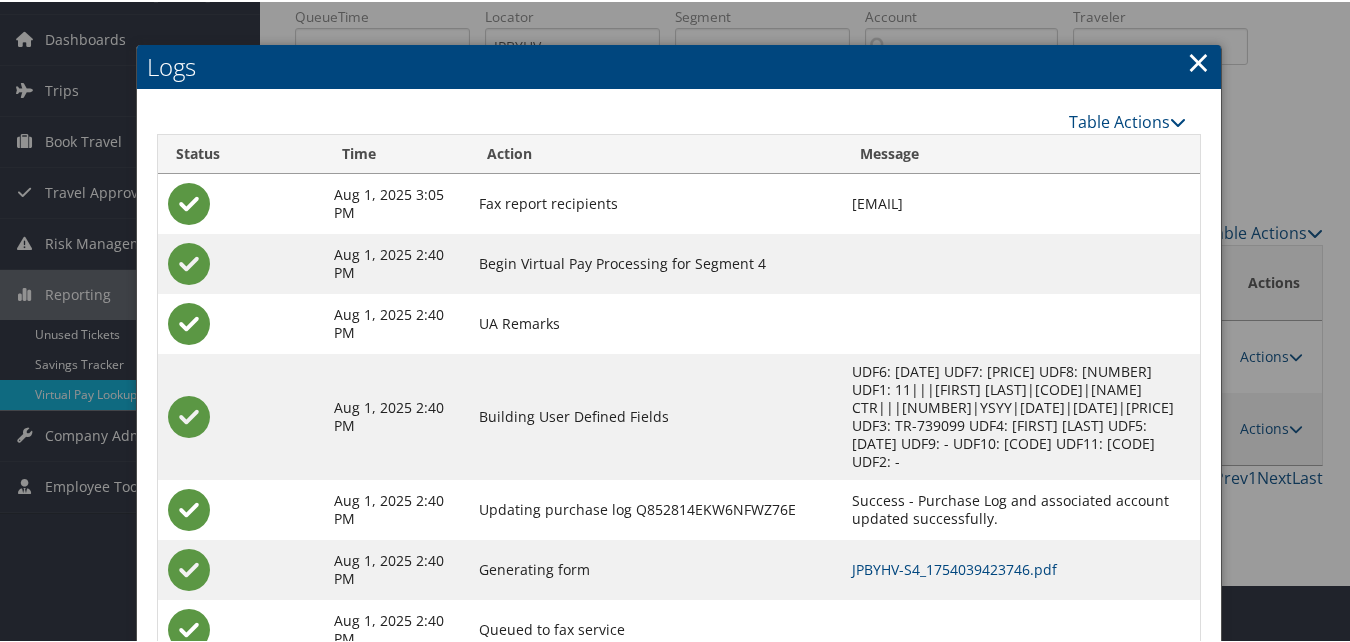 scroll, scrollTop: 112, scrollLeft: 0, axis: vertical 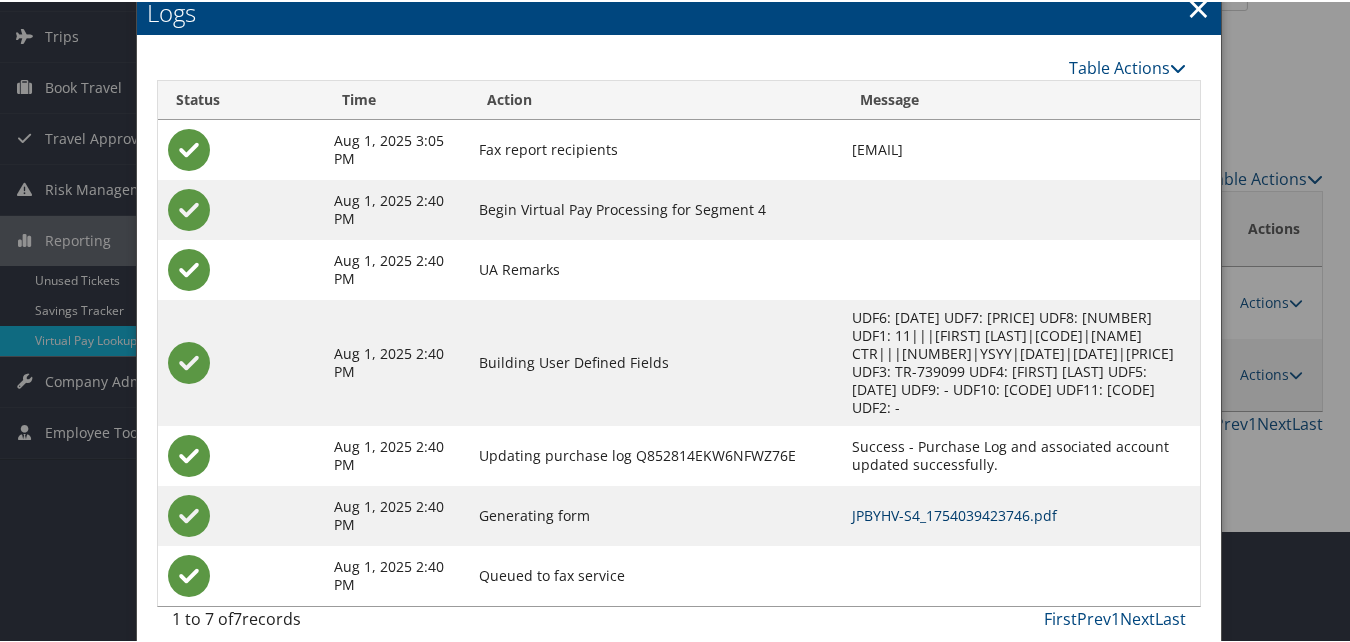 click on "JPBYHV-S4_1754039423746.pdf" at bounding box center [954, 513] 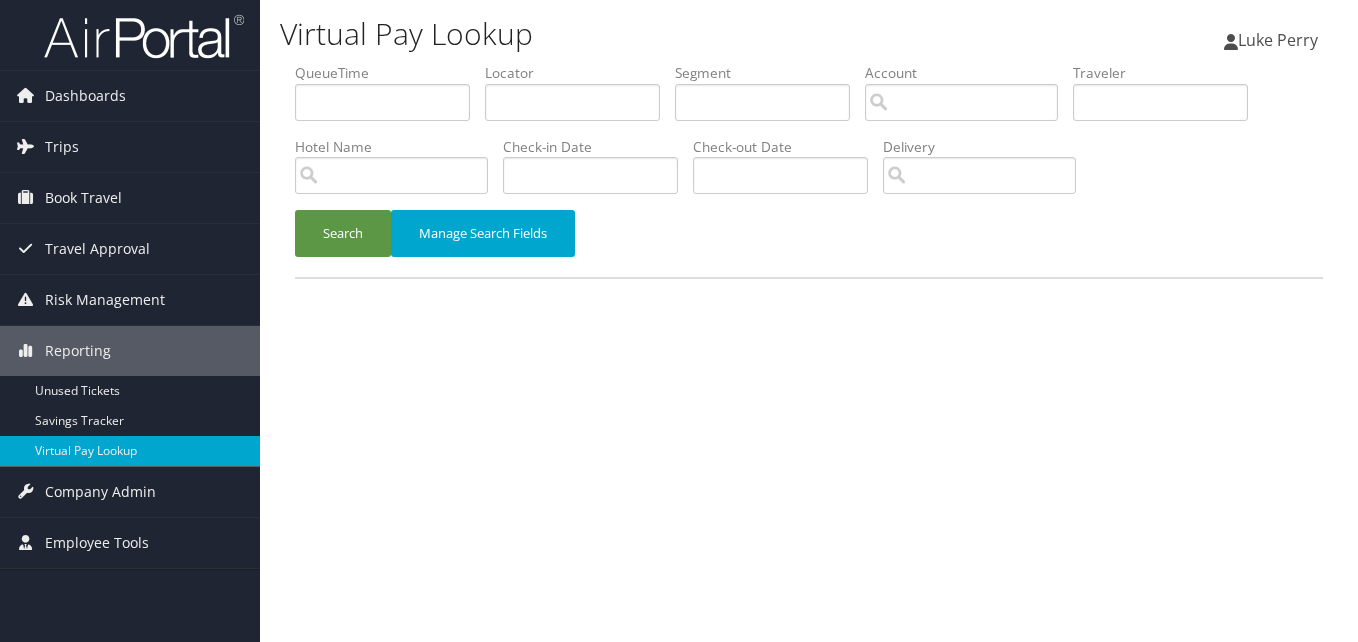 scroll, scrollTop: 0, scrollLeft: 0, axis: both 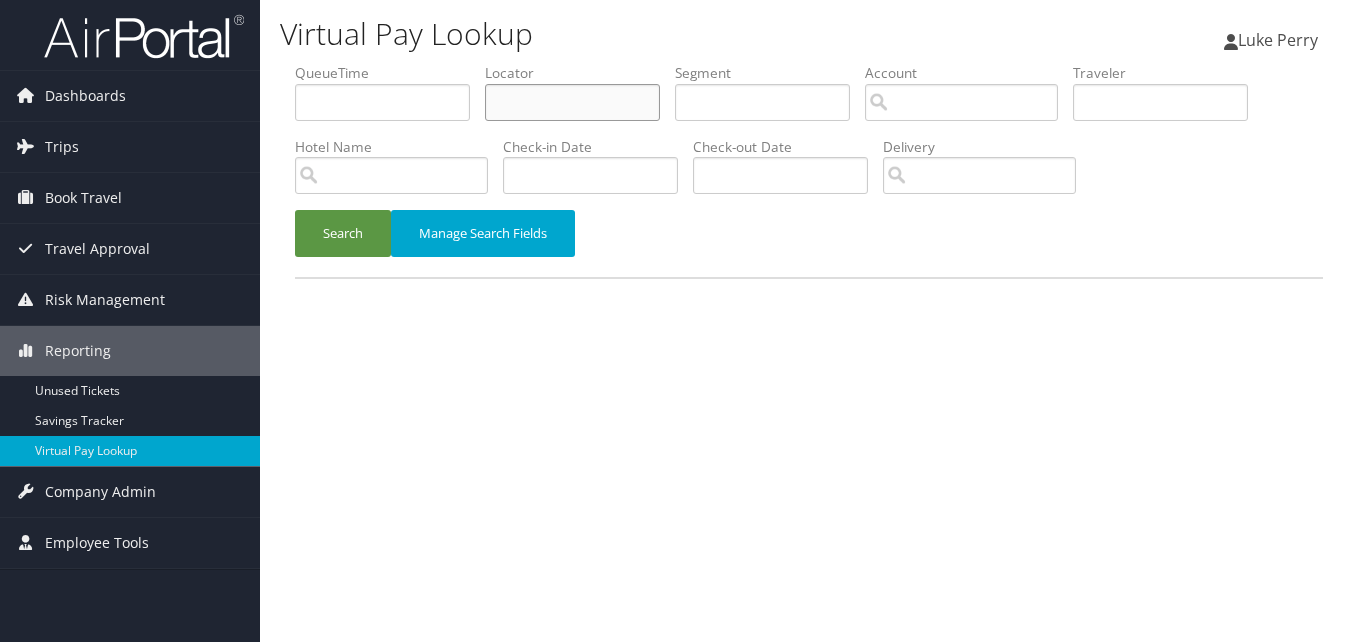 click at bounding box center (572, 102) 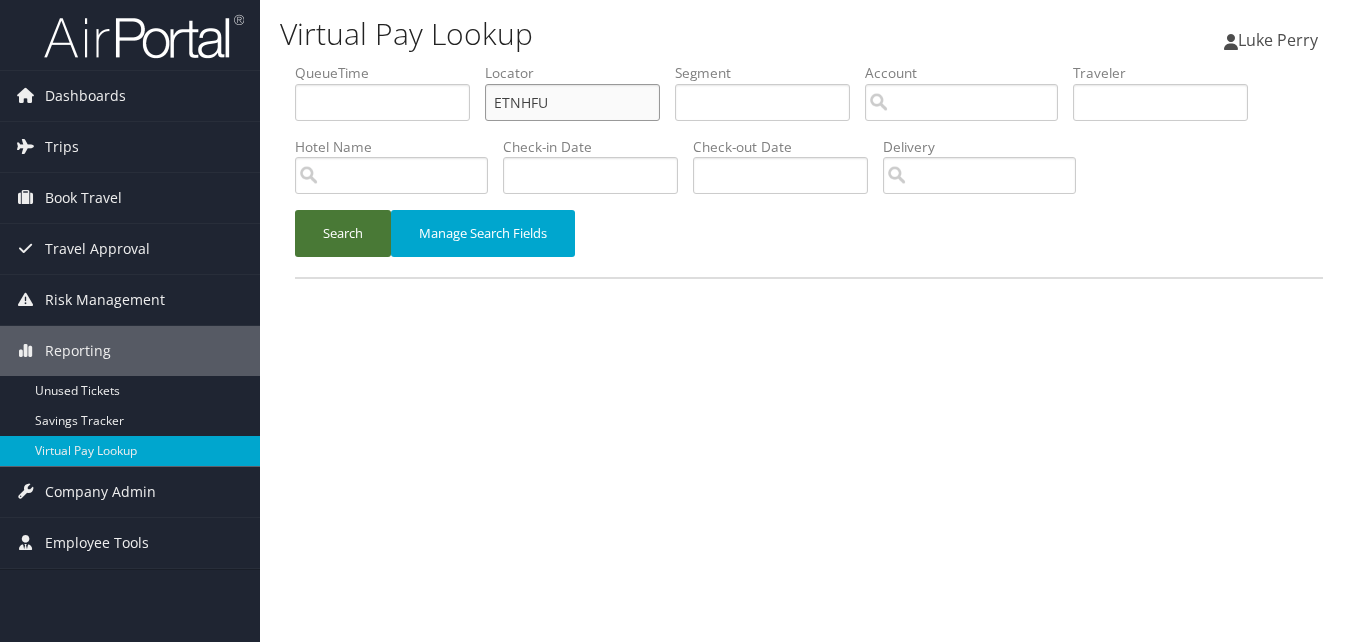 type on "ETNHFU" 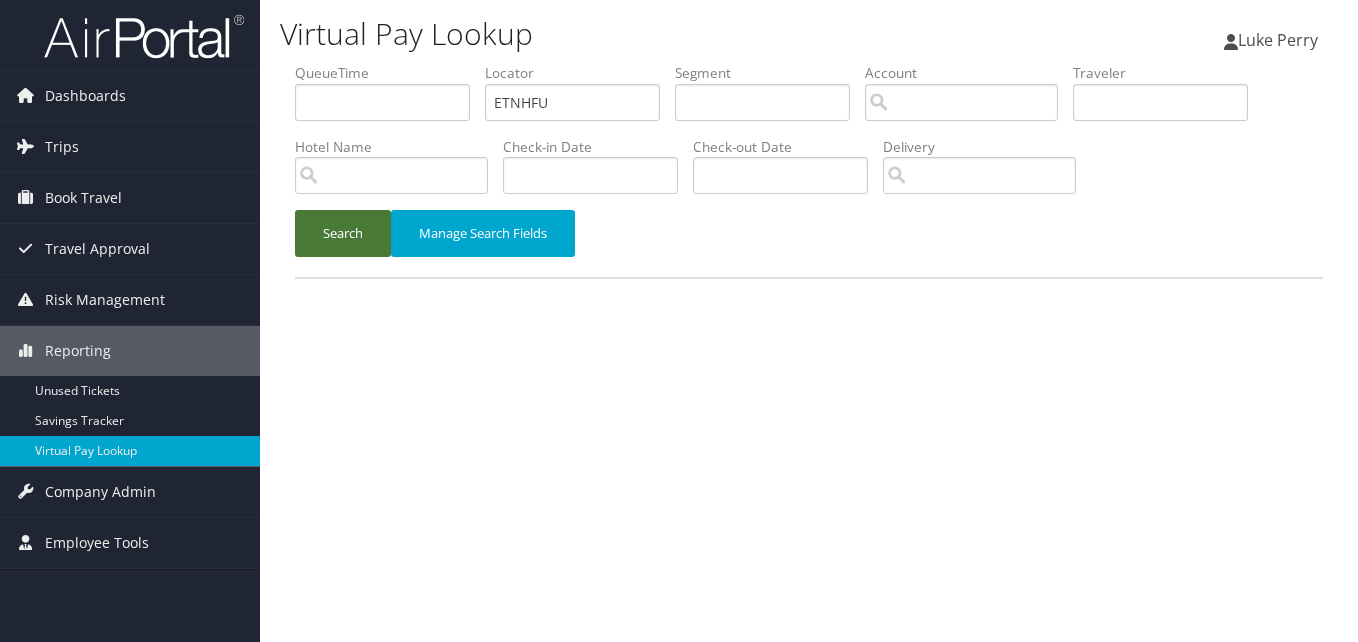 click on "Search" at bounding box center (343, 233) 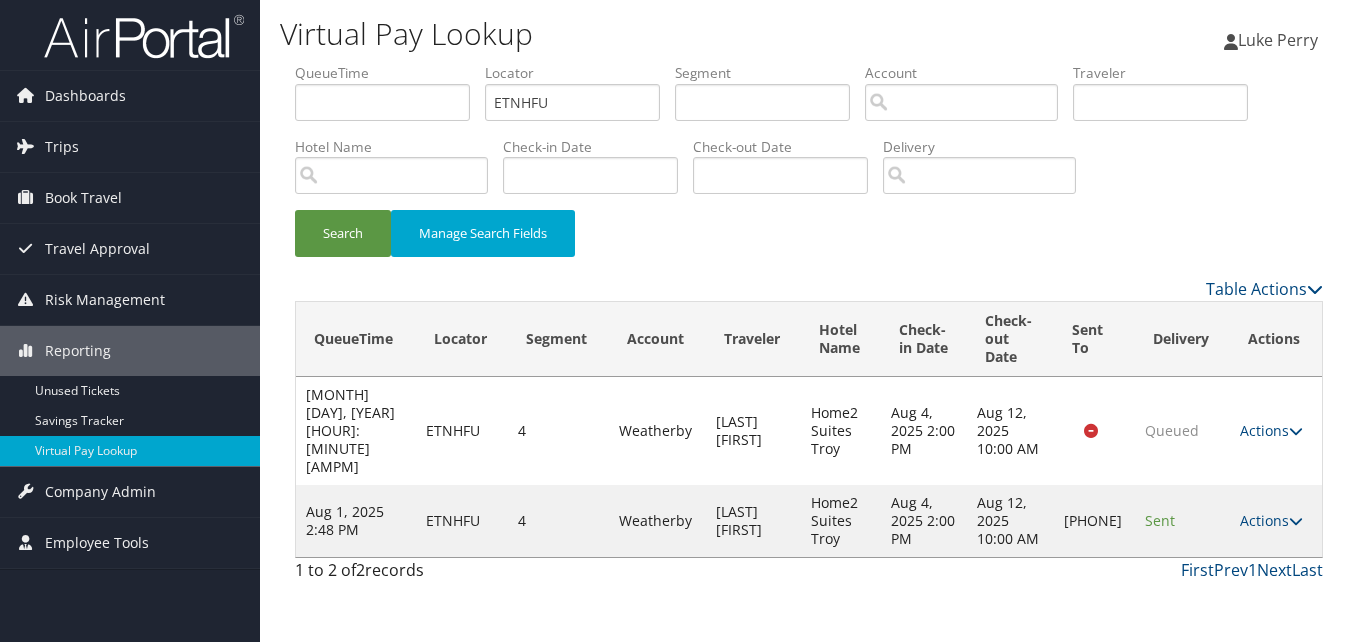 click on "Actions   Resend  Logs  Delivery Information  View Itinerary" at bounding box center (1276, 521) 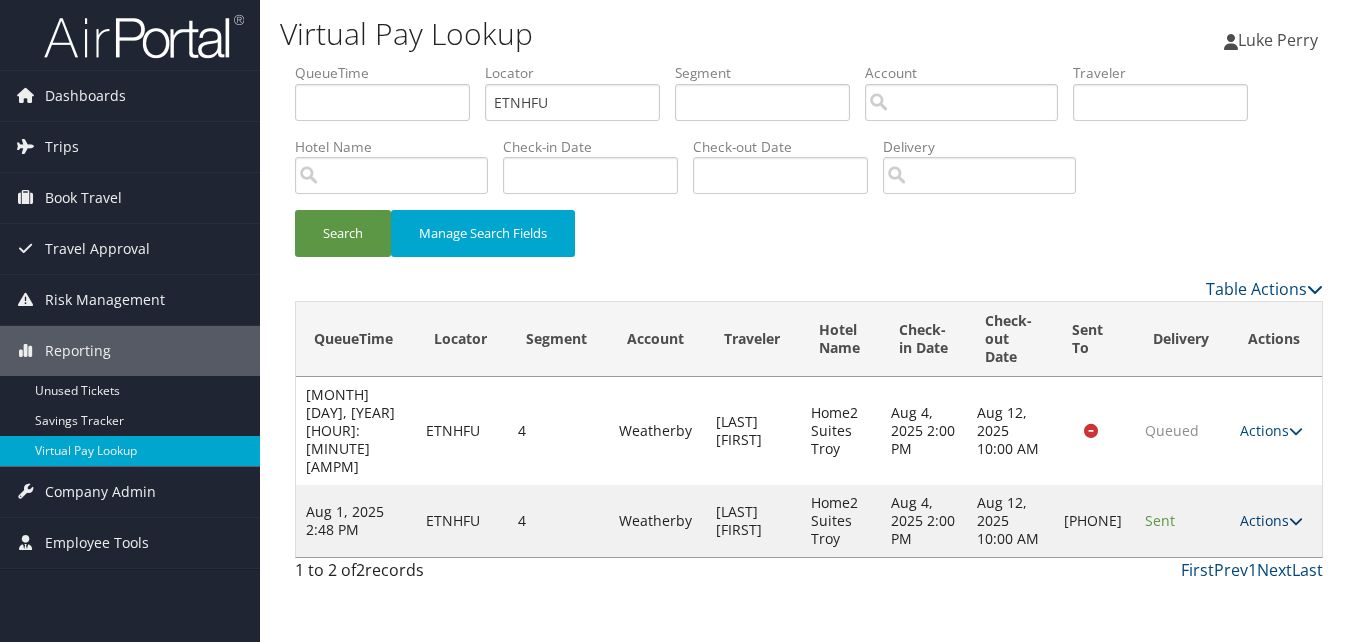 click on "Actions" at bounding box center (1271, 520) 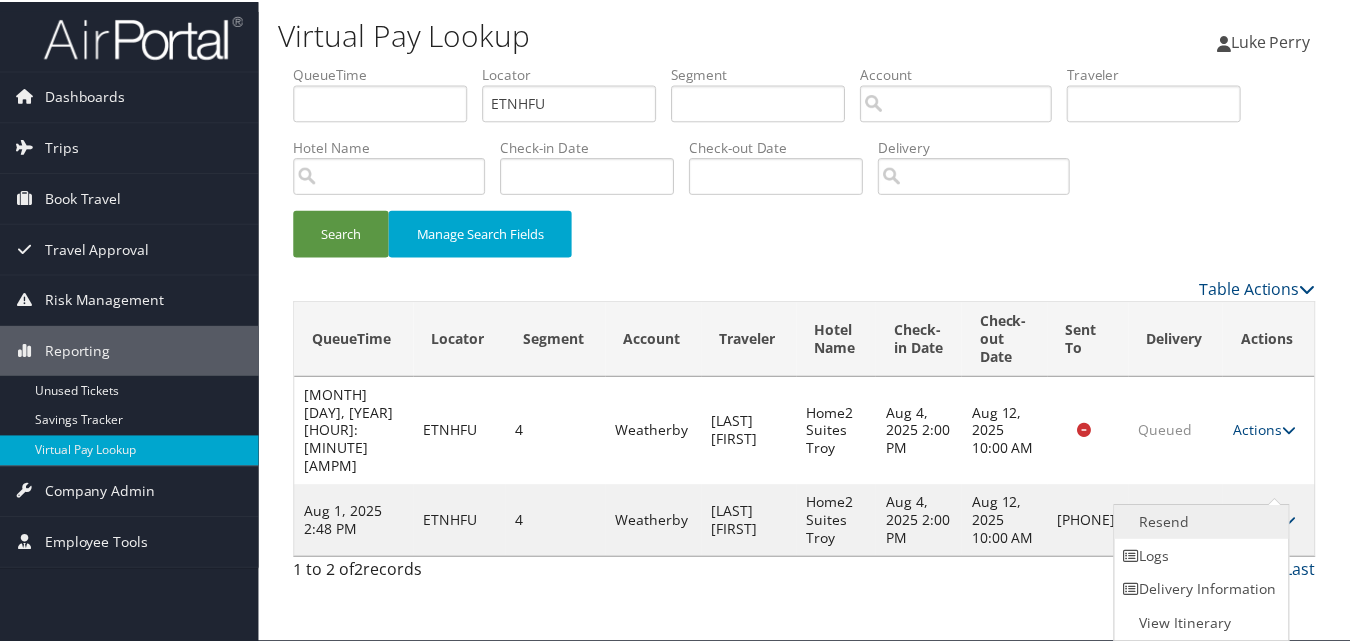 scroll, scrollTop: 1, scrollLeft: 0, axis: vertical 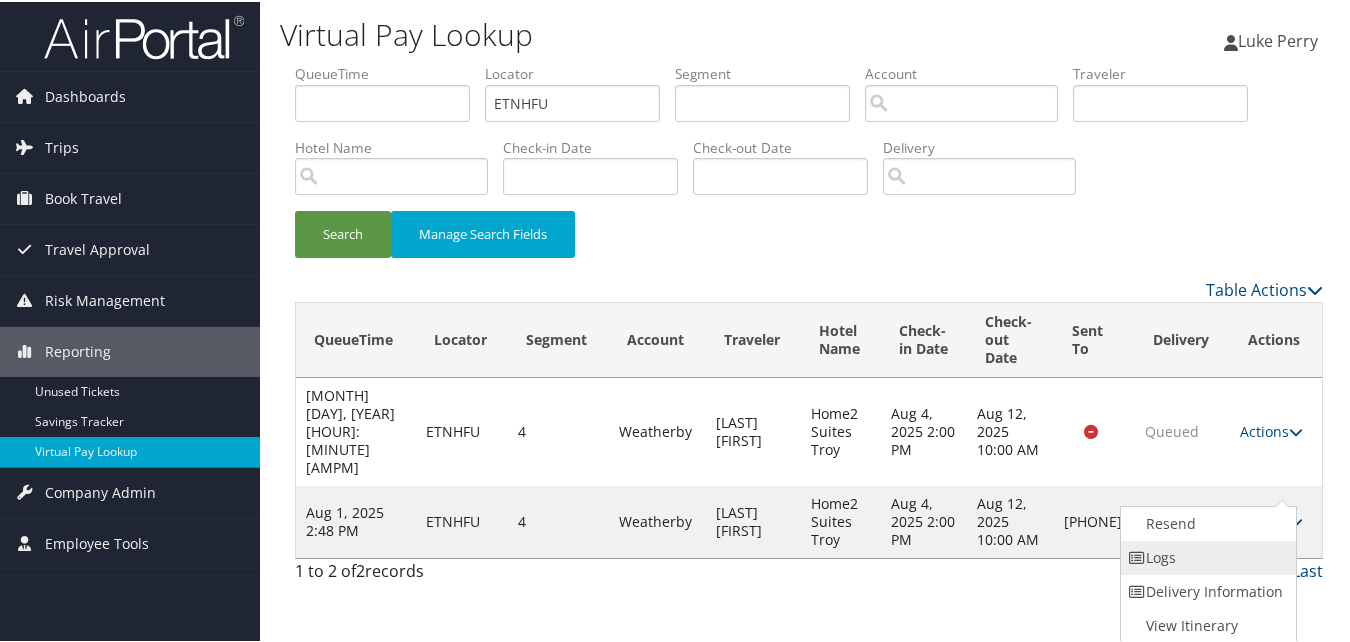 click on "Logs" at bounding box center [1206, 556] 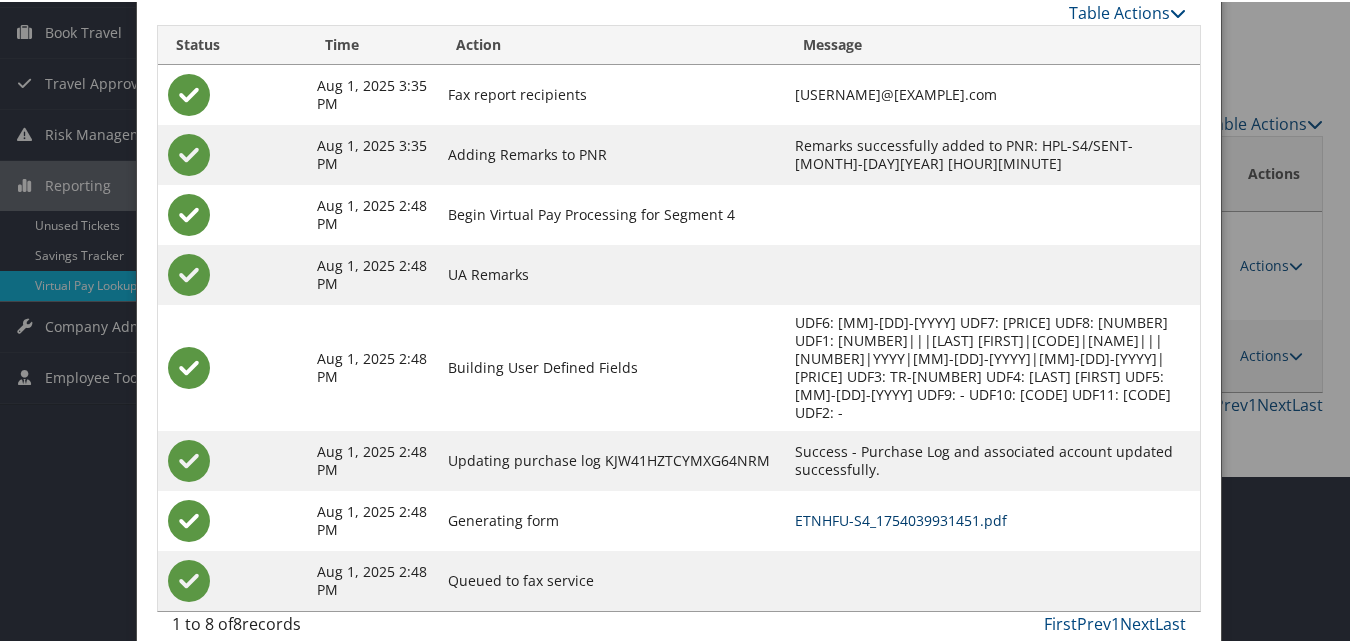 scroll, scrollTop: 172, scrollLeft: 0, axis: vertical 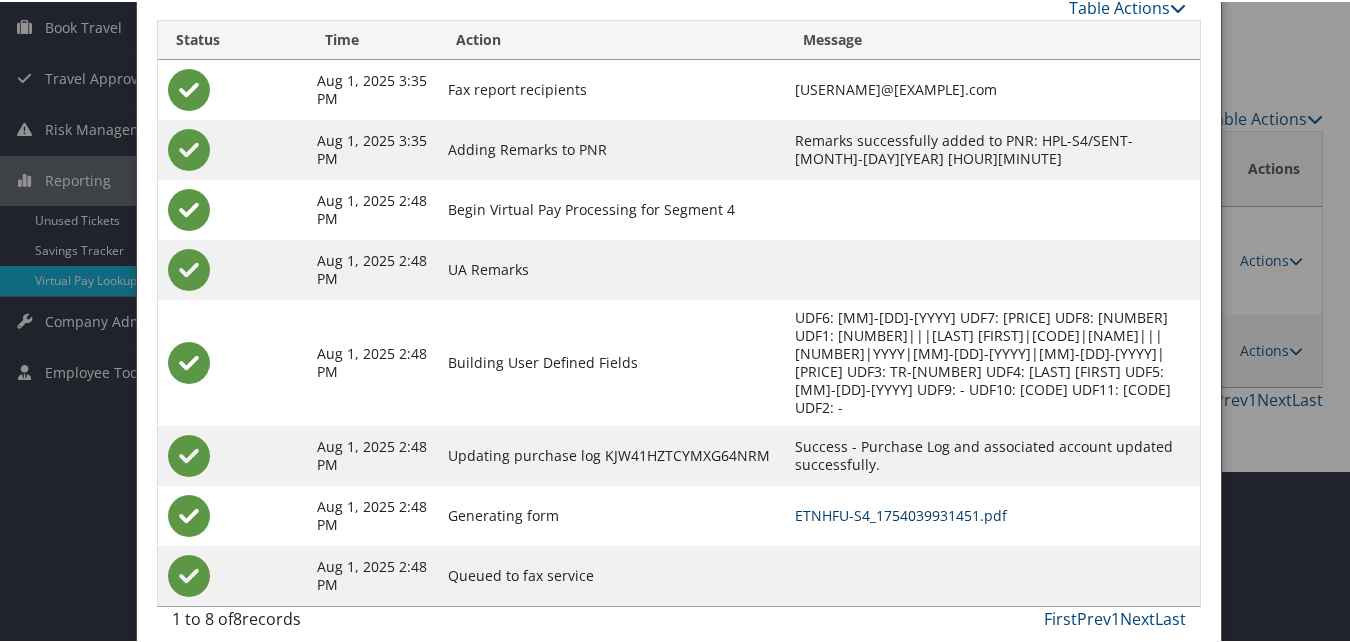 click on "ETNHFU-S4_1754039931451.pdf" at bounding box center [901, 513] 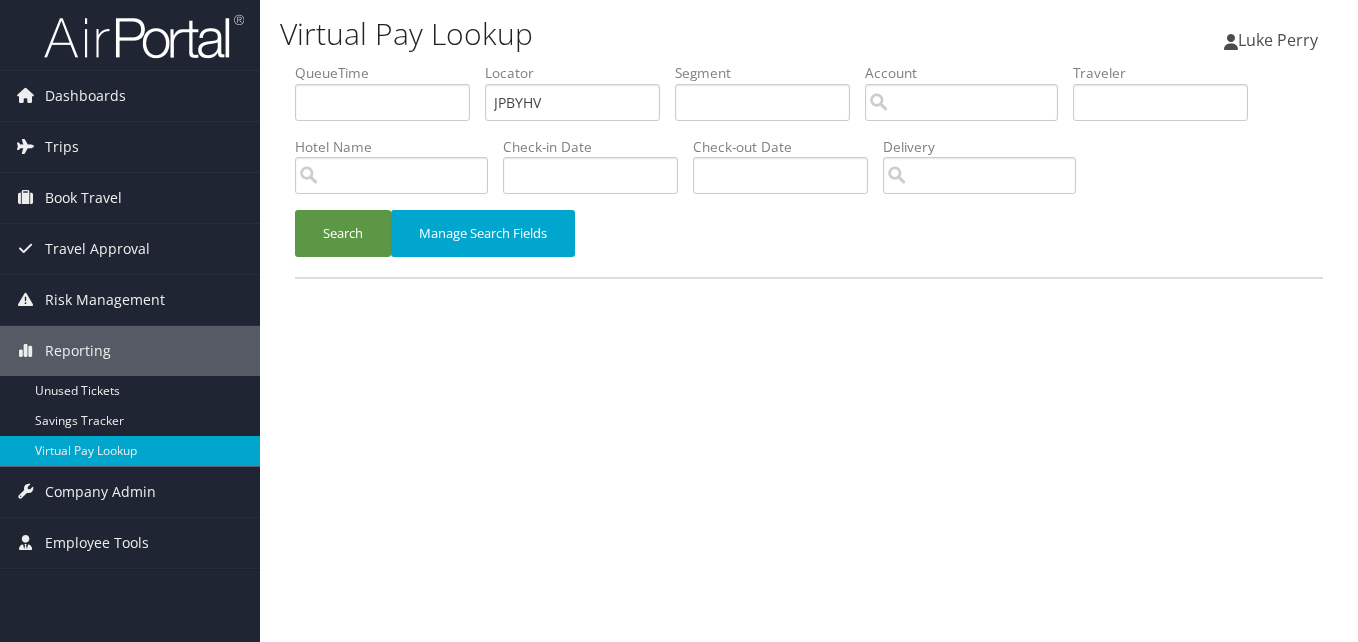 scroll, scrollTop: 0, scrollLeft: 0, axis: both 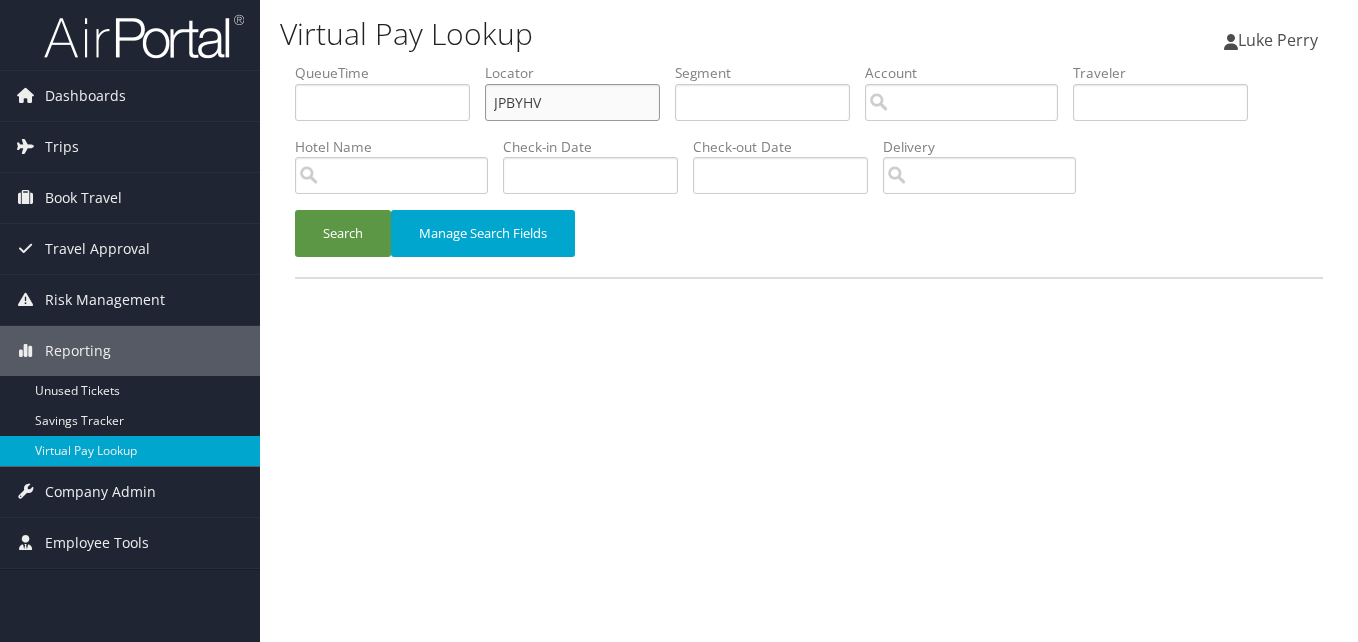 drag, startPoint x: 504, startPoint y: 111, endPoint x: 400, endPoint y: 124, distance: 104.80935 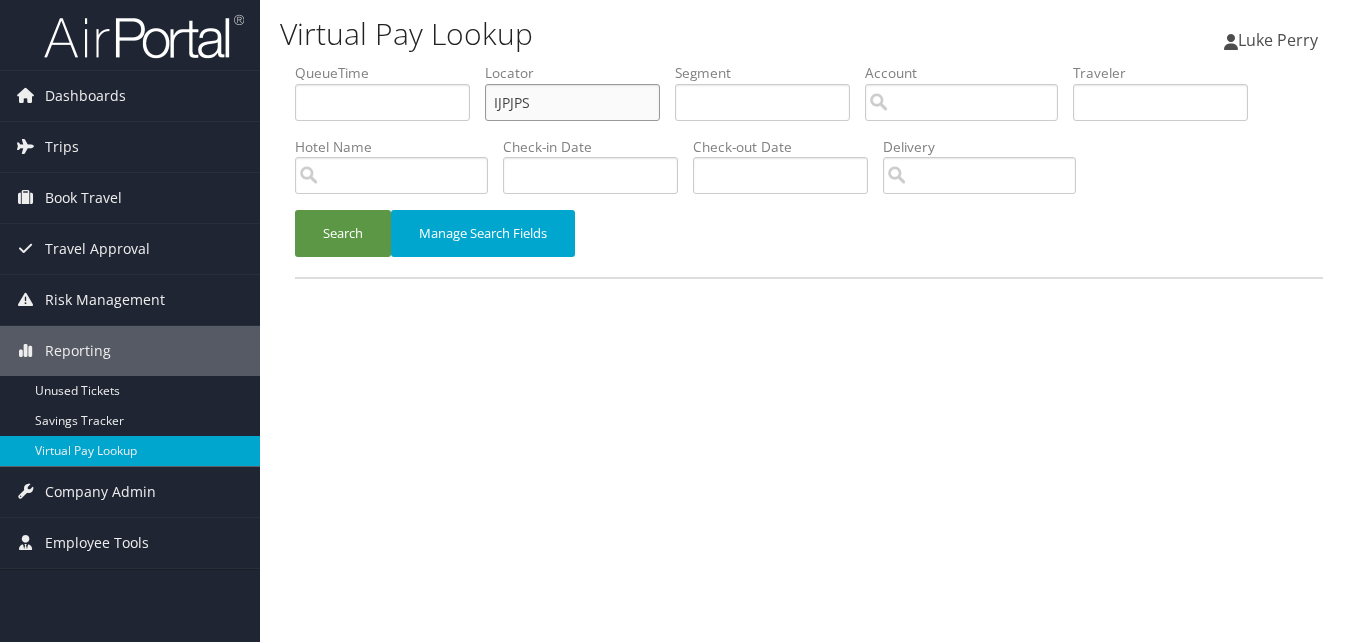 click on "Search" at bounding box center (343, 233) 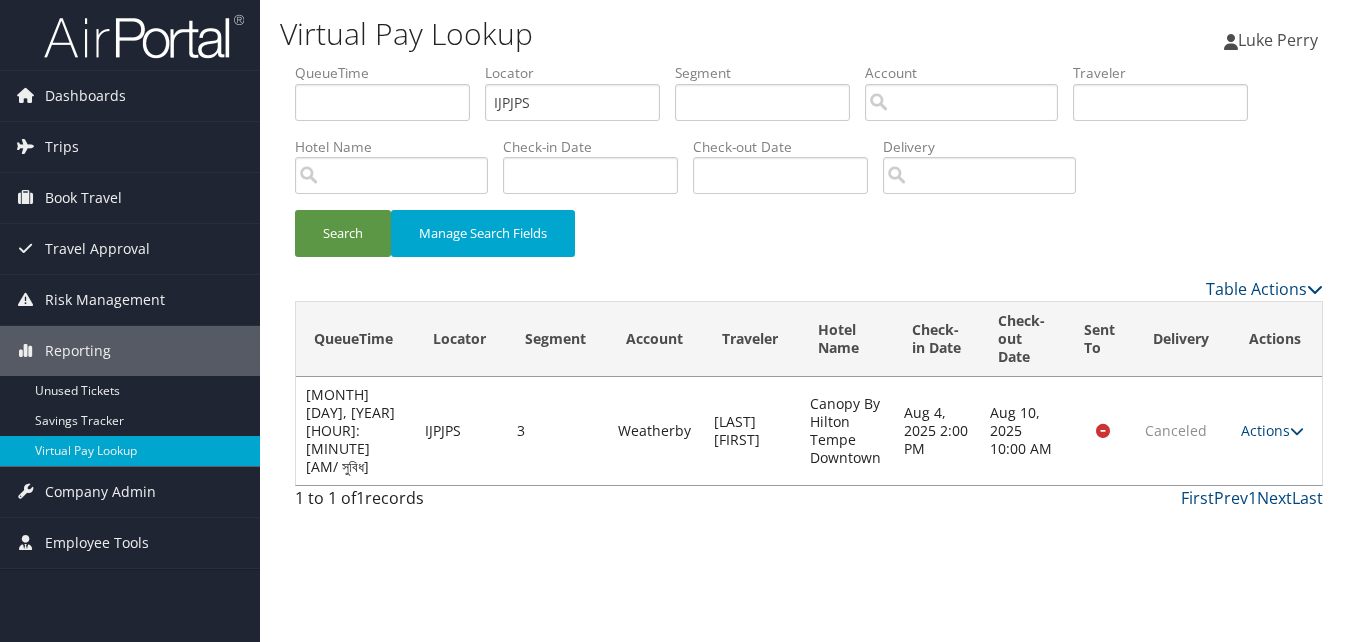 click on "Actions   Logs  View Itinerary" at bounding box center (1276, 431) 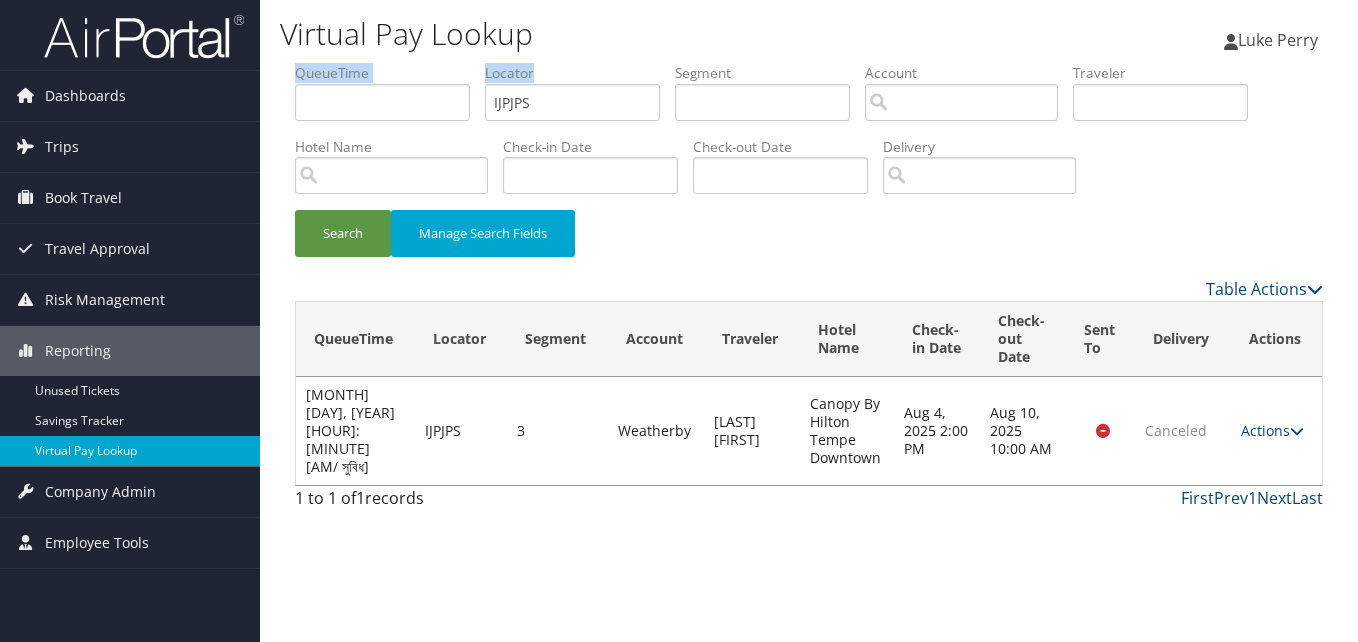 drag, startPoint x: 578, startPoint y: 80, endPoint x: 432, endPoint y: 99, distance: 147.23111 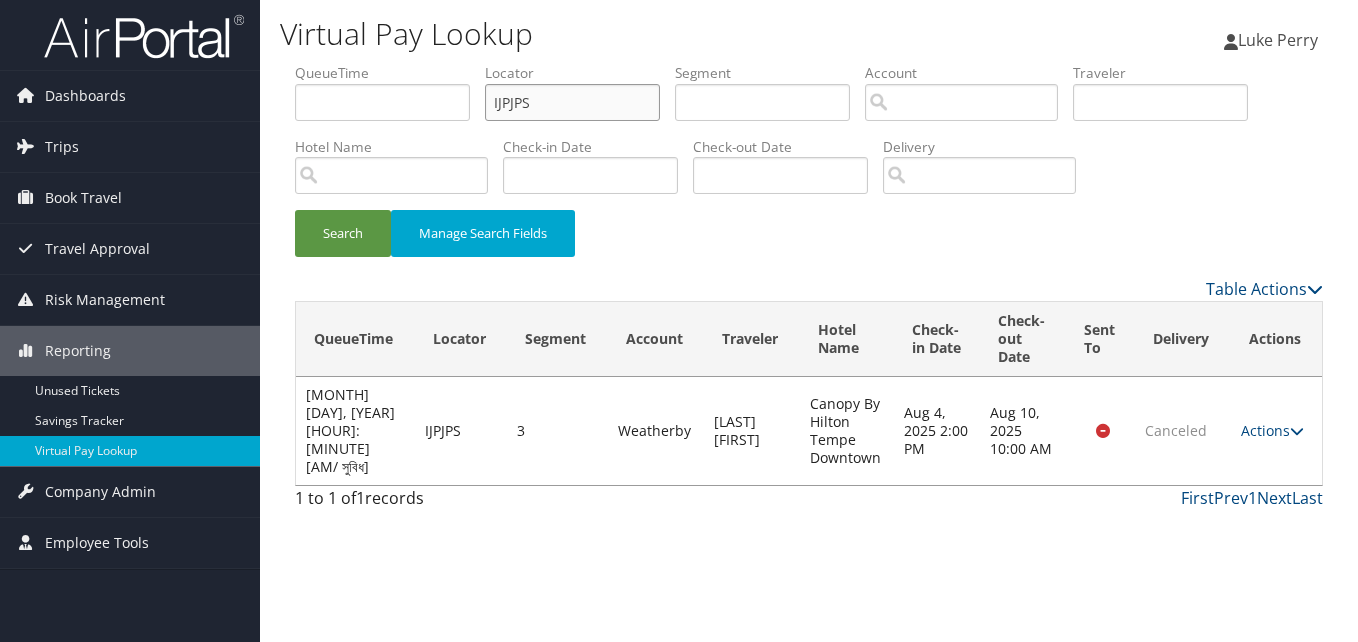 drag, startPoint x: 558, startPoint y: 100, endPoint x: 457, endPoint y: 108, distance: 101.31634 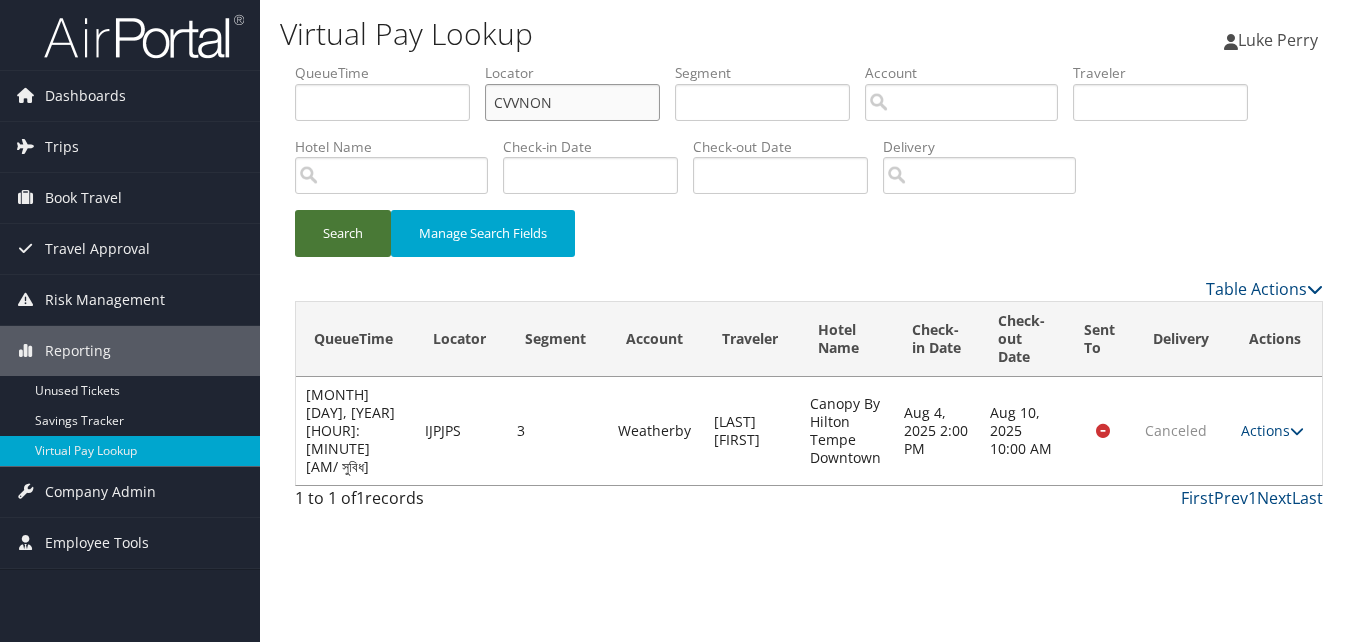 type on "CVVNON" 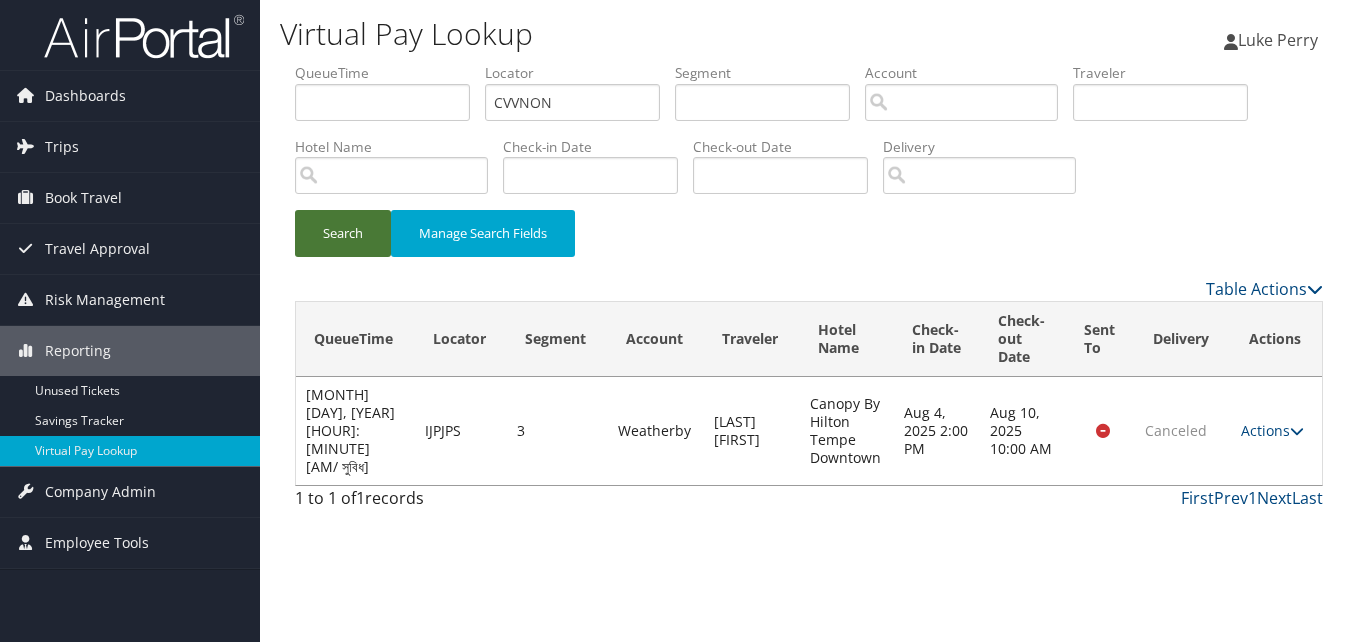 click on "Search" at bounding box center (343, 233) 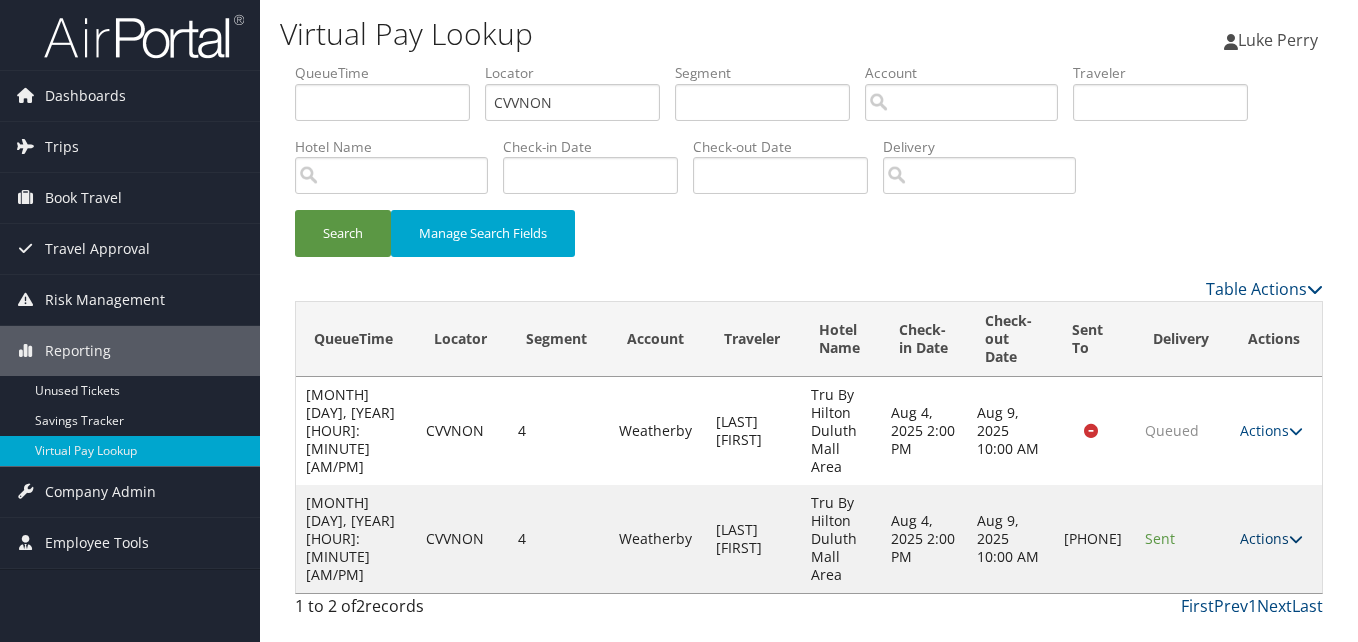 click on "Actions" at bounding box center (1271, 538) 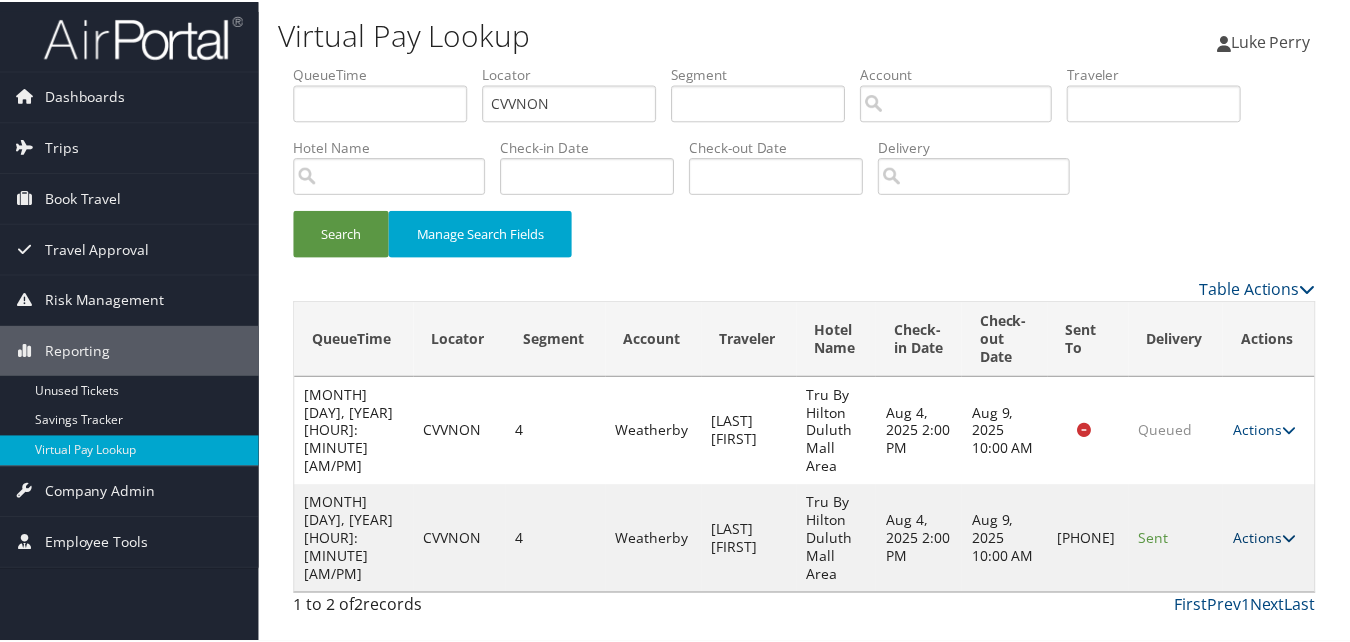 scroll, scrollTop: 46, scrollLeft: 0, axis: vertical 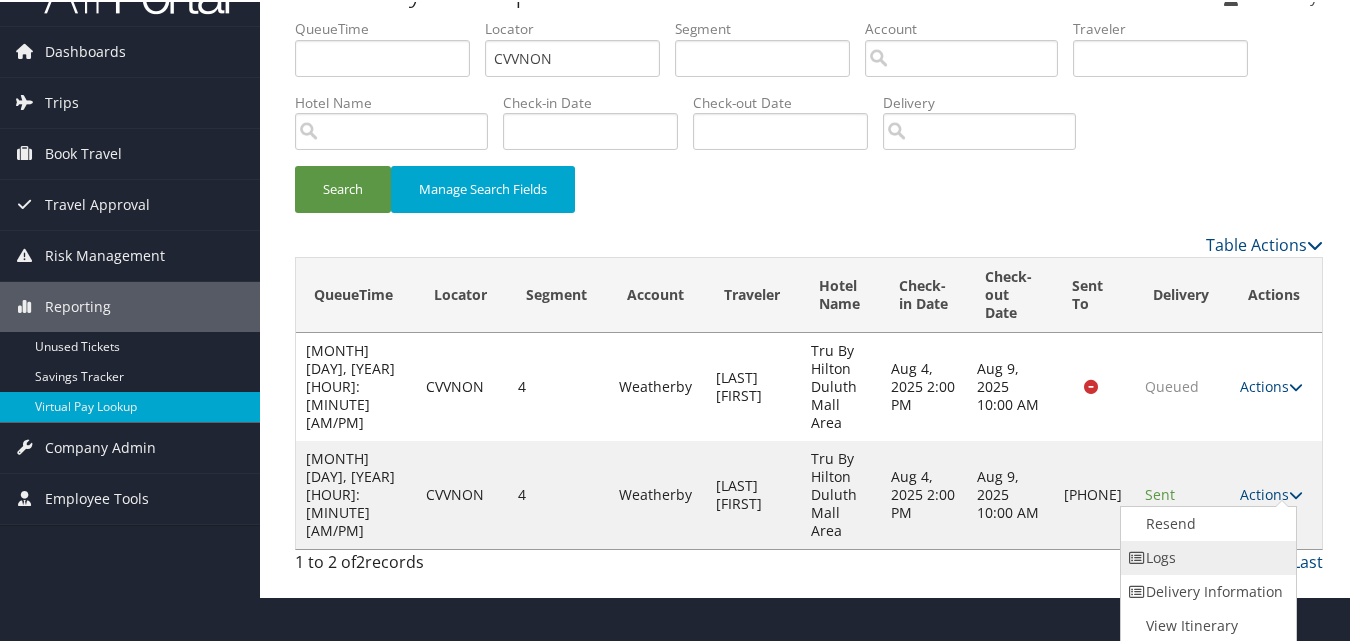 click on "Logs" at bounding box center (1206, 556) 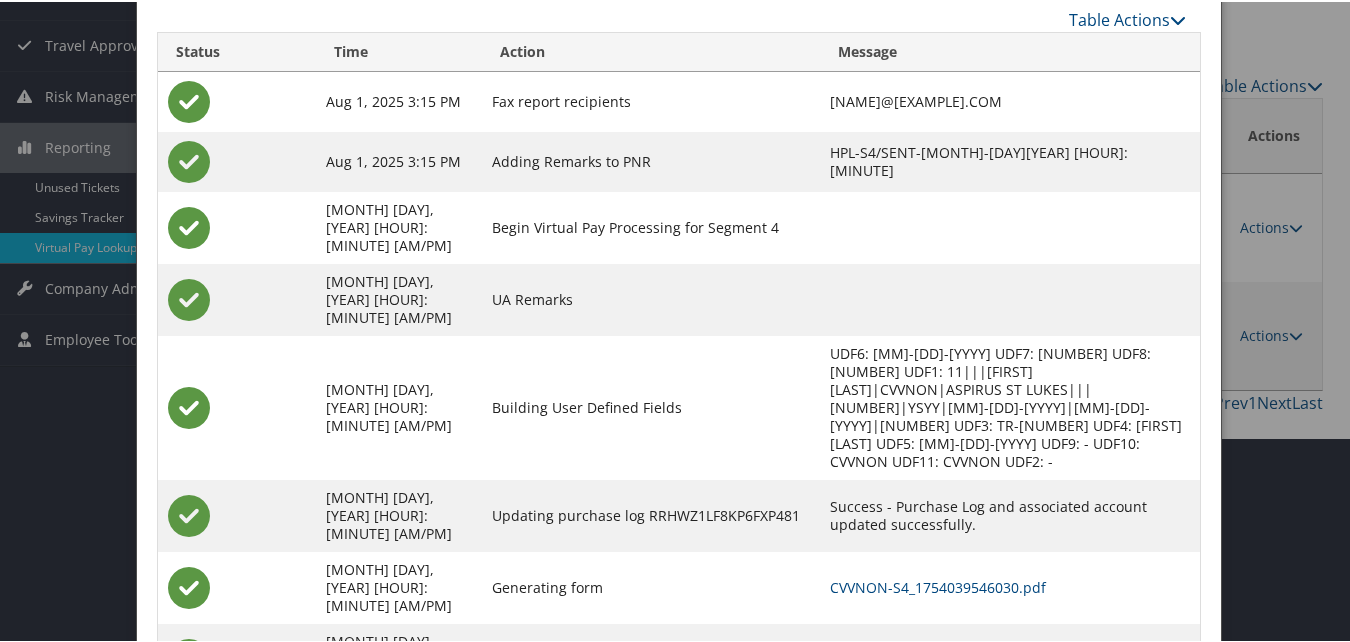 scroll, scrollTop: 217, scrollLeft: 0, axis: vertical 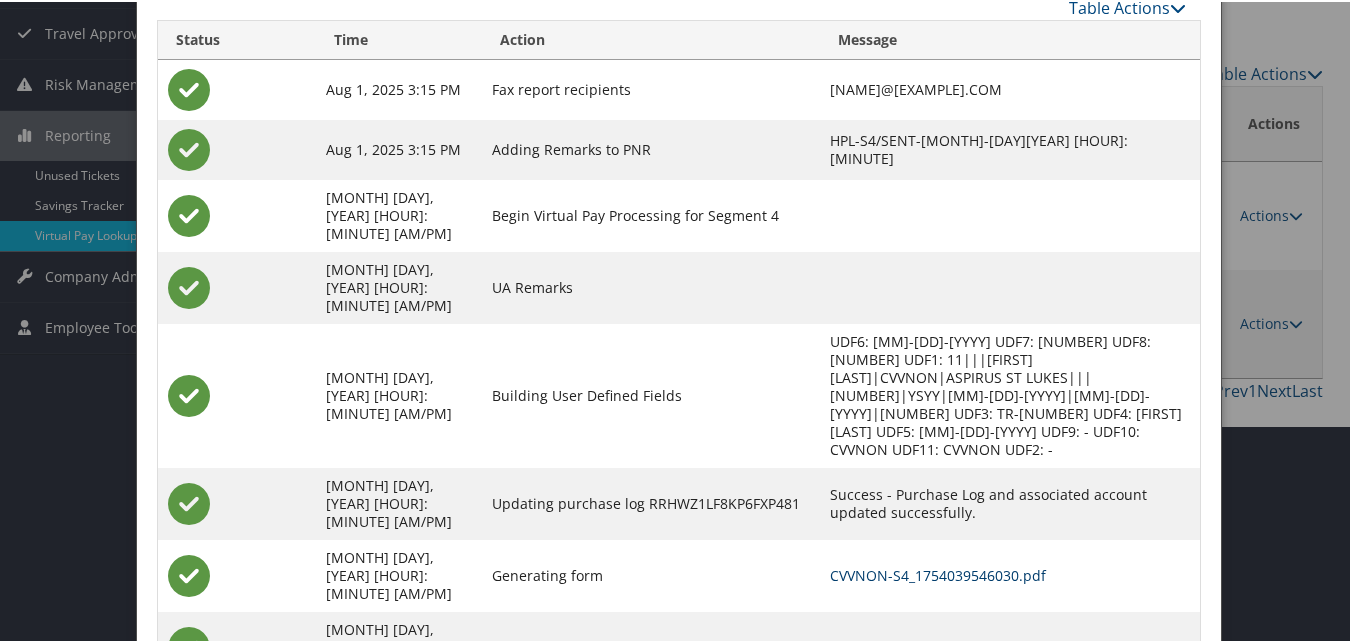 click on "CVVNON-S4_1754039546030.pdf" at bounding box center [938, 573] 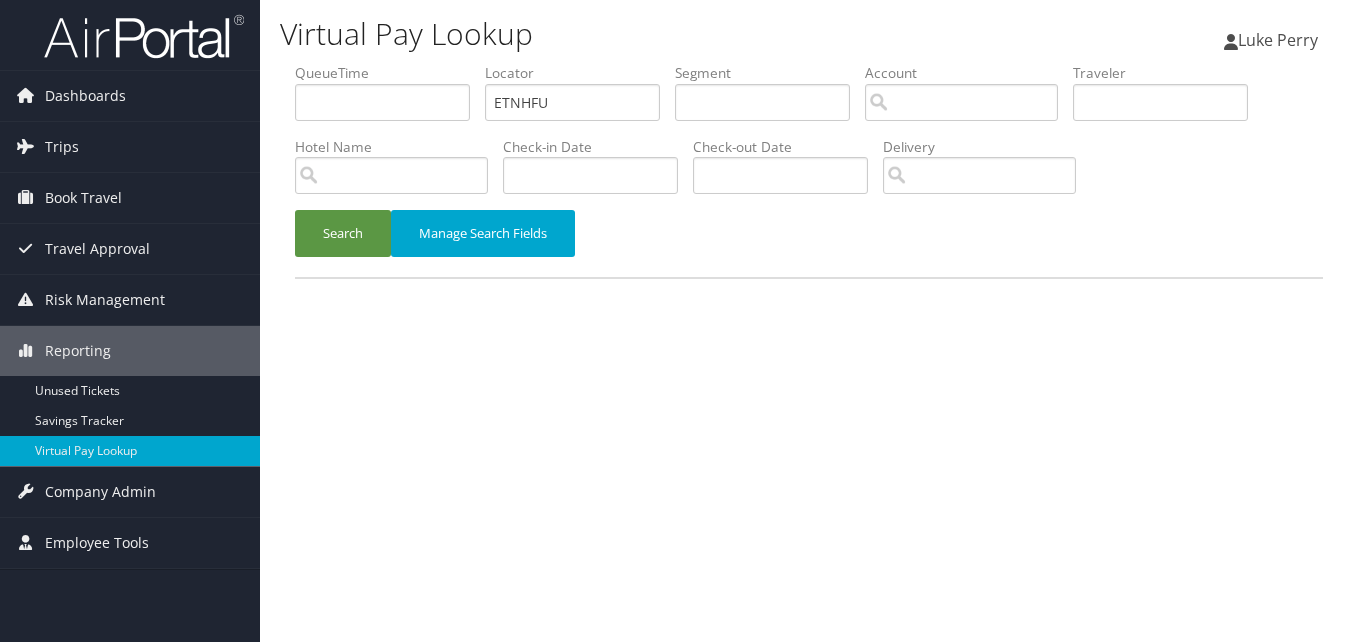 scroll, scrollTop: 0, scrollLeft: 0, axis: both 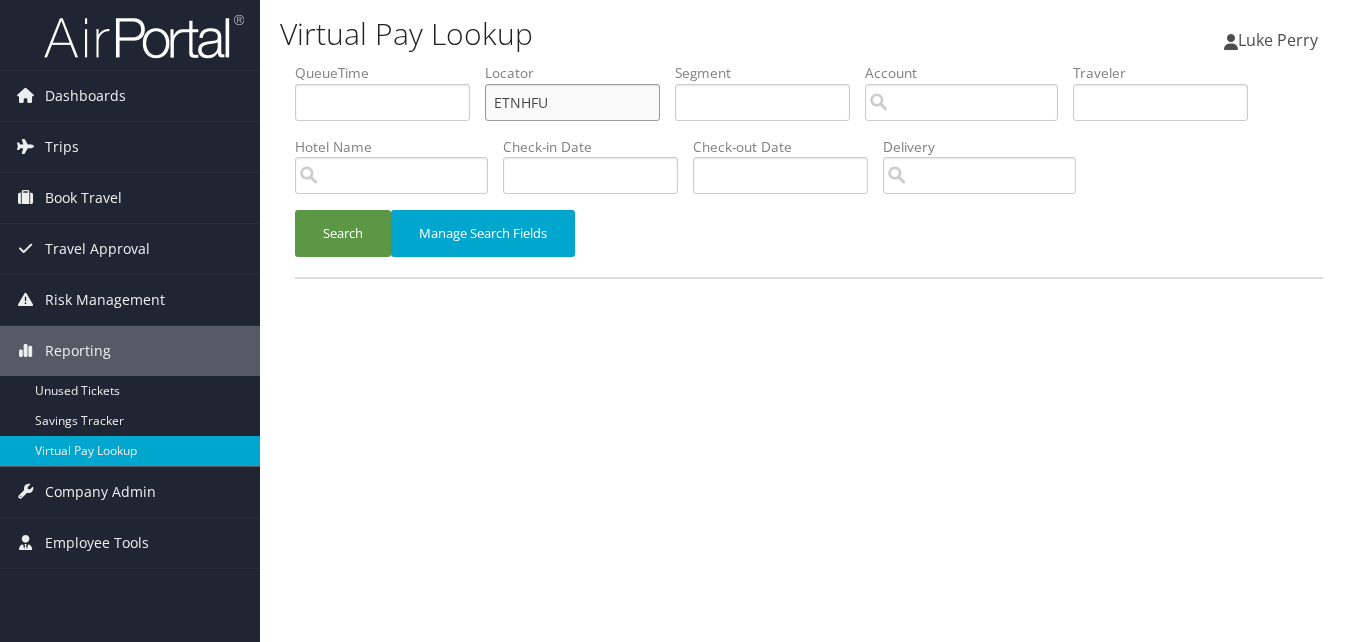 paste on "JPKTWI" 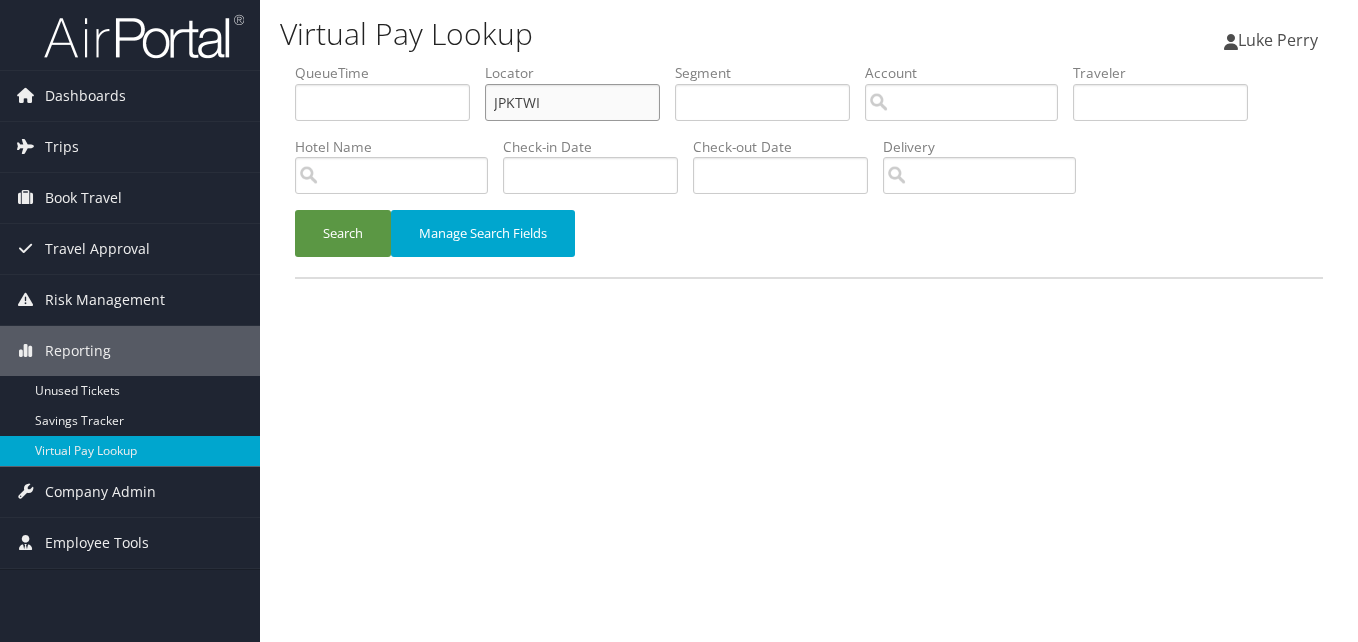 drag, startPoint x: 584, startPoint y: 102, endPoint x: 434, endPoint y: 116, distance: 150.65192 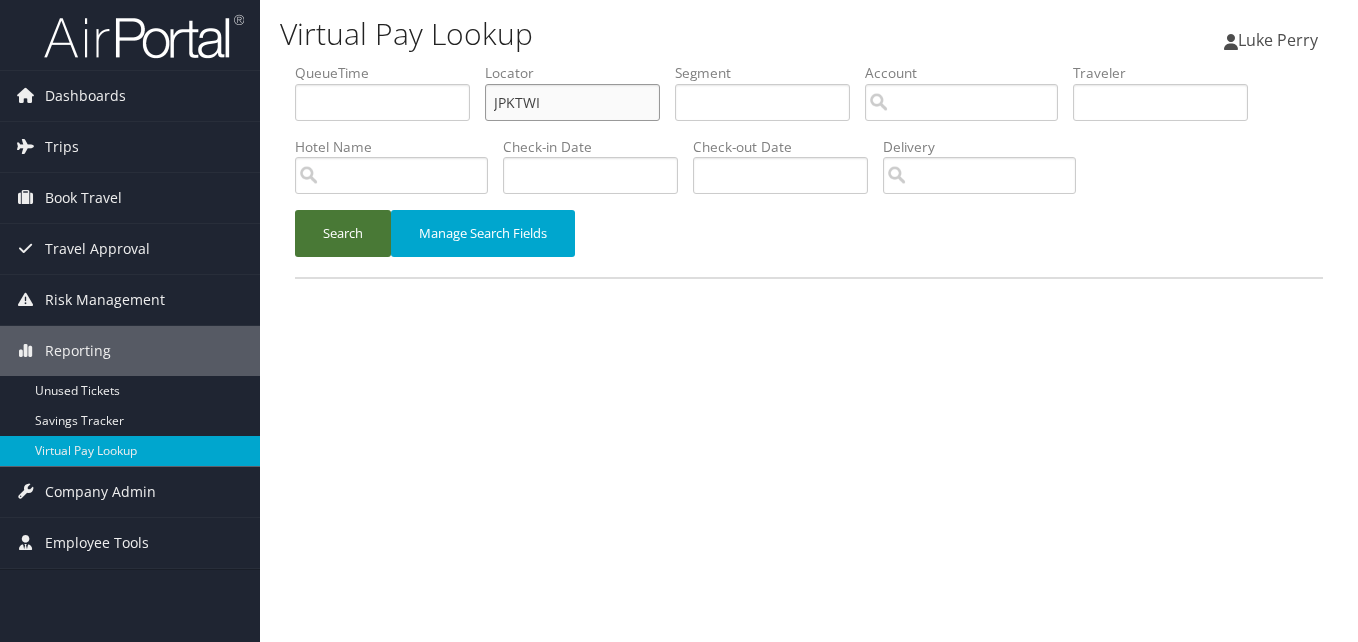 type on "JPKTWI" 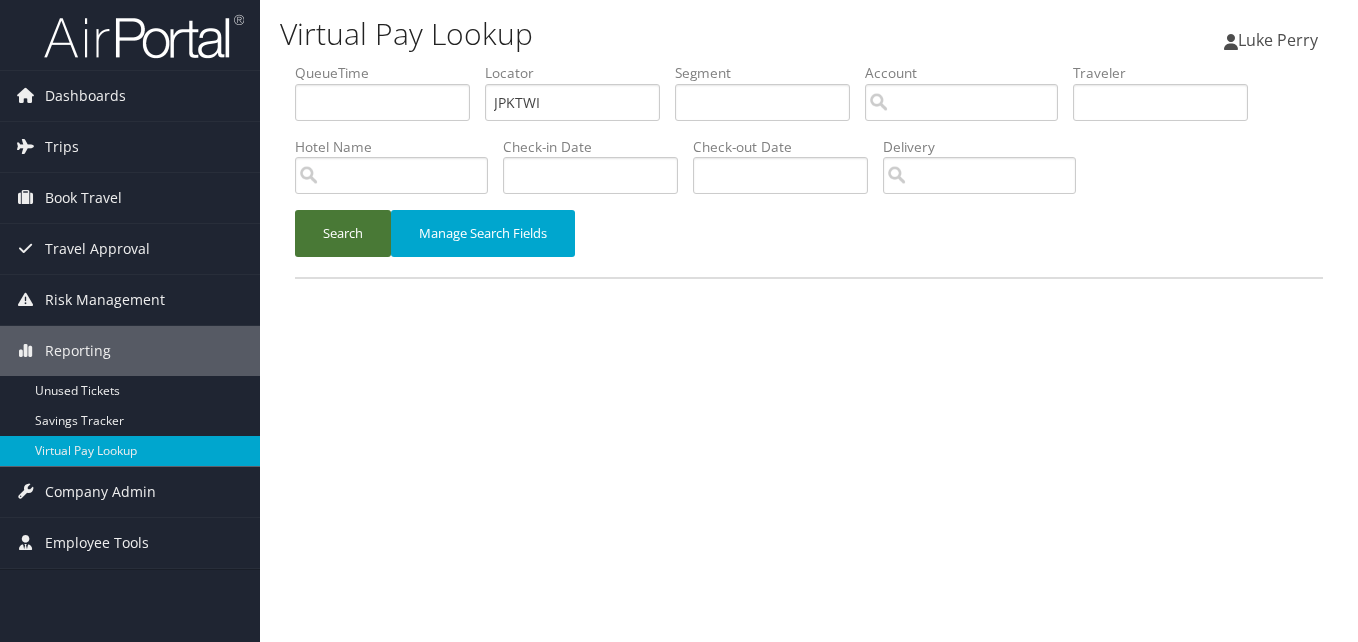 click on "Search" at bounding box center (343, 233) 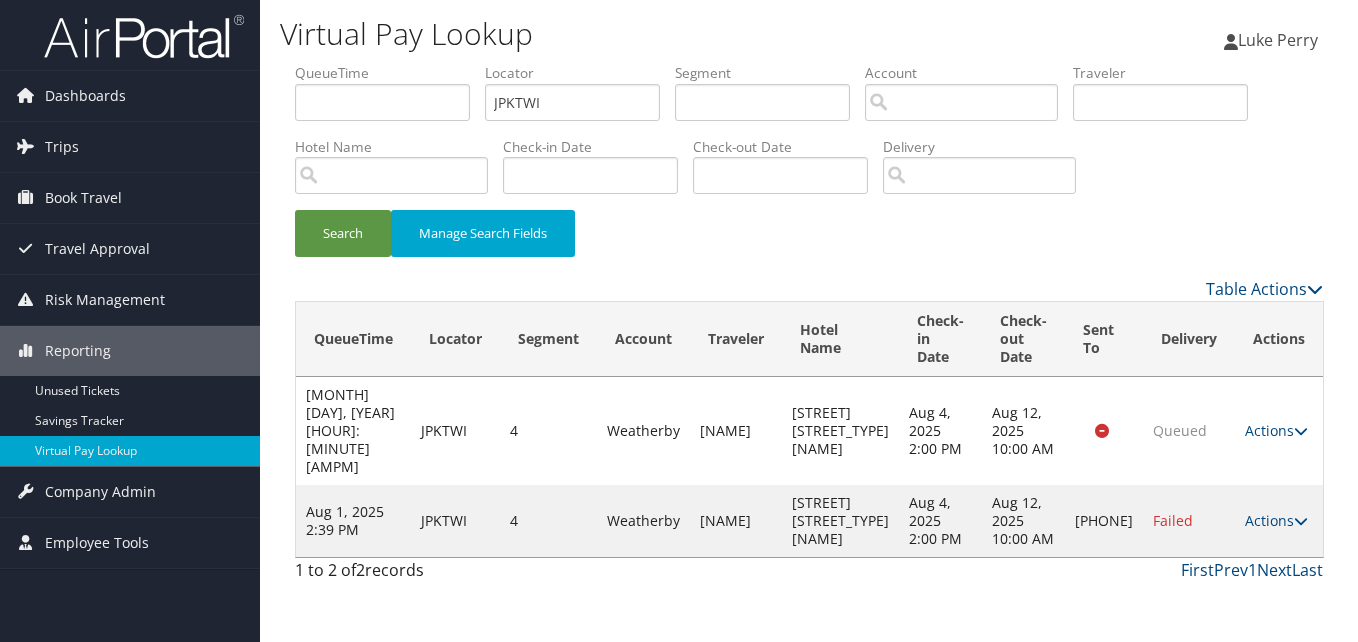 drag, startPoint x: 1248, startPoint y: 510, endPoint x: 1224, endPoint y: 542, distance: 40 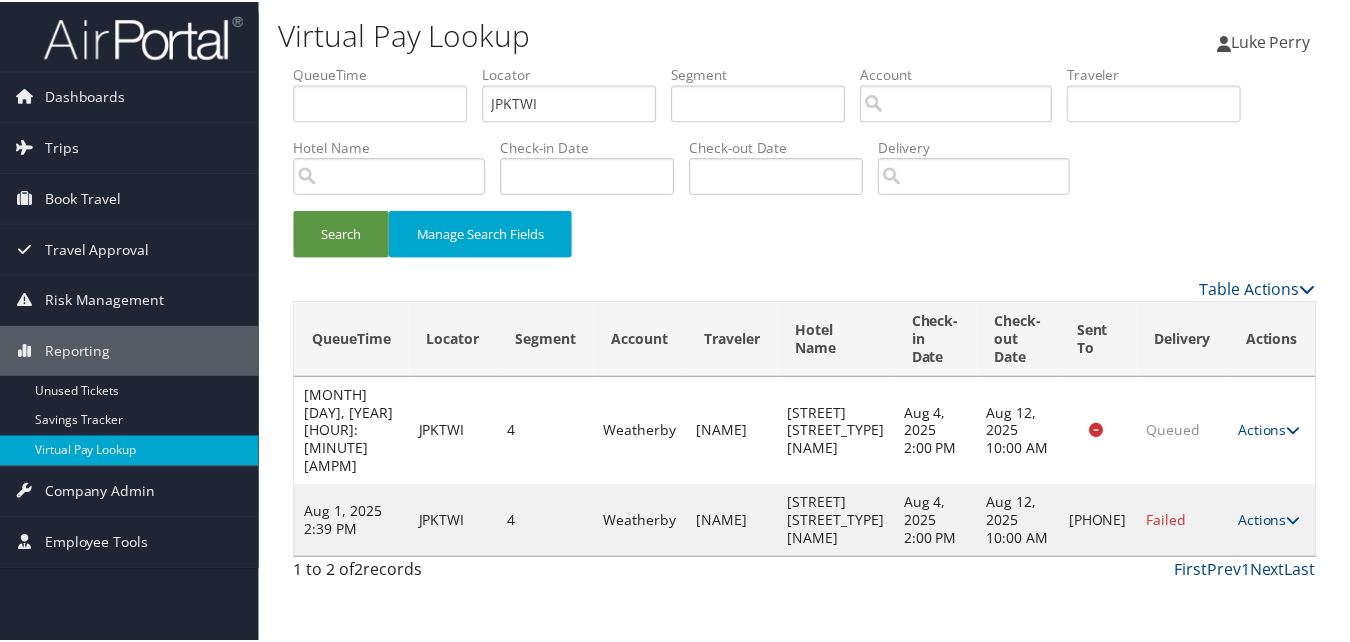 scroll, scrollTop: 19, scrollLeft: 0, axis: vertical 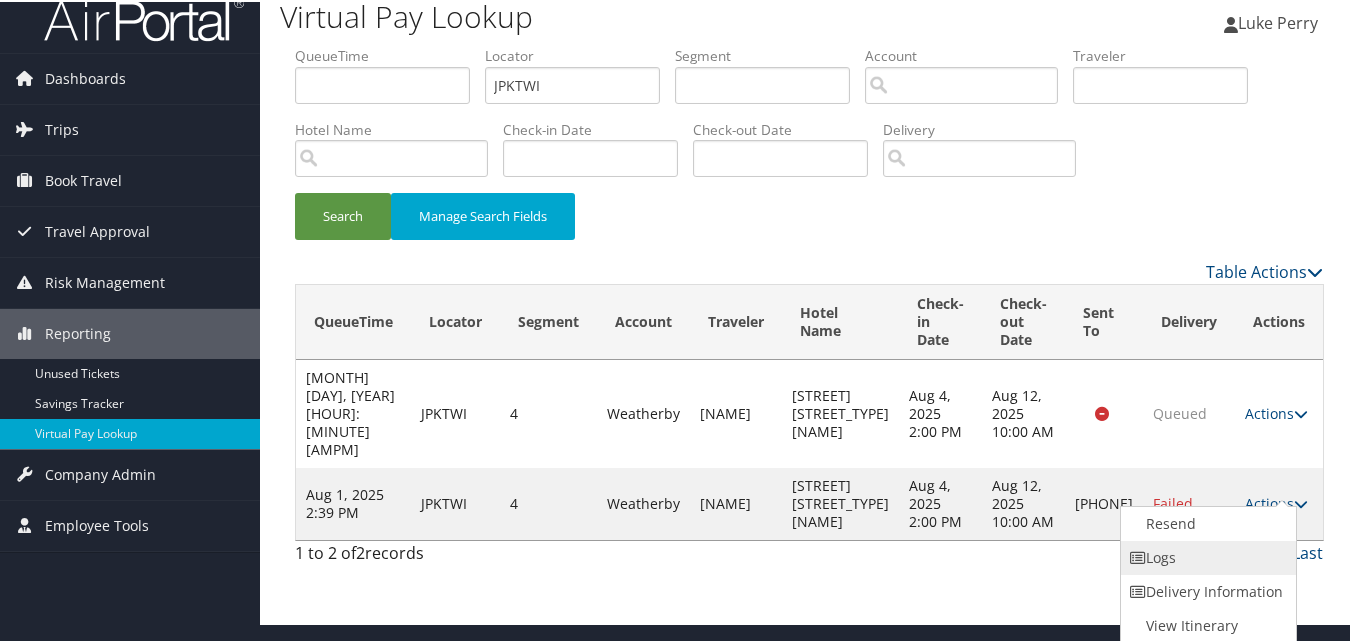 click on "Logs" at bounding box center [1206, 556] 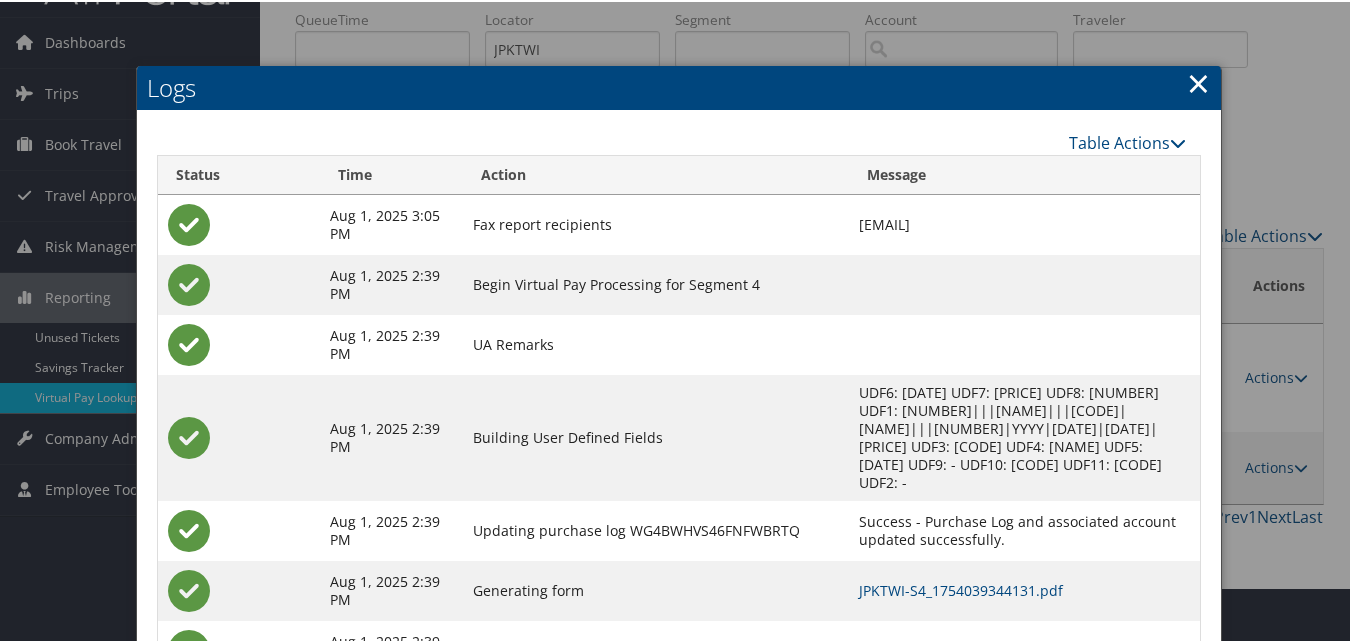 scroll, scrollTop: 130, scrollLeft: 0, axis: vertical 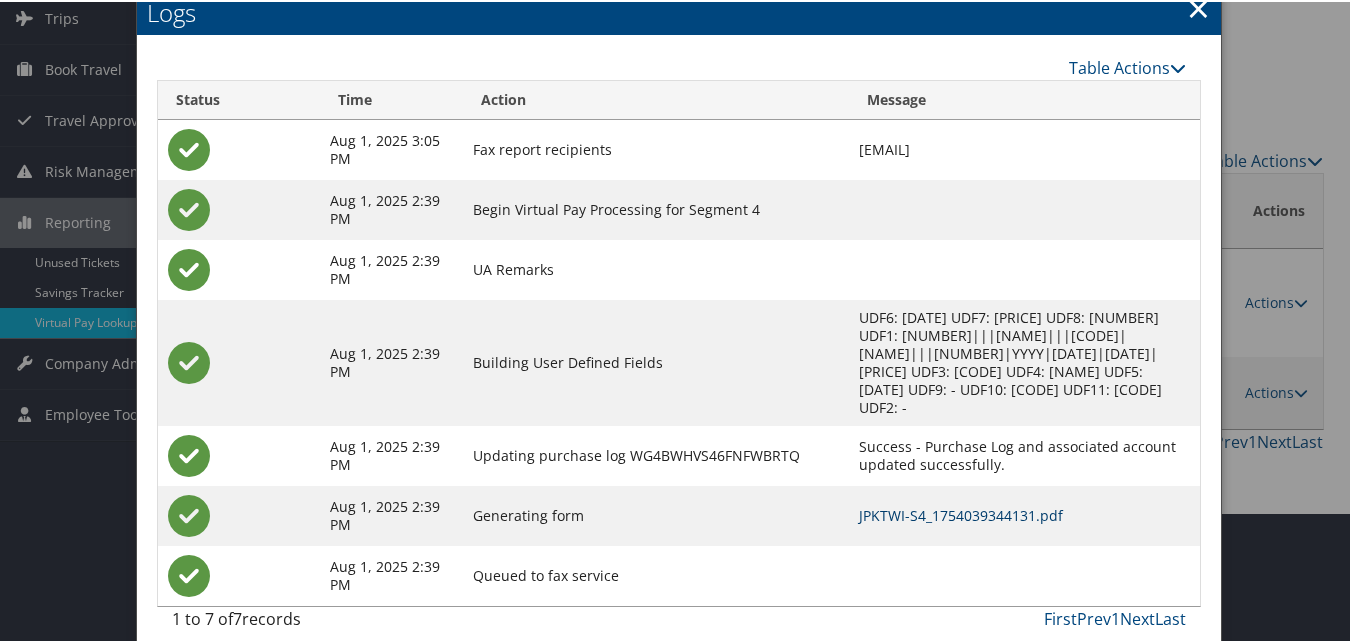 click on "JPKTWI-S4_1754039344131.pdf" at bounding box center (961, 513) 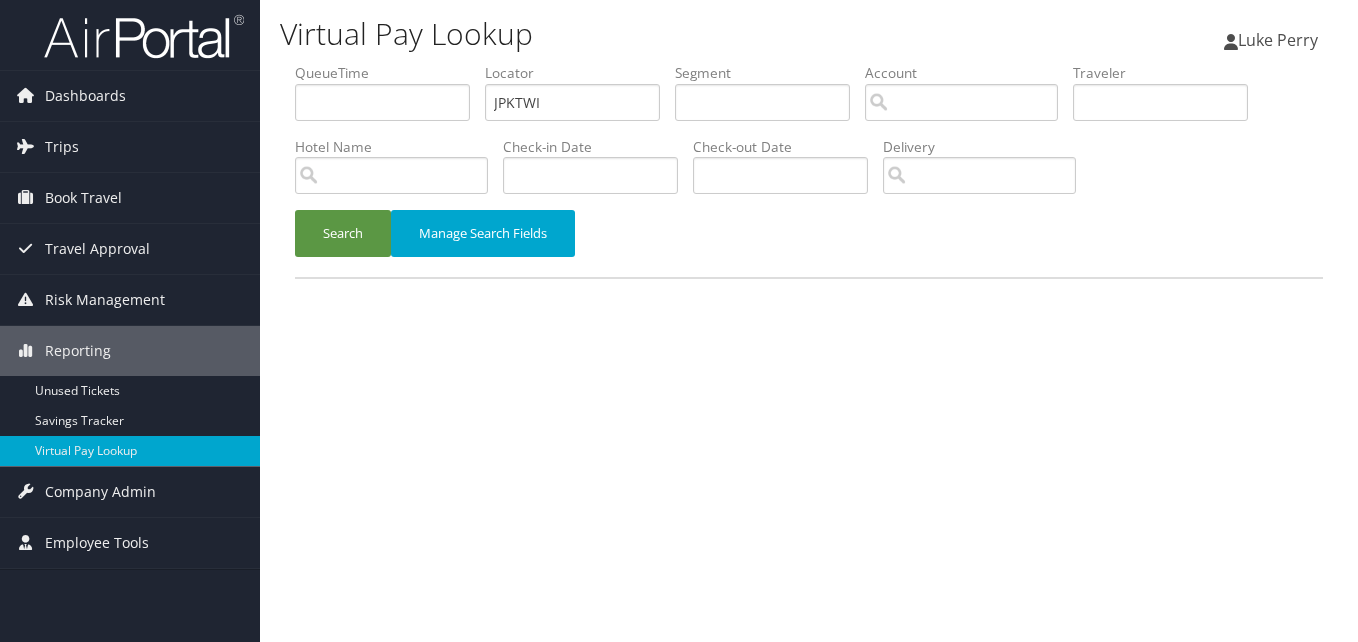 scroll, scrollTop: 0, scrollLeft: 0, axis: both 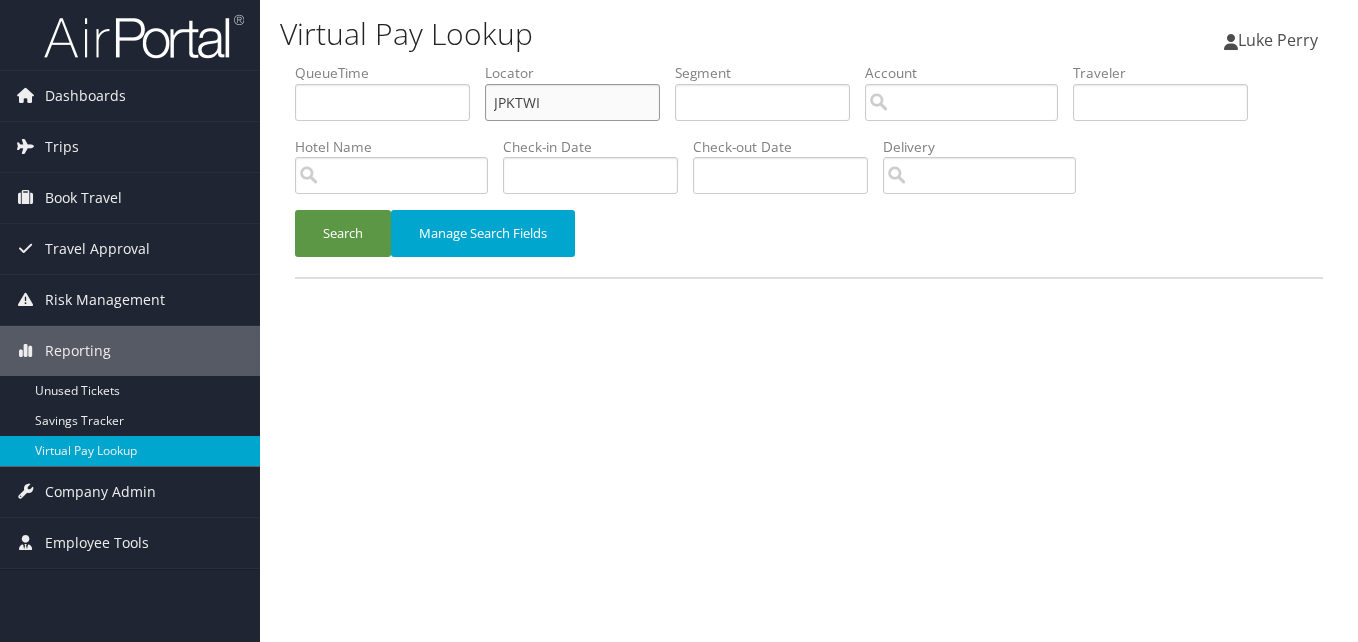 drag, startPoint x: 558, startPoint y: 100, endPoint x: 383, endPoint y: 118, distance: 175.92328 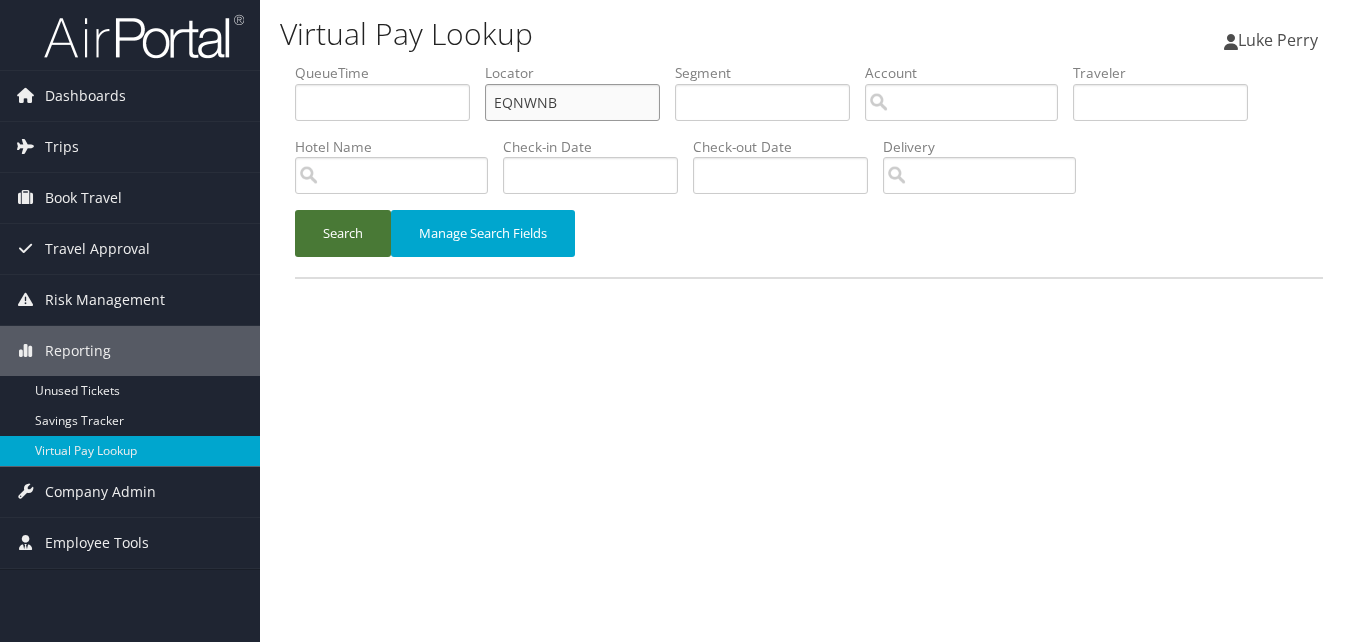 type on "EQNWNB" 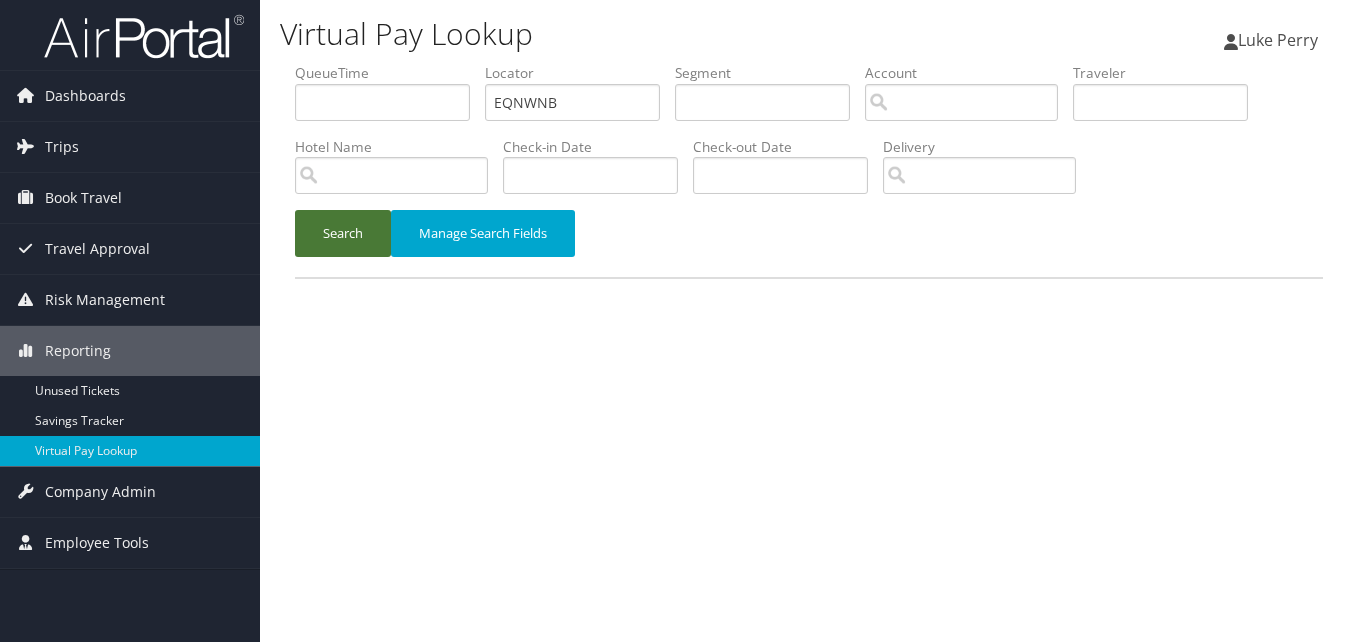 click on "Search" at bounding box center [343, 233] 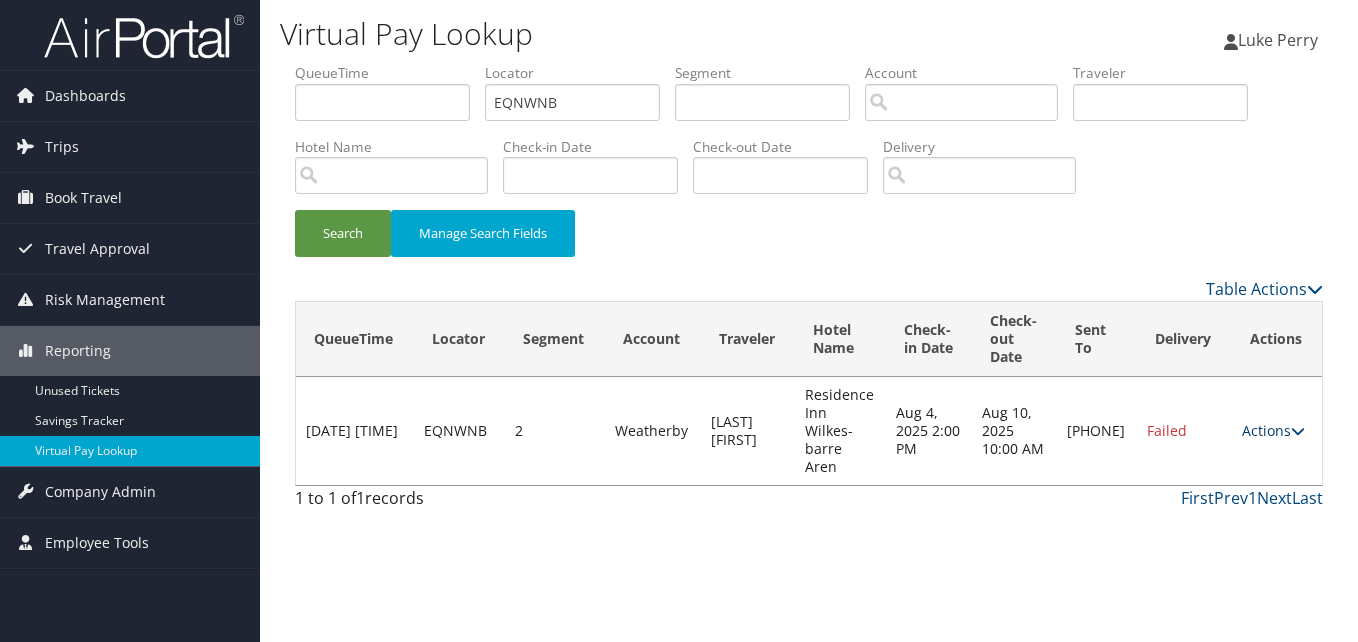 click on "Actions" at bounding box center [1273, 430] 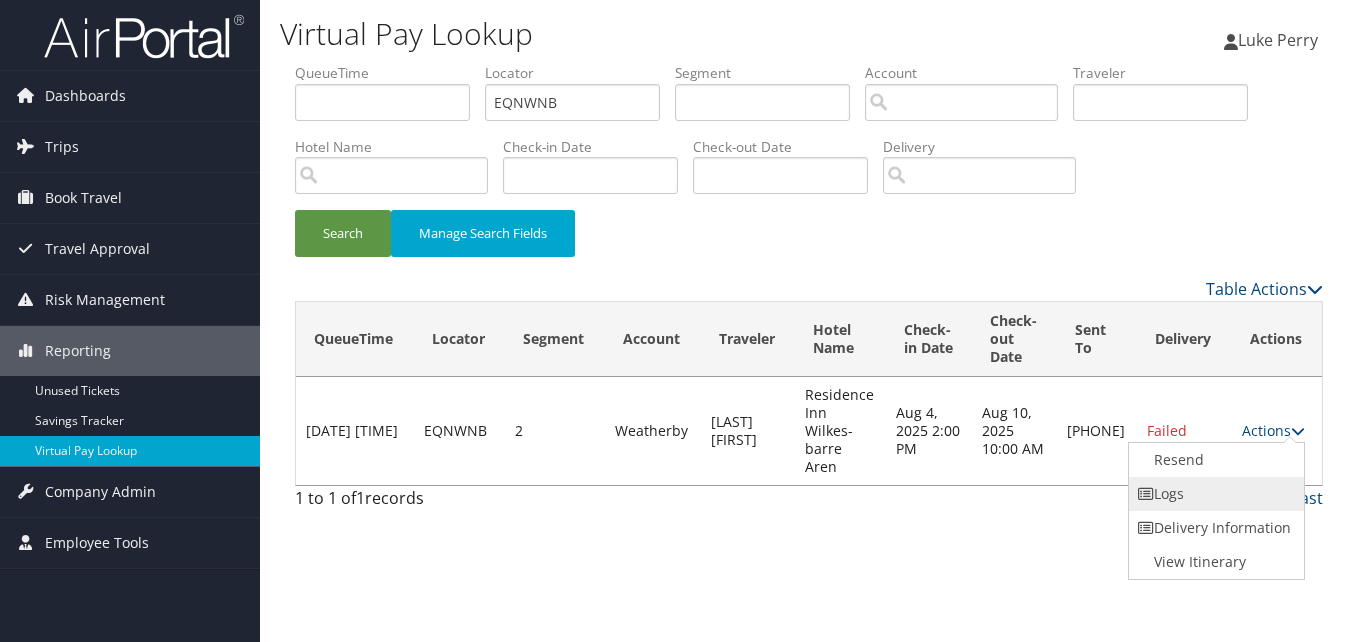 click on "Logs" at bounding box center [1214, 494] 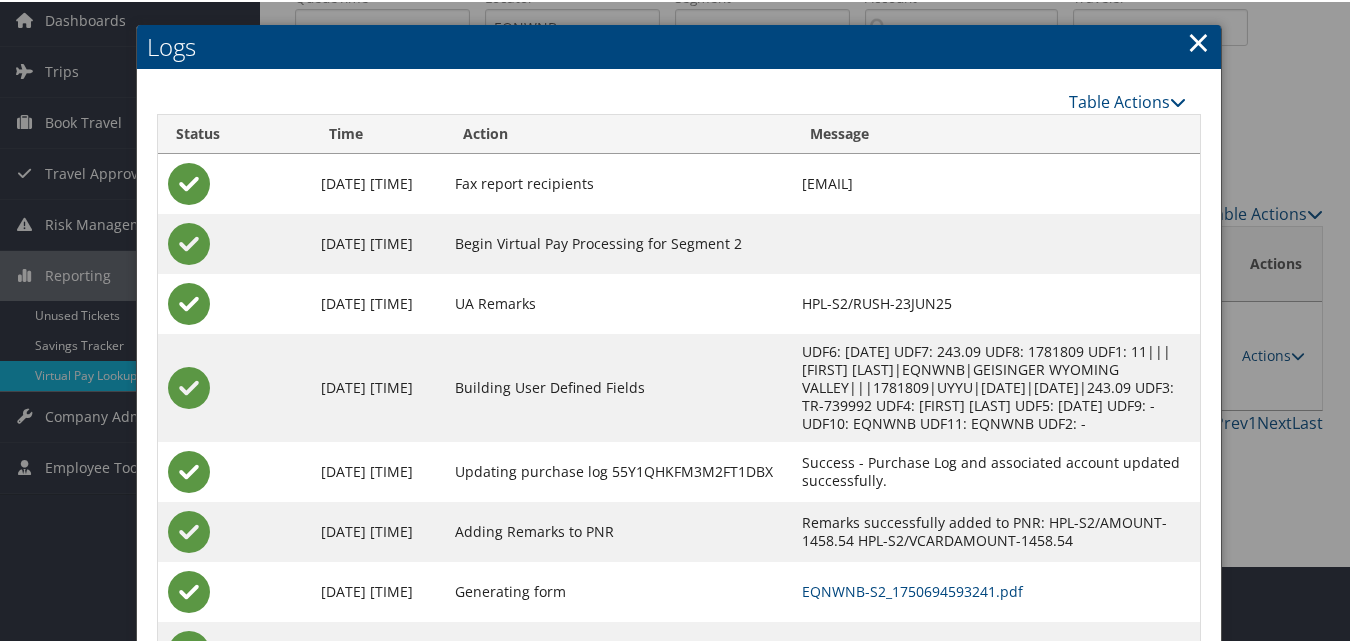 scroll, scrollTop: 171, scrollLeft: 0, axis: vertical 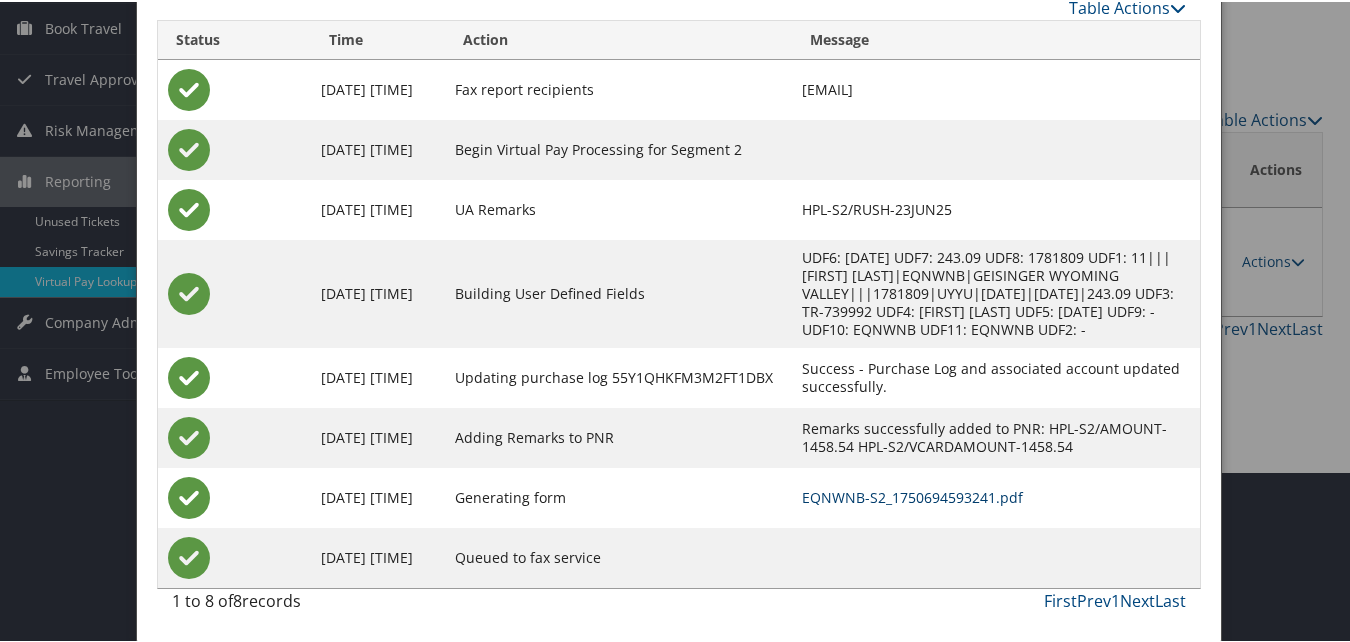 click on "EQNWNB-S2_1750694593241.pdf" at bounding box center [912, 495] 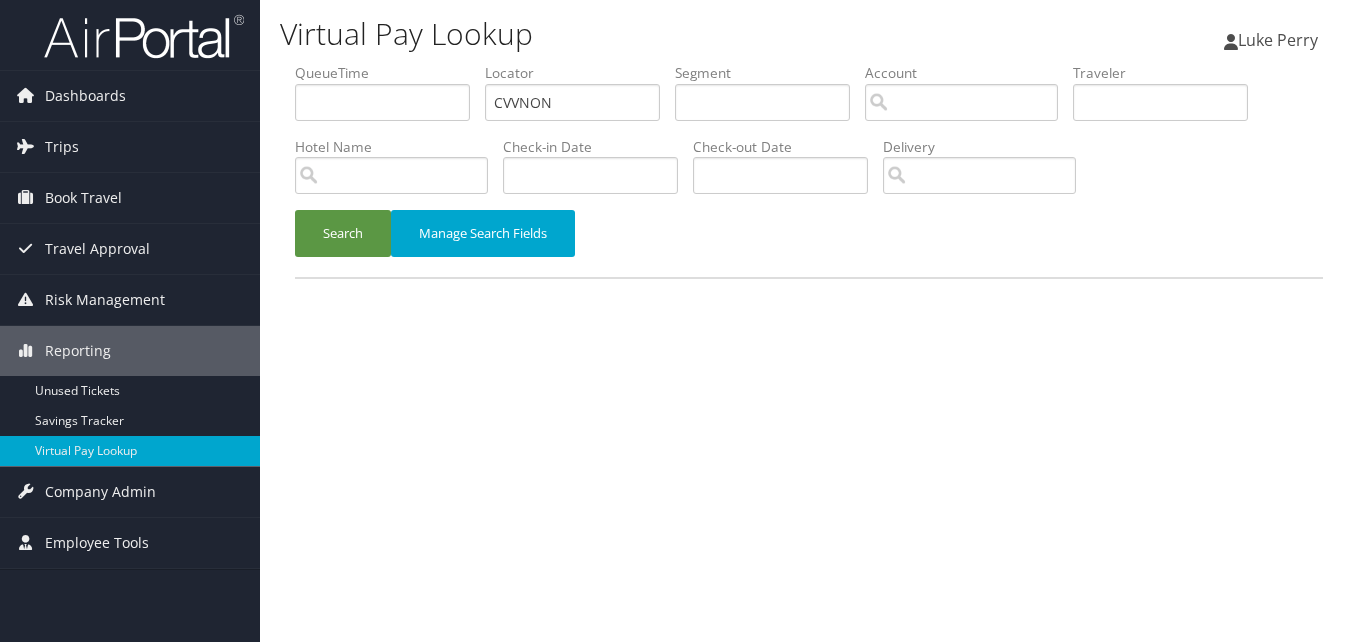 scroll, scrollTop: 0, scrollLeft: 0, axis: both 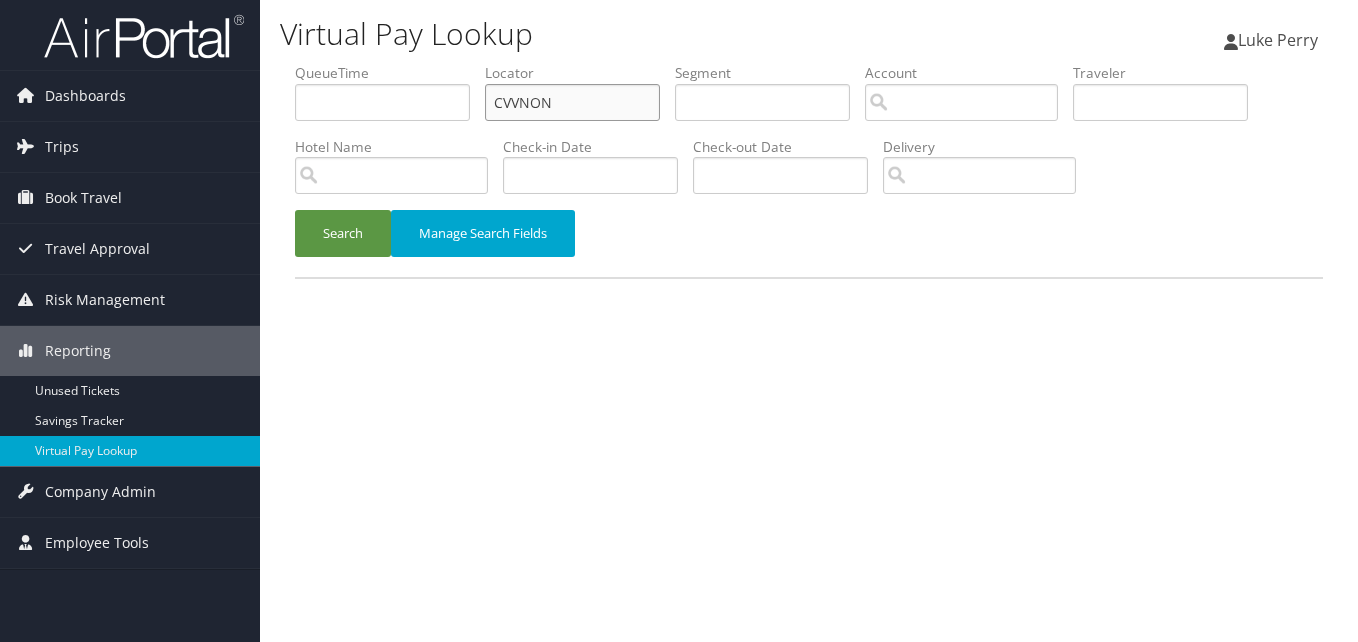 paste on "IKLTOB" 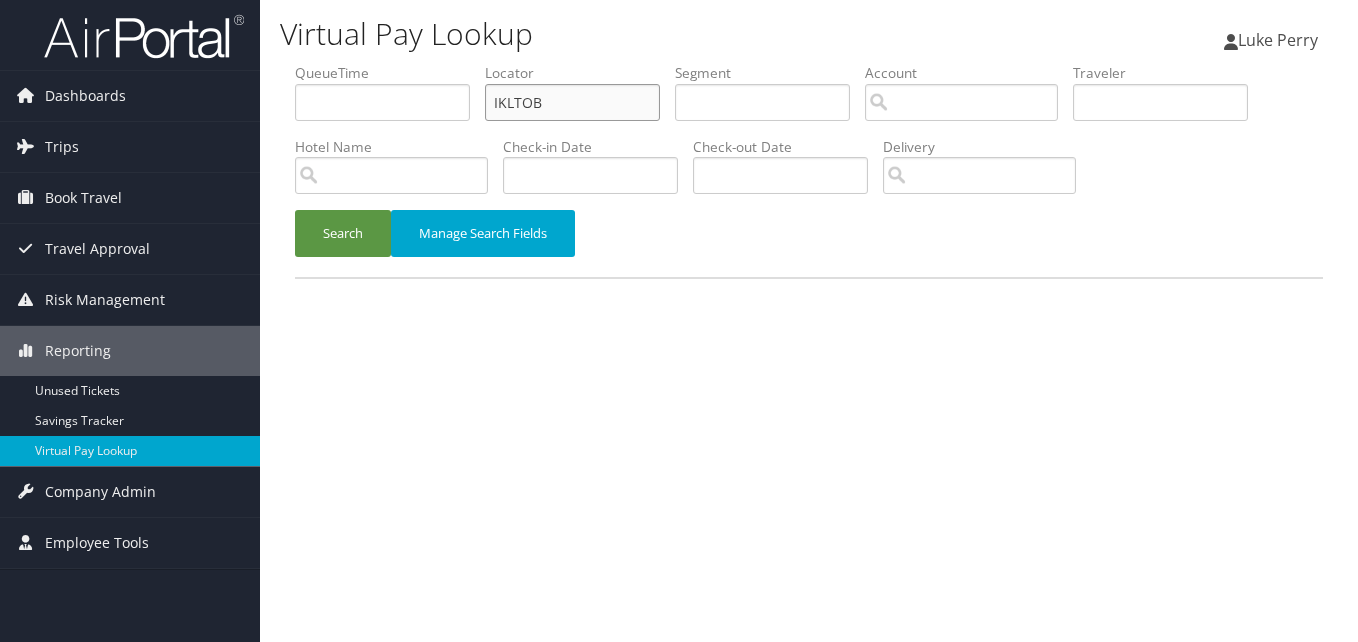 drag, startPoint x: 568, startPoint y: 106, endPoint x: 412, endPoint y: 126, distance: 157.27682 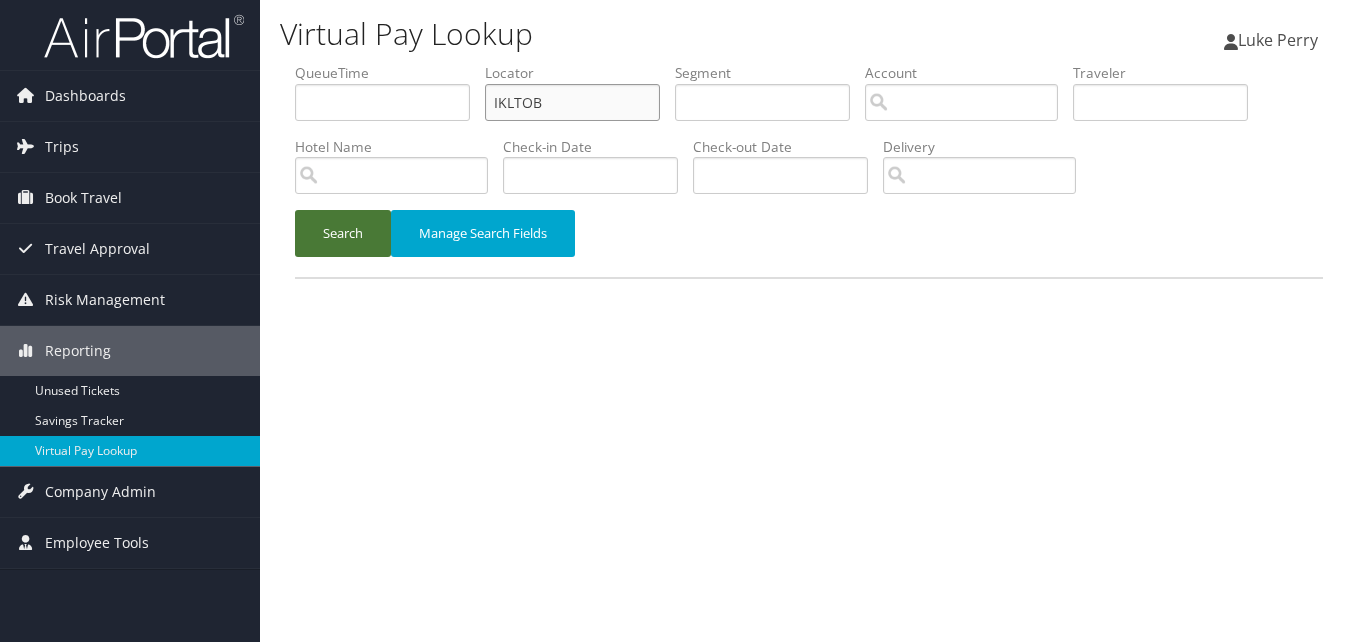 type on "IKLTOB" 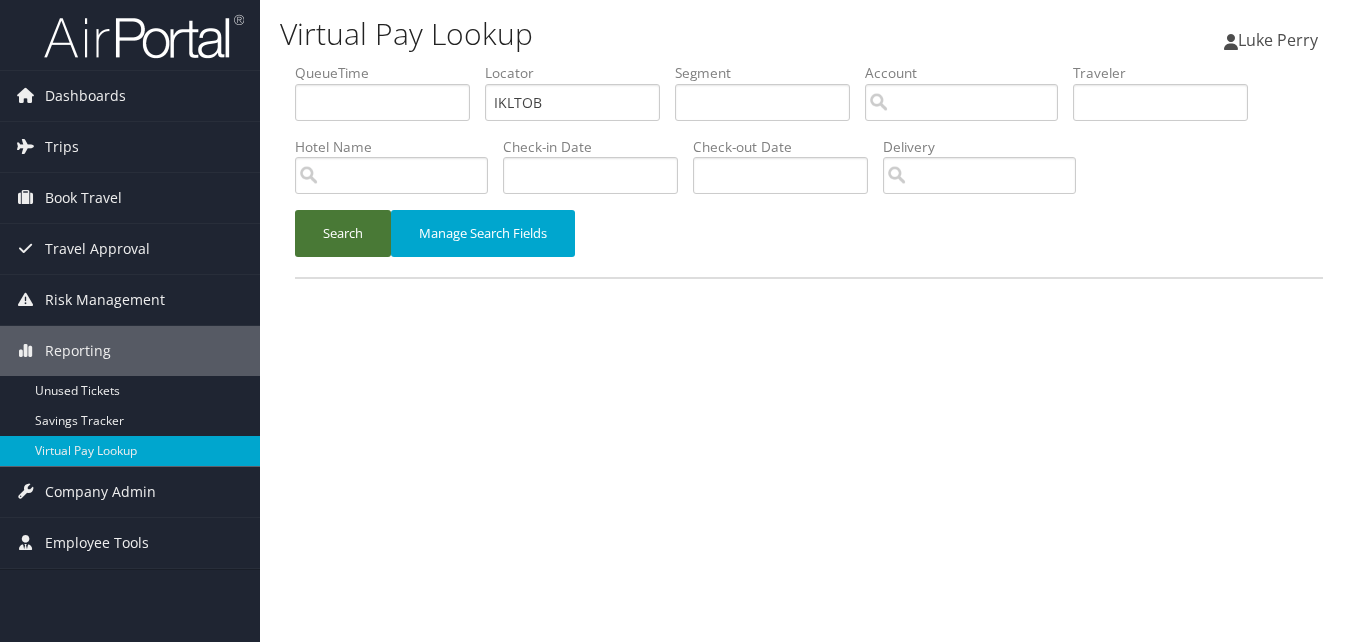 drag, startPoint x: 360, startPoint y: 221, endPoint x: 401, endPoint y: 208, distance: 43.011627 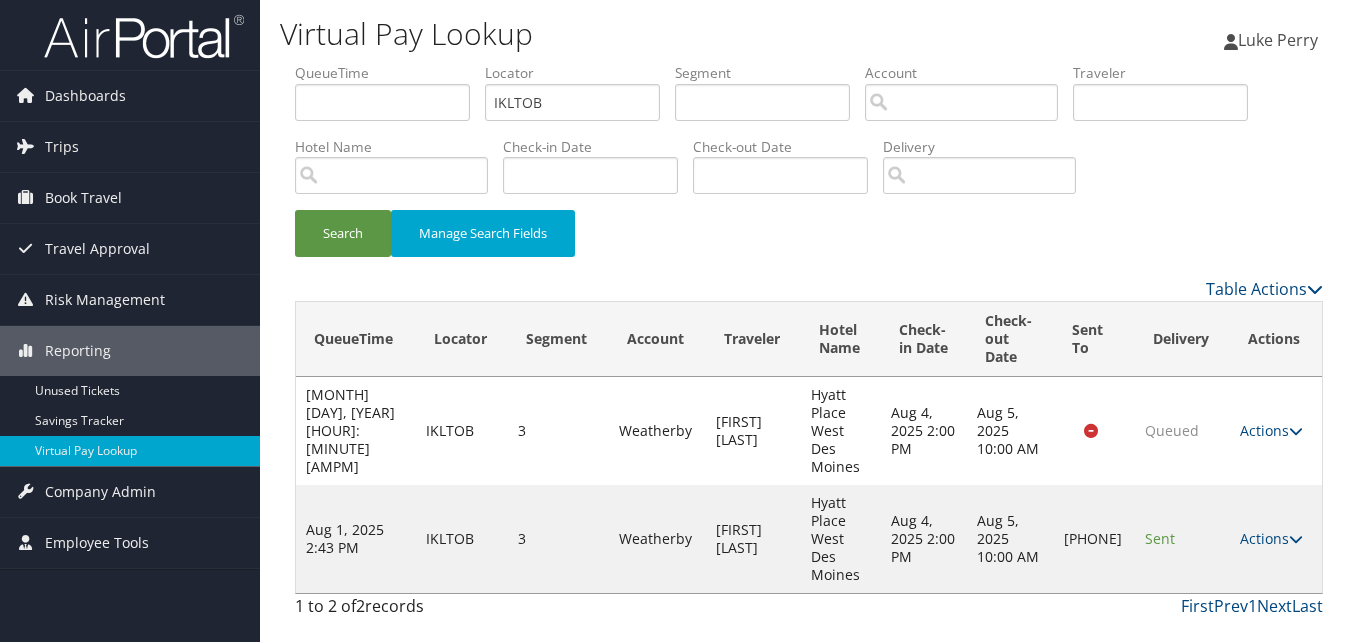 click on "Actions   Resend  Logs  Delivery Information  View Itinerary" at bounding box center [1276, 539] 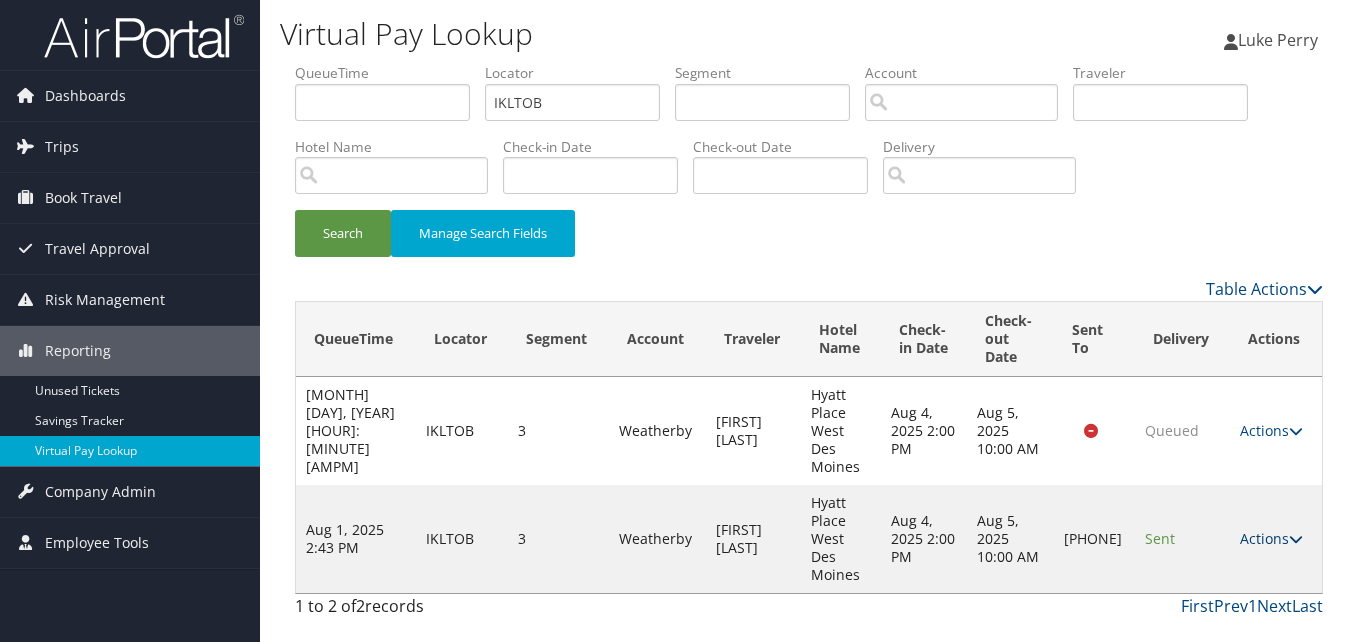 click on "Actions" at bounding box center [1271, 538] 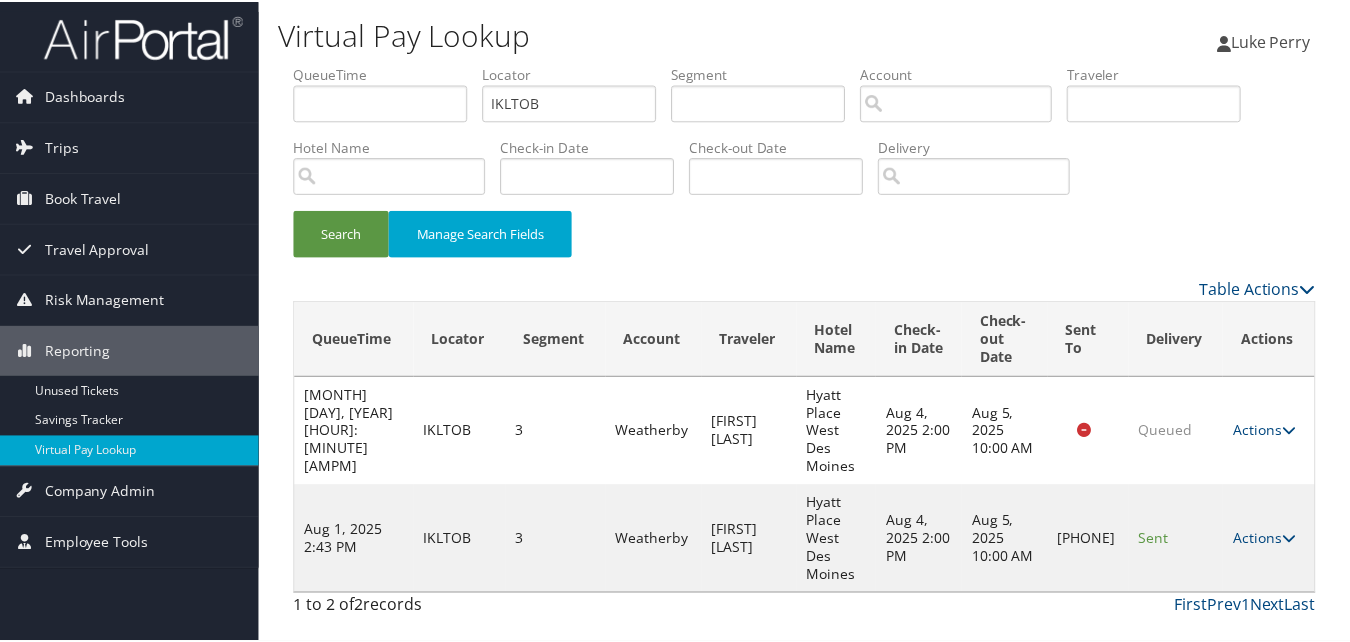 scroll, scrollTop: 46, scrollLeft: 0, axis: vertical 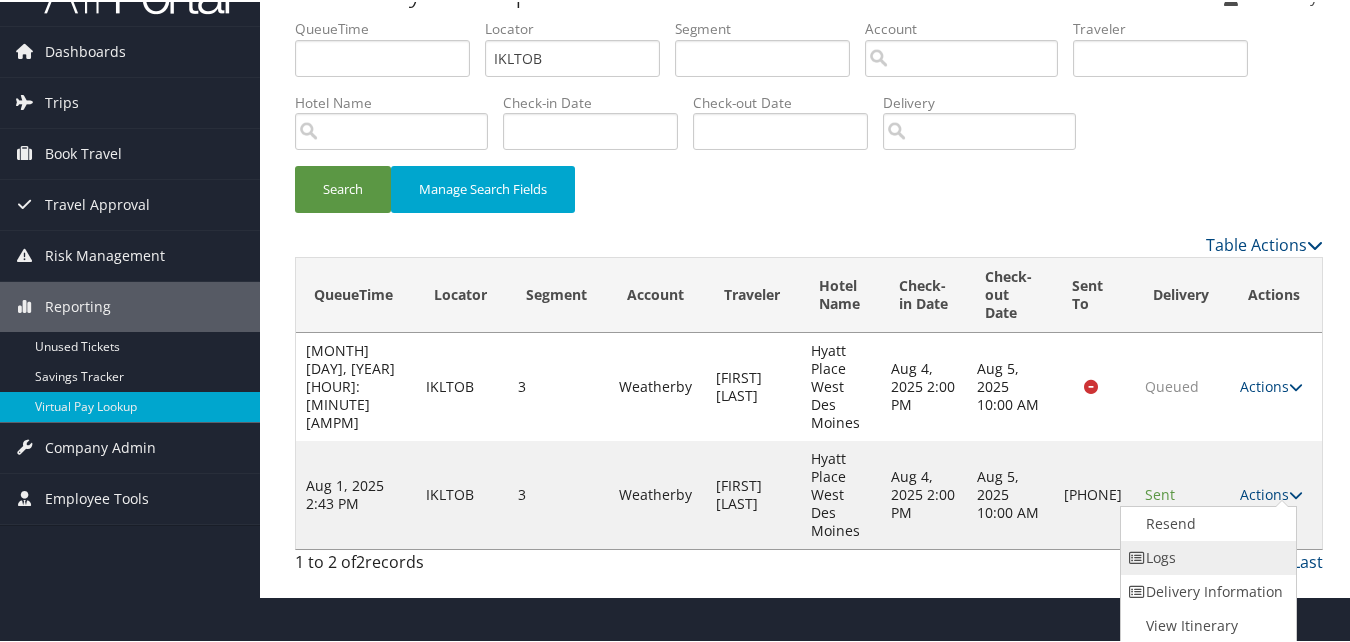 click on "Logs" at bounding box center [1206, 556] 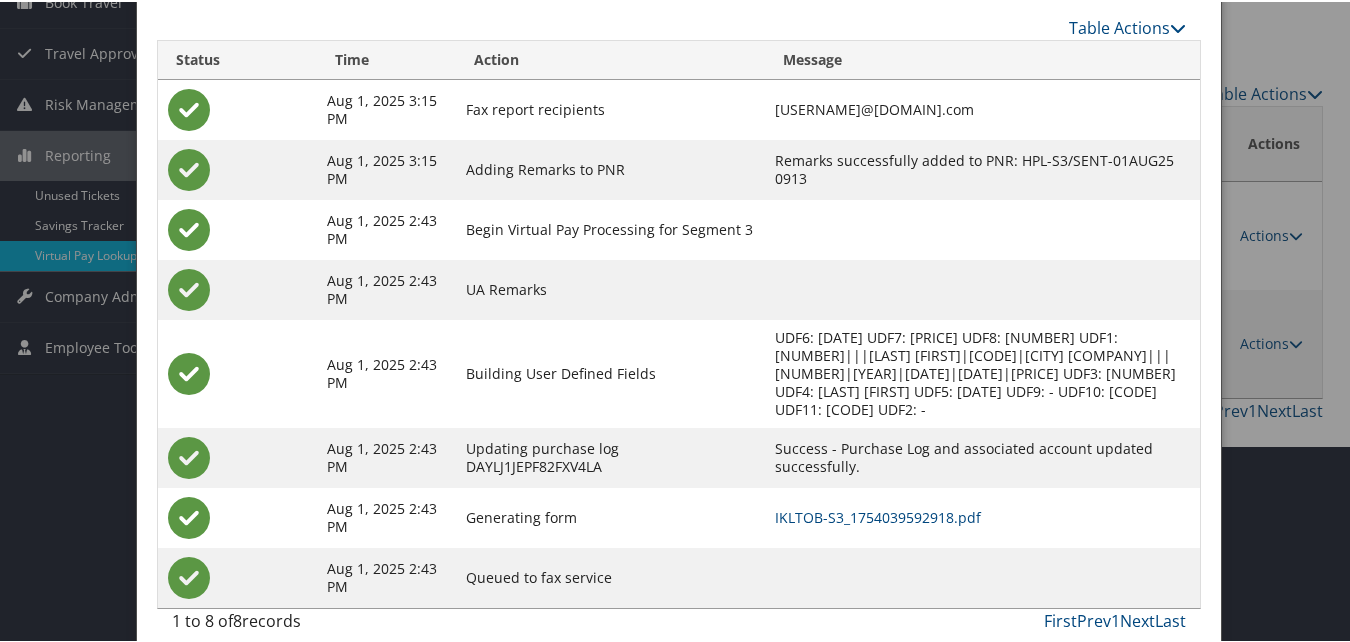 scroll, scrollTop: 199, scrollLeft: 0, axis: vertical 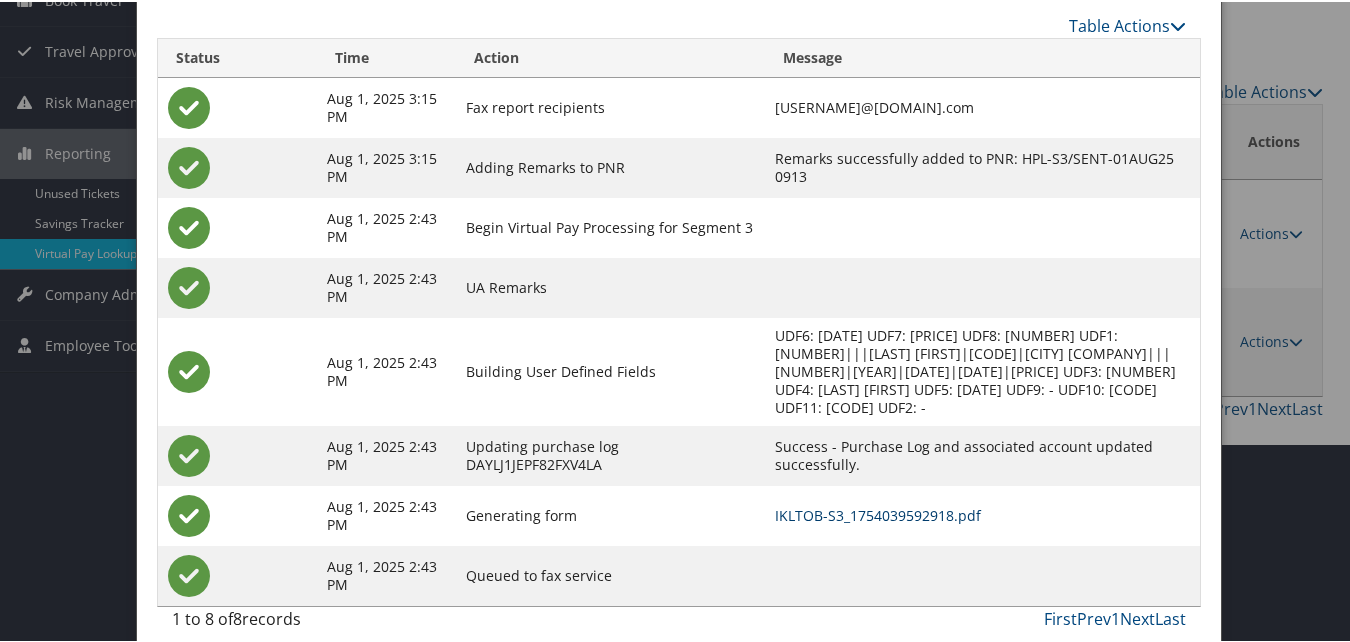 click on "IKLTOB-S3_1754039592918.pdf" at bounding box center (878, 513) 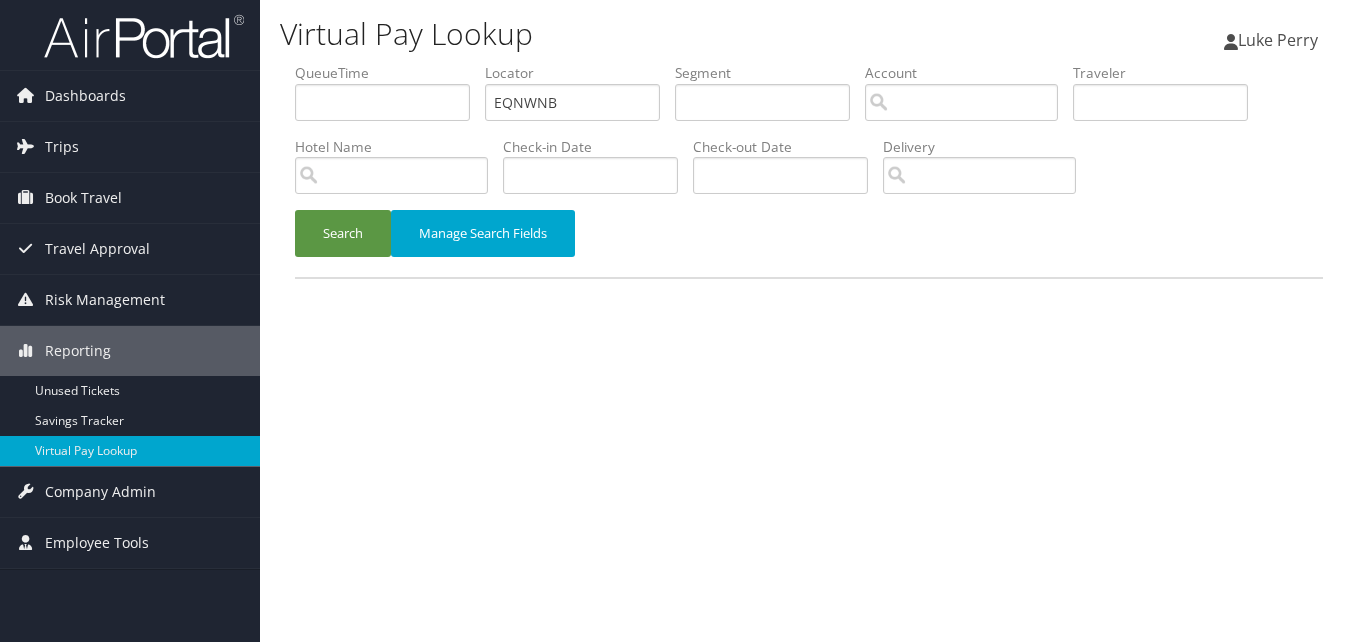scroll, scrollTop: 0, scrollLeft: 0, axis: both 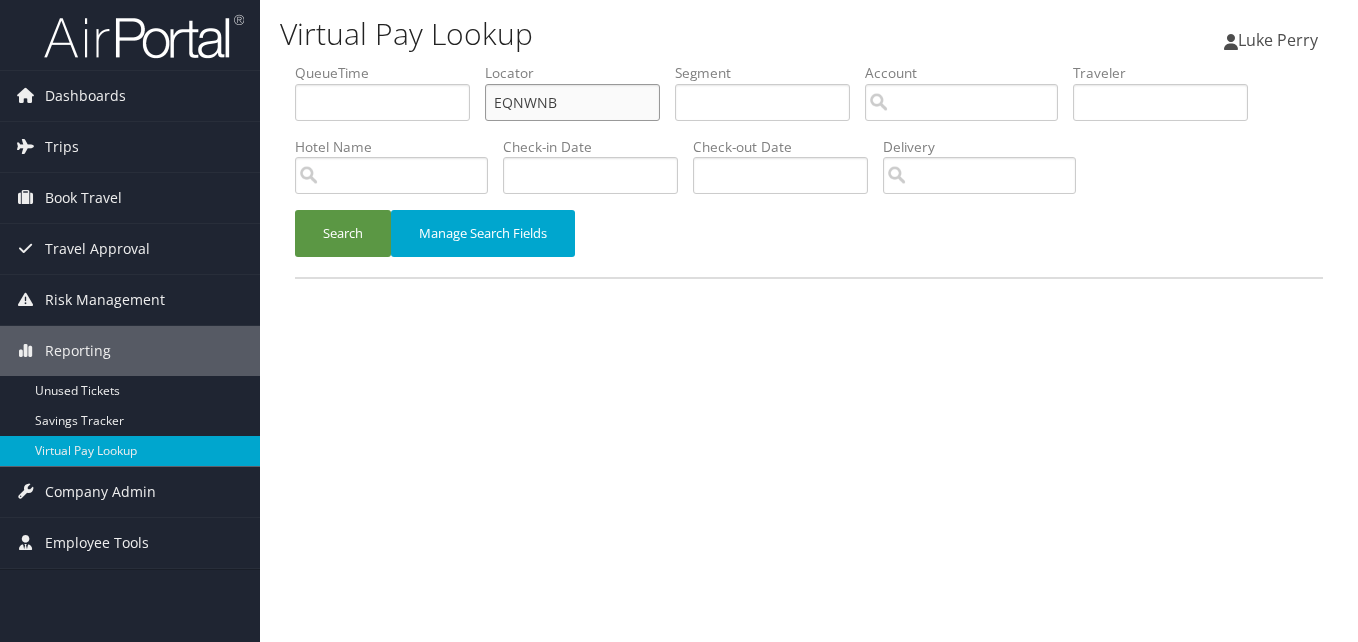 drag, startPoint x: 579, startPoint y: 103, endPoint x: 437, endPoint y: 139, distance: 146.49232 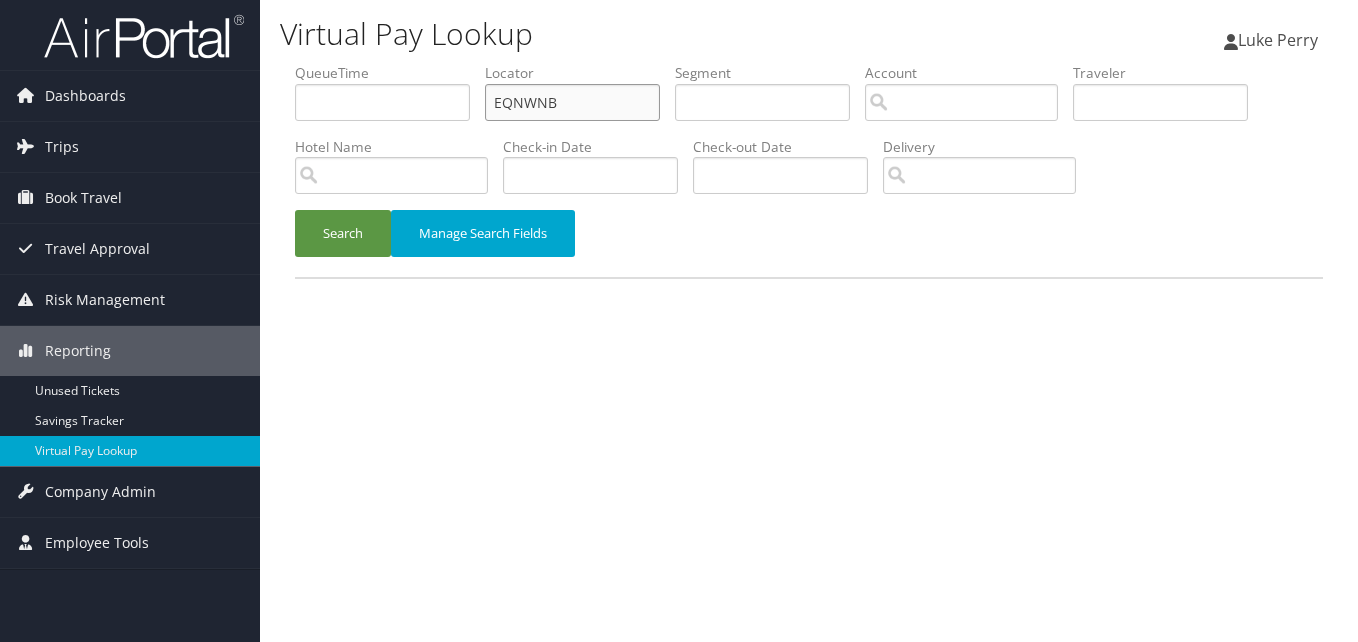 click on "QueueTime Locator EQNWNB Segment Account Traveler Hotel Name Check-in Date Check-out Date Delivery" at bounding box center (809, 63) 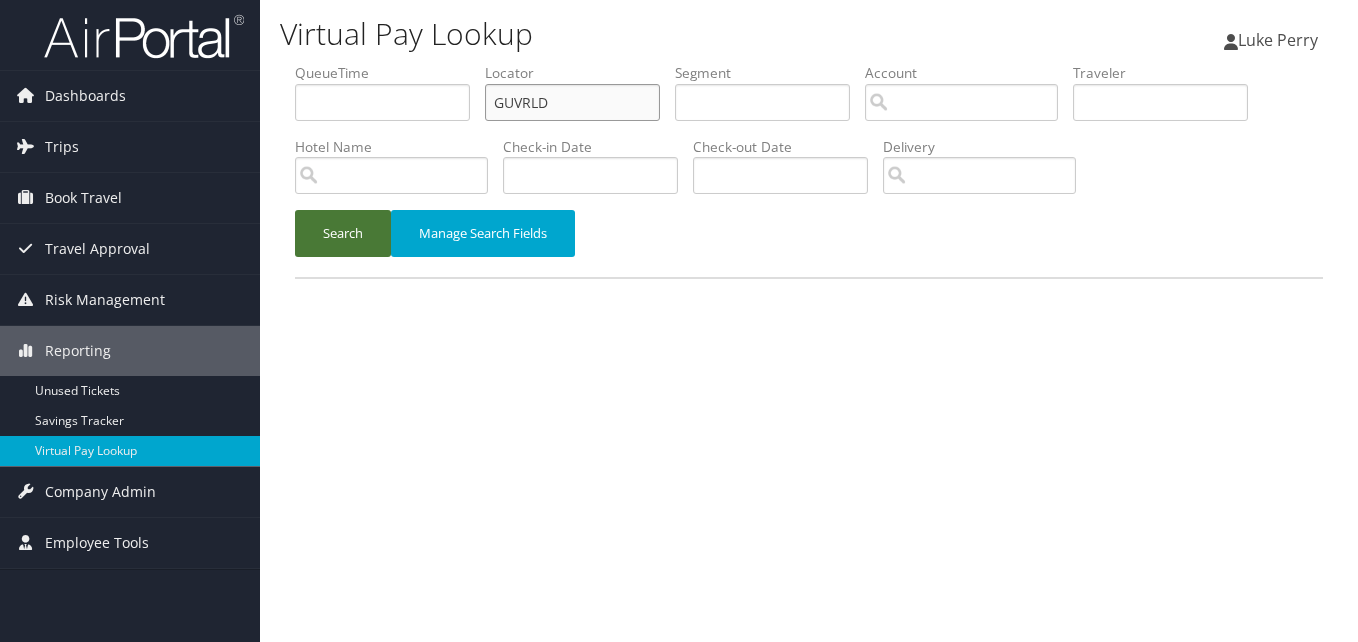 type on "GUVRLD" 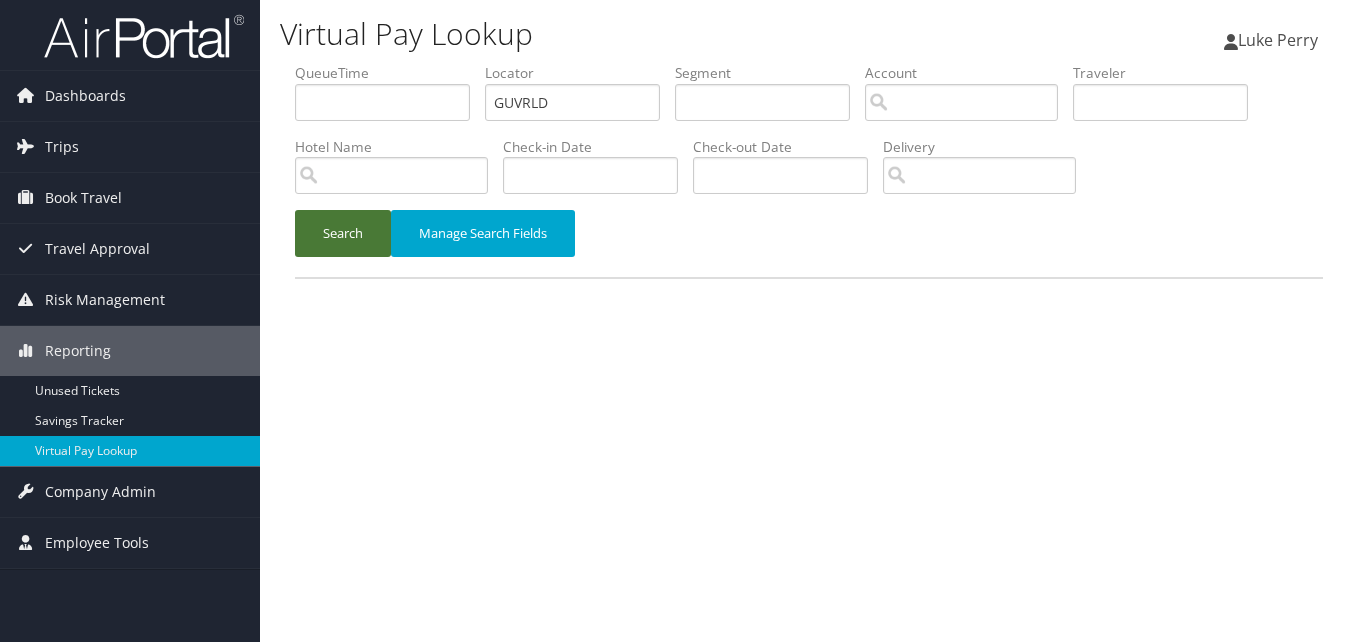 click on "Search" at bounding box center (343, 233) 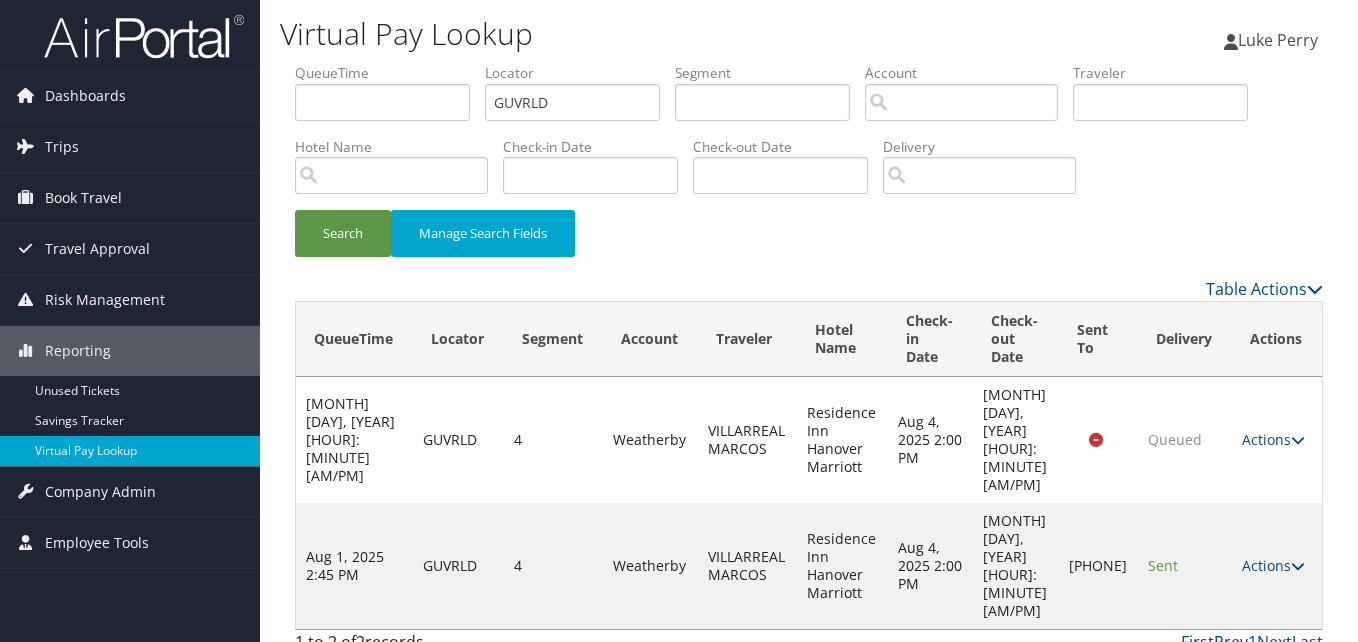 click on "Actions   Resend  Logs  Delivery Information  View Itinerary" at bounding box center [1277, 566] 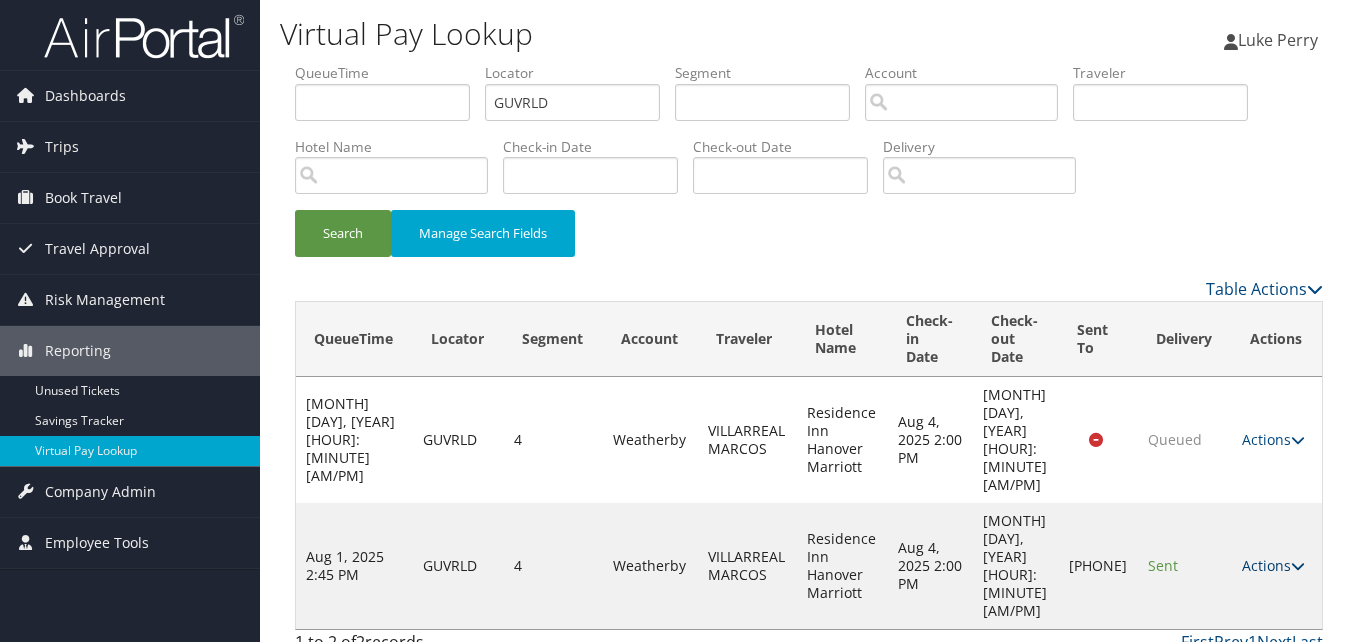 click on "Actions" at bounding box center [1273, 565] 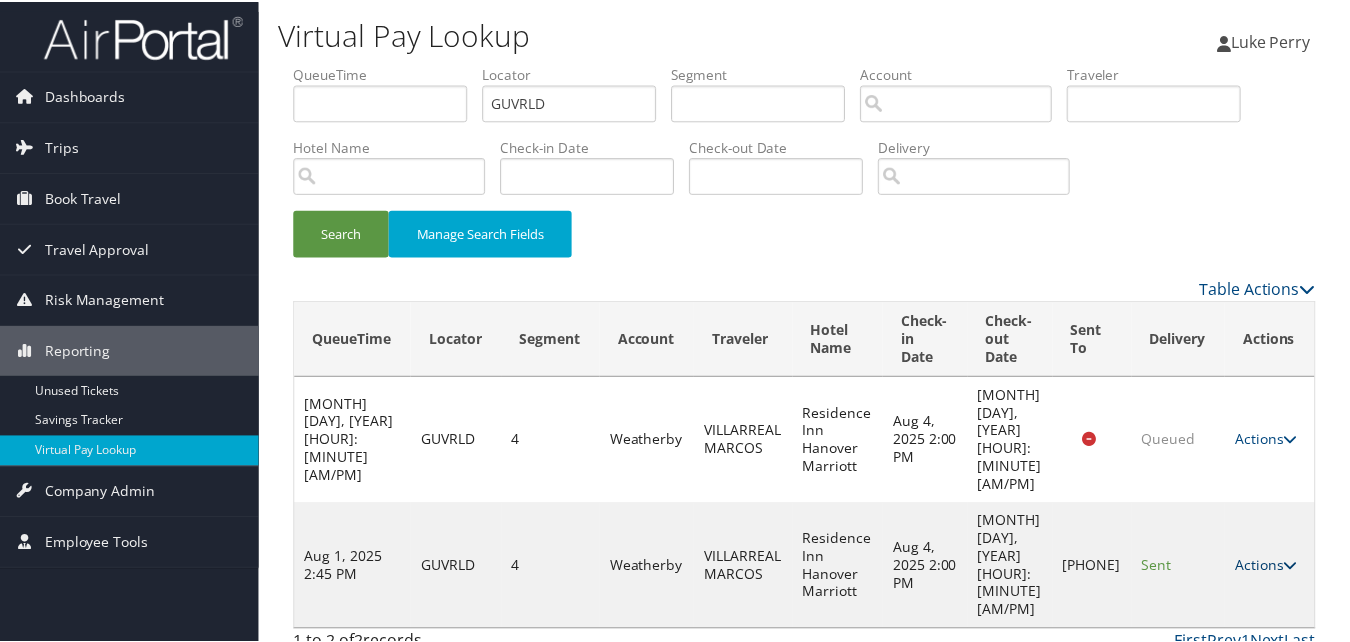 scroll, scrollTop: 19, scrollLeft: 0, axis: vertical 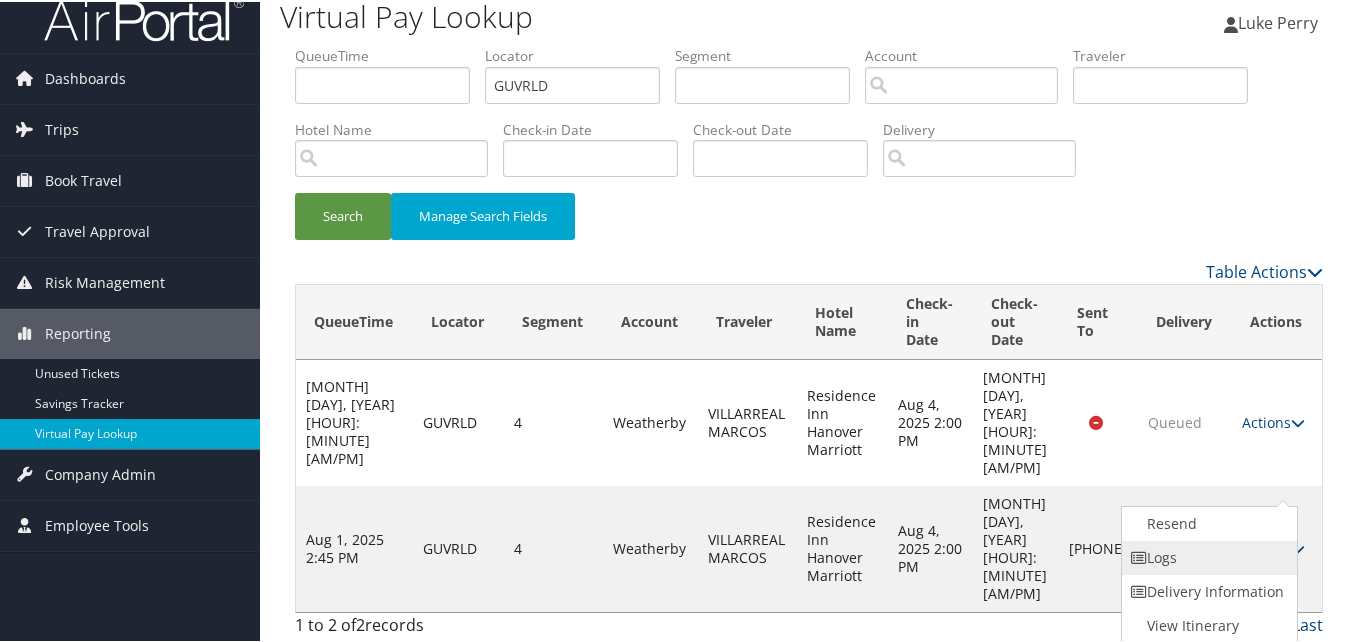 click on "Logs" at bounding box center [1207, 556] 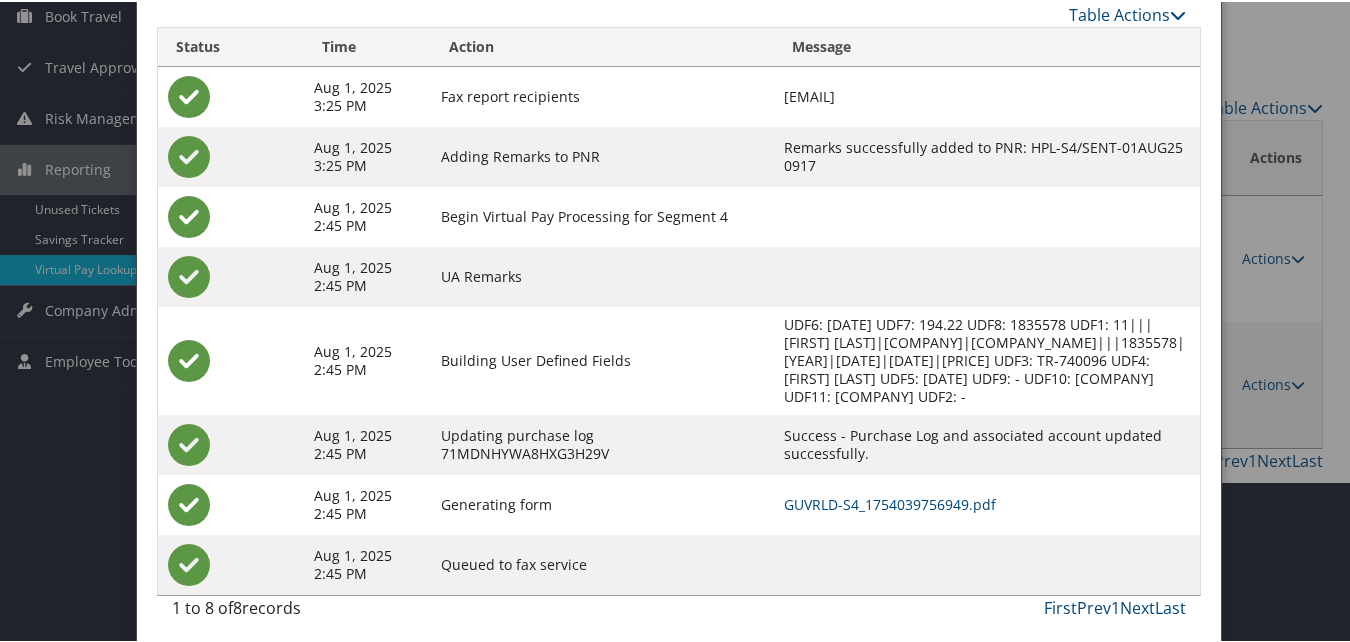 scroll, scrollTop: 190, scrollLeft: 0, axis: vertical 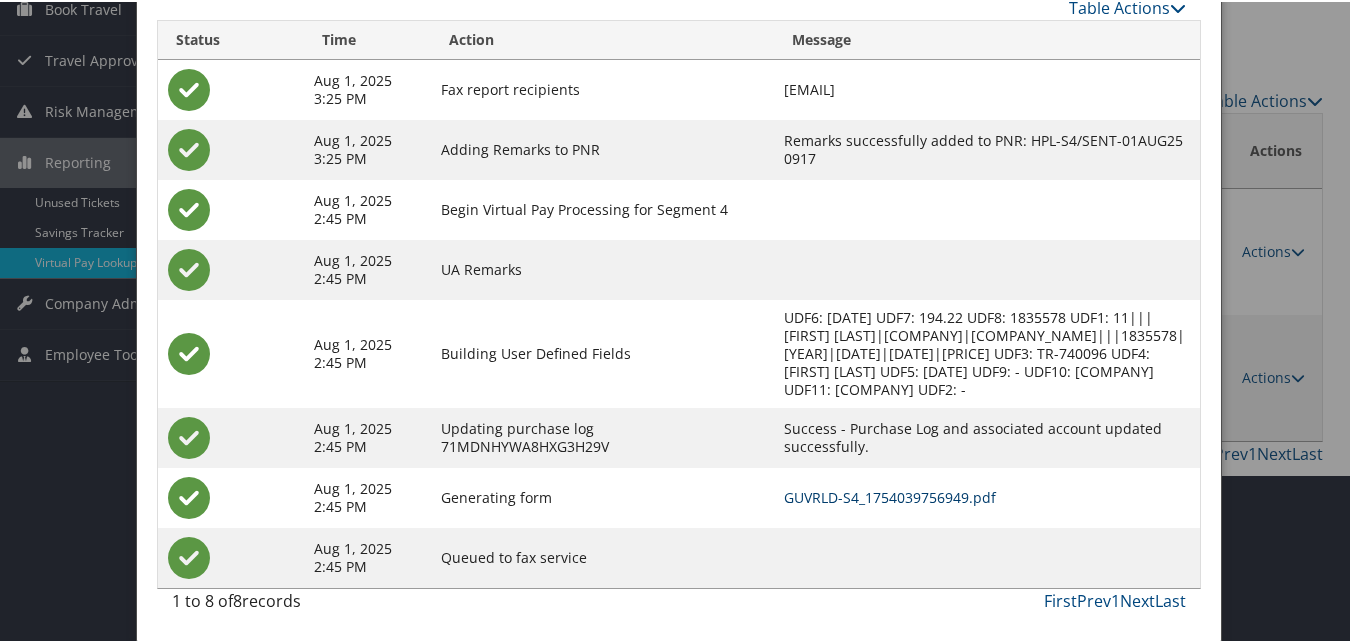 click on "GUVRLD-S4_1754039756949.pdf" at bounding box center [890, 495] 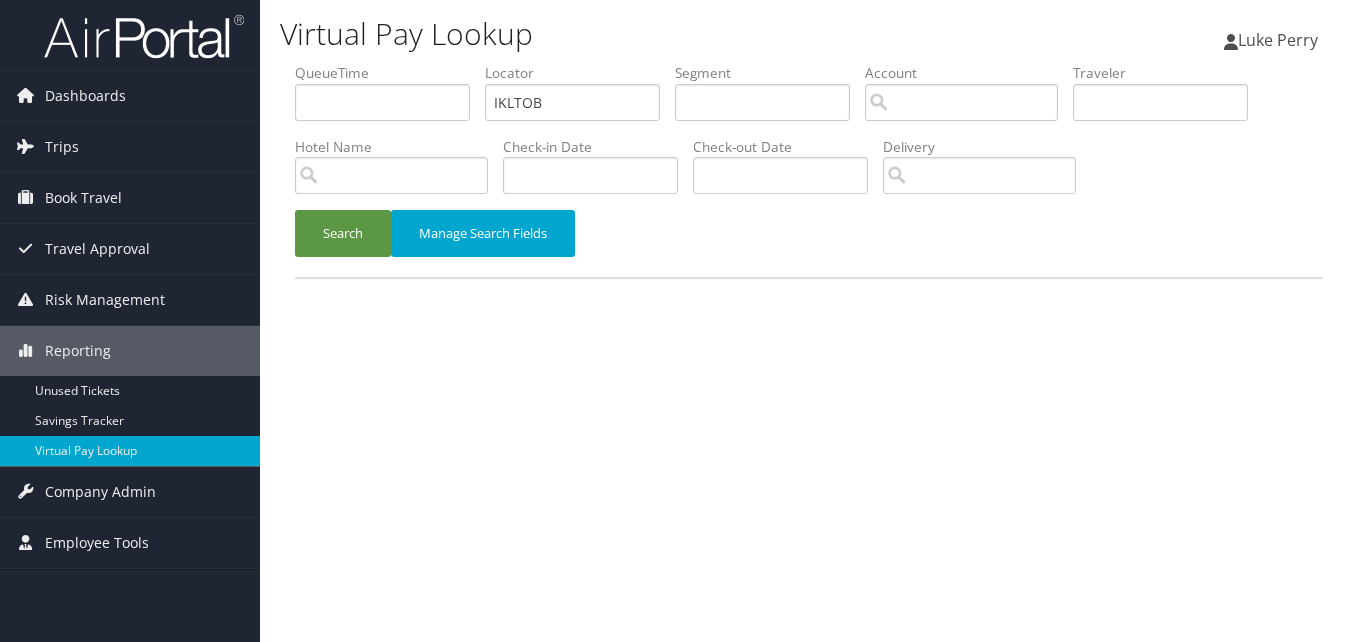 scroll, scrollTop: 0, scrollLeft: 0, axis: both 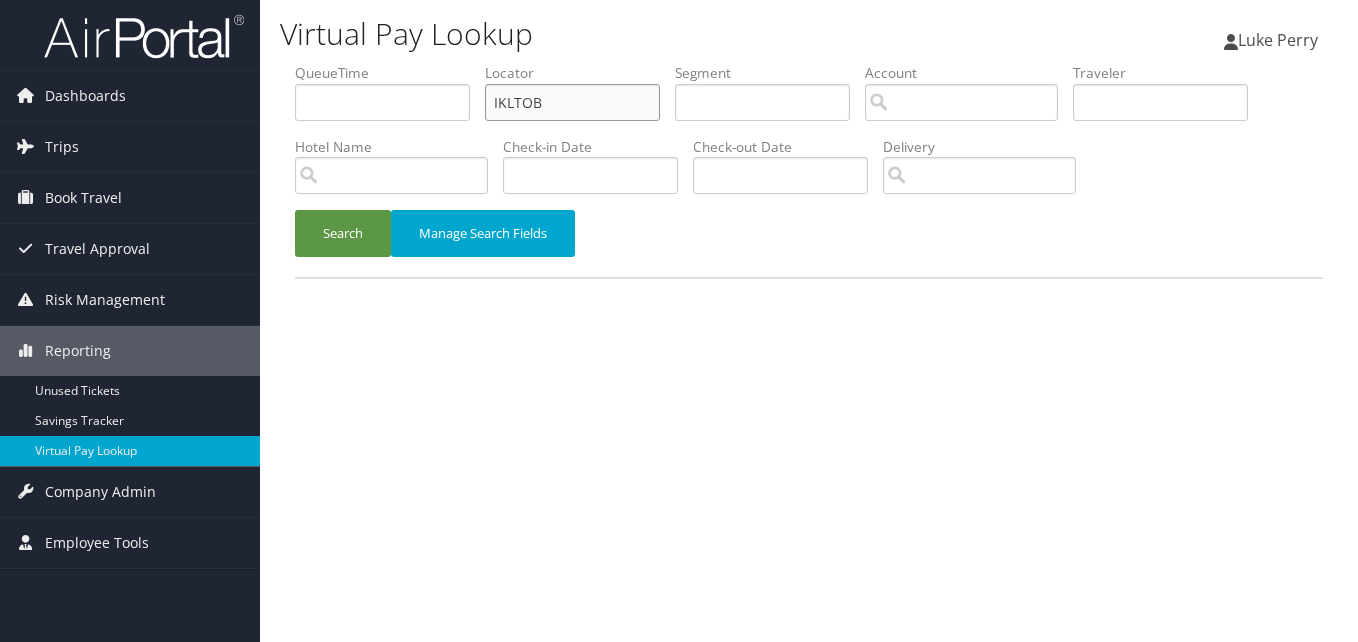 drag, startPoint x: 553, startPoint y: 101, endPoint x: 319, endPoint y: 124, distance: 235.12762 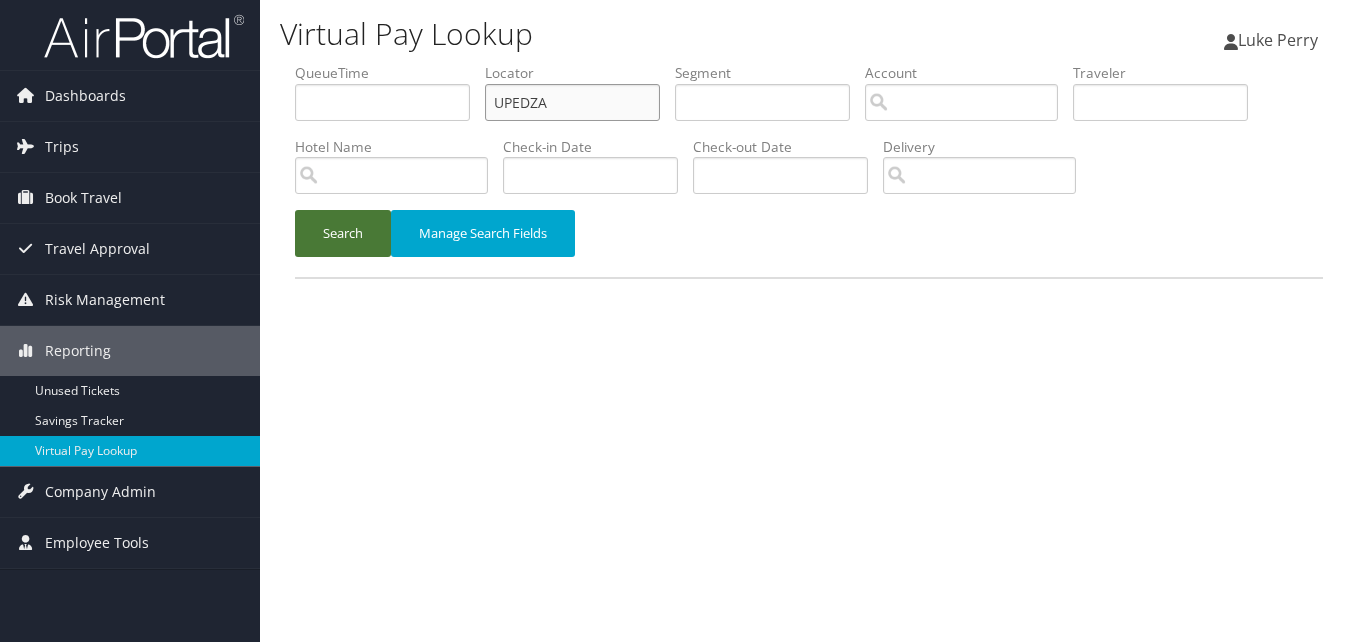 type on "UPEDZA" 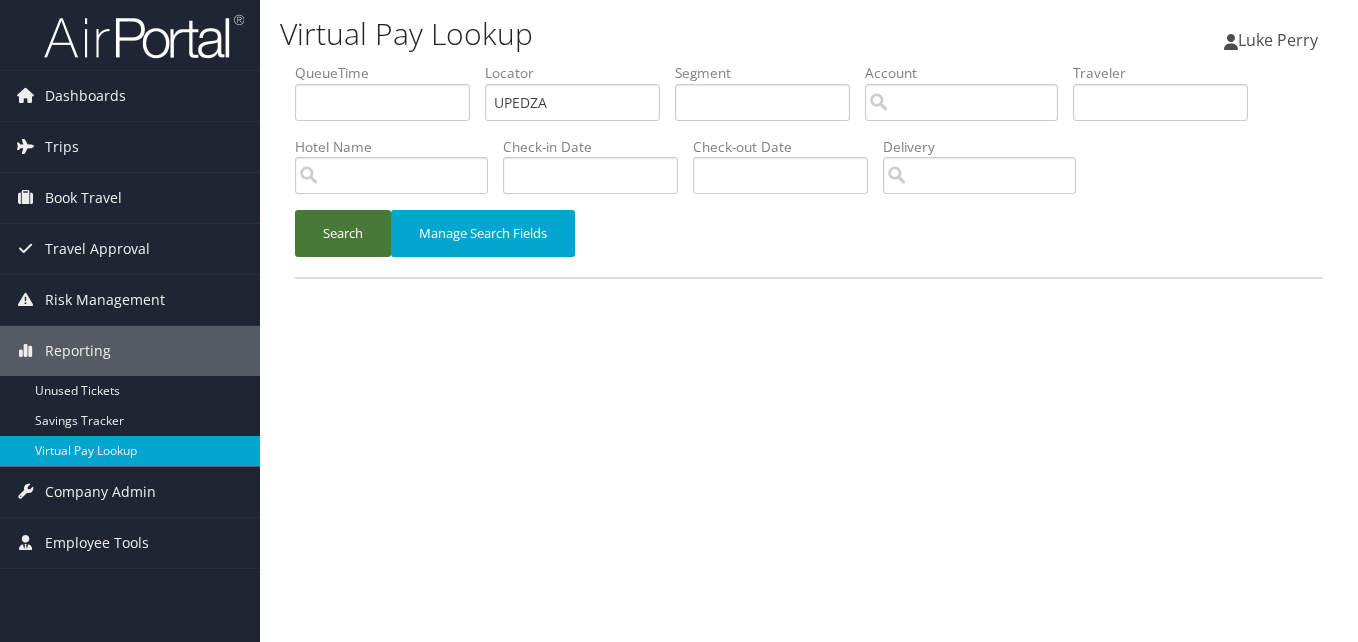 click on "Search" at bounding box center [343, 233] 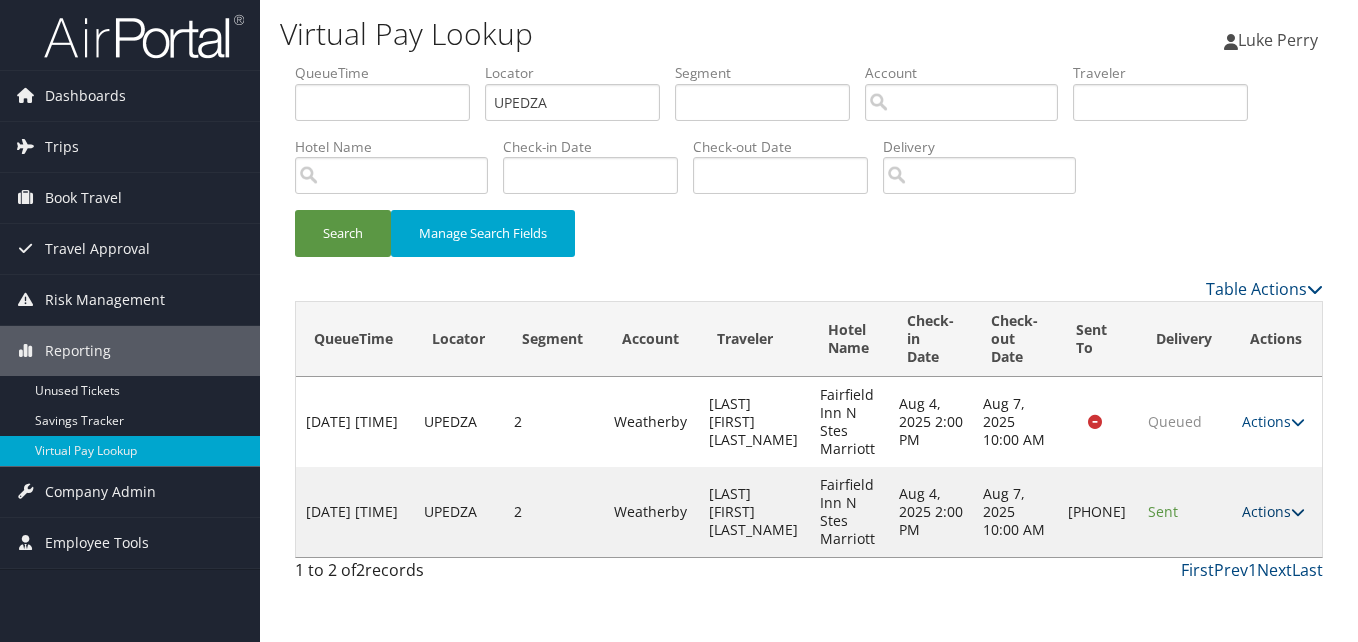 click on "Actions" at bounding box center [1273, 511] 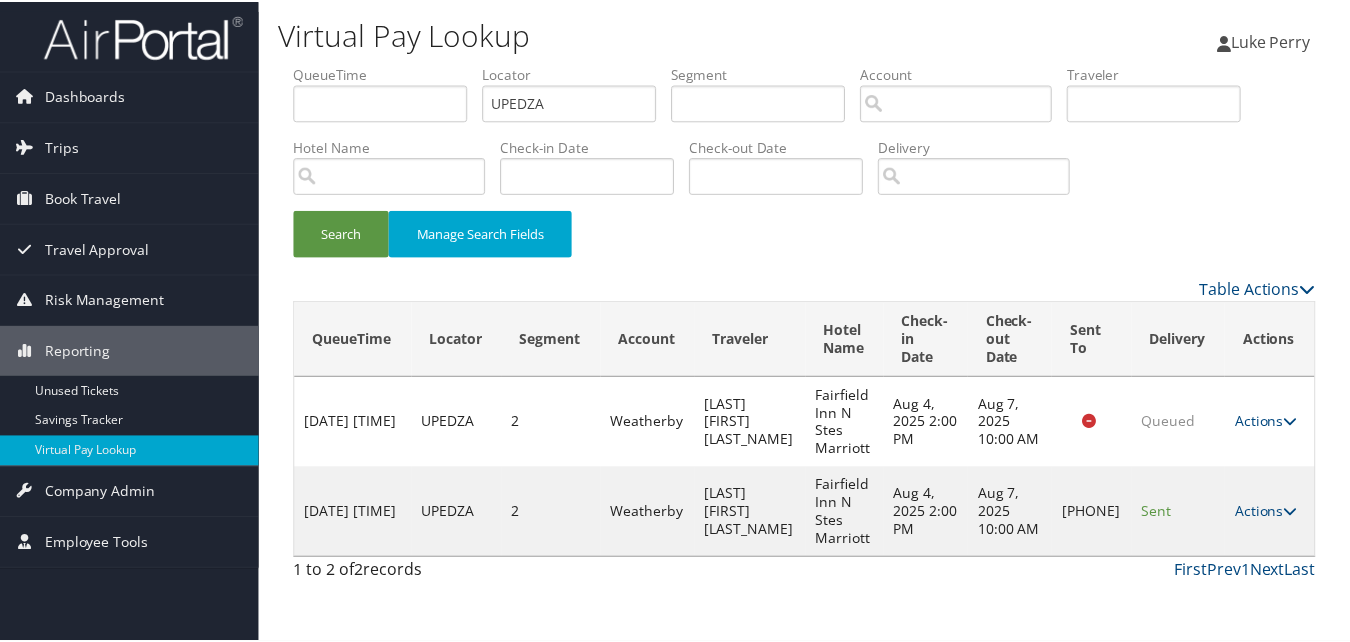 scroll, scrollTop: 19, scrollLeft: 0, axis: vertical 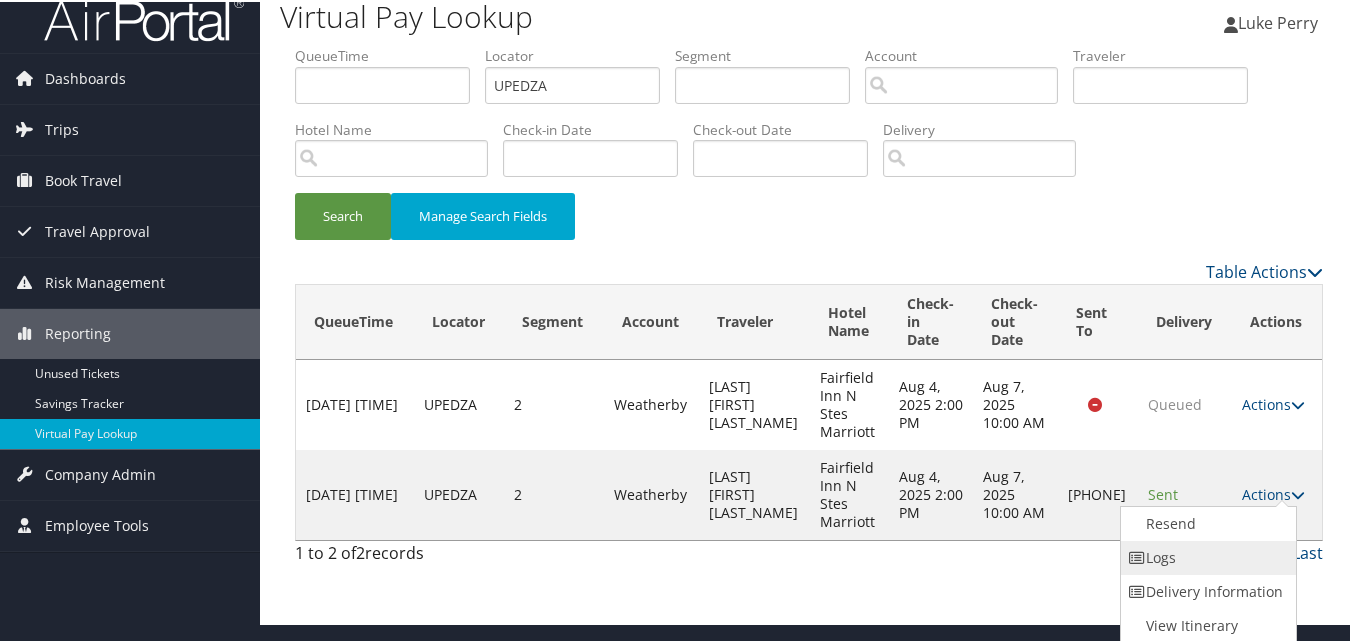 click on "Logs" at bounding box center [1206, 556] 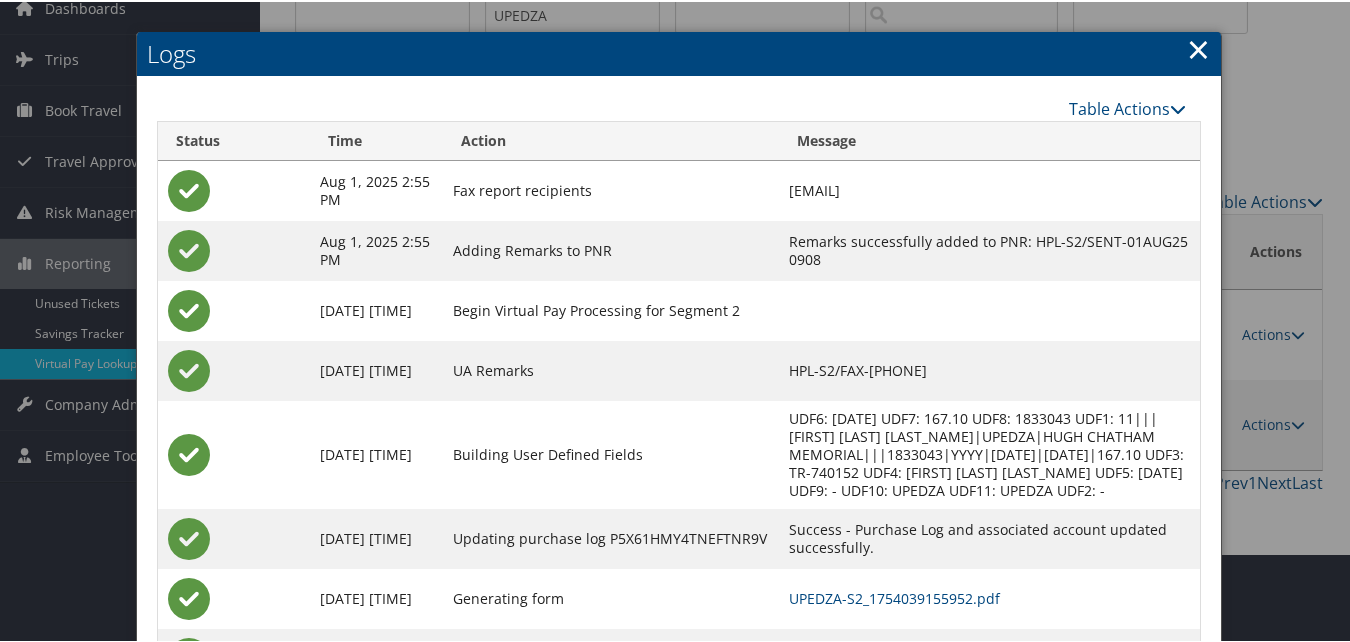 scroll, scrollTop: 190, scrollLeft: 0, axis: vertical 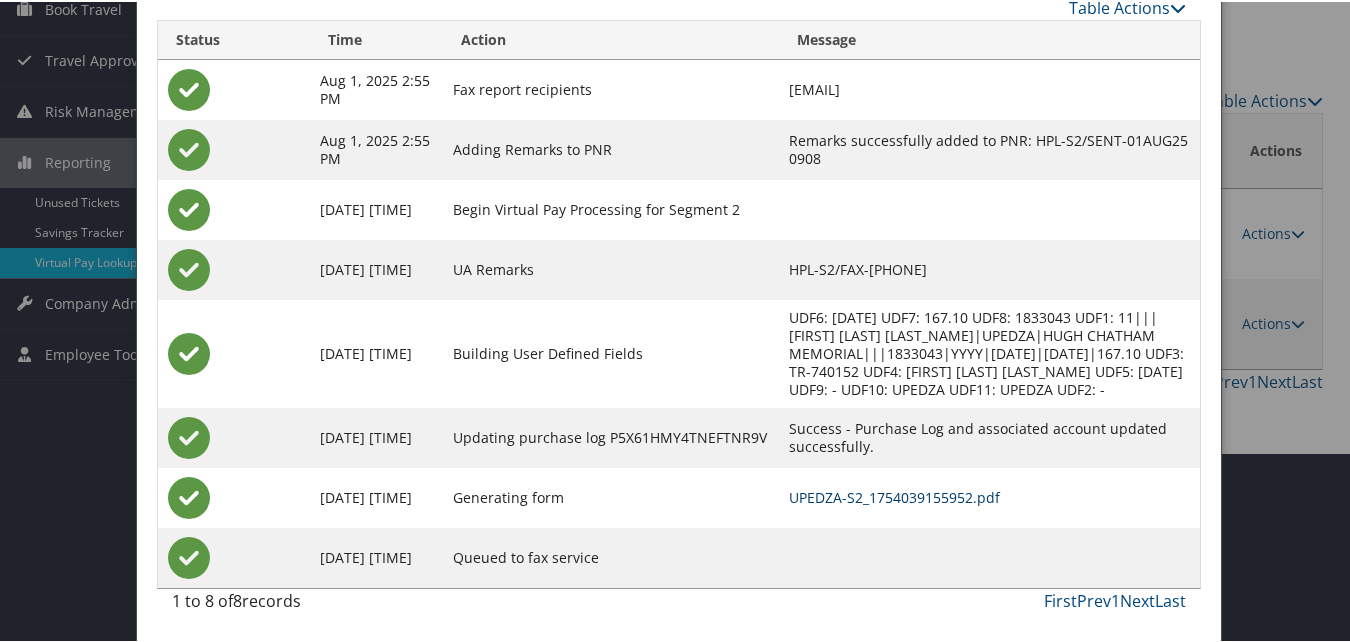 click on "UPEDZA-S2_1754039155952.pdf" at bounding box center (894, 495) 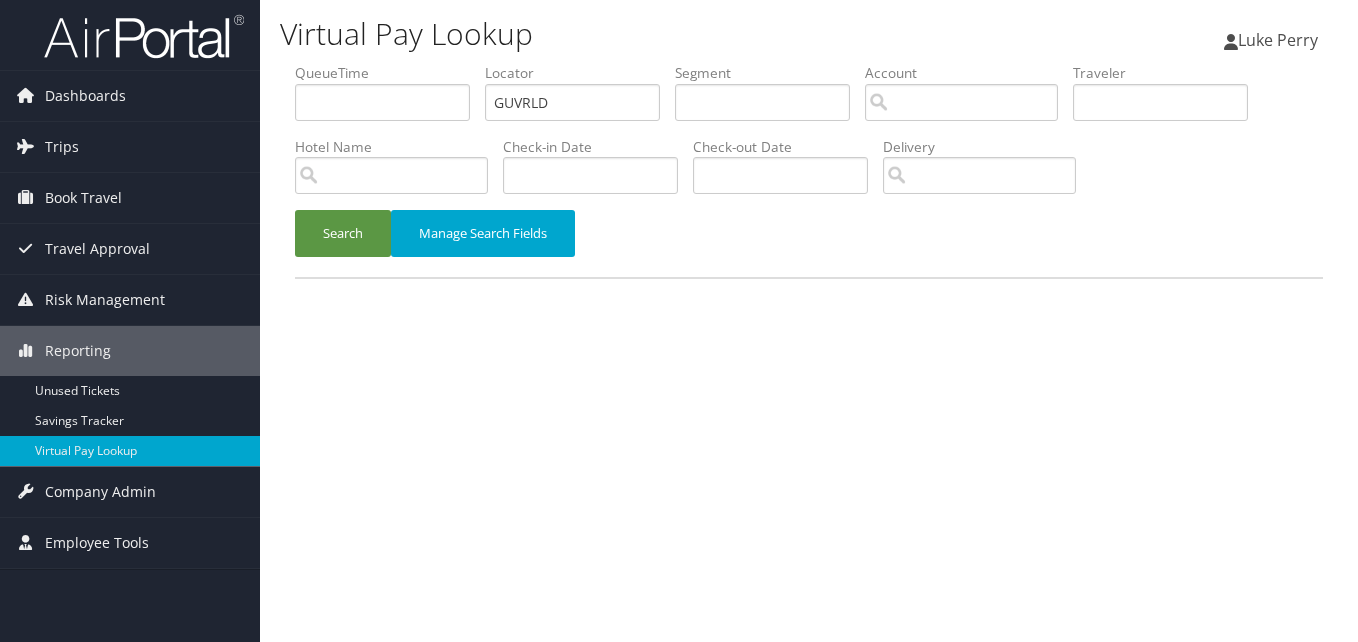 scroll, scrollTop: 0, scrollLeft: 0, axis: both 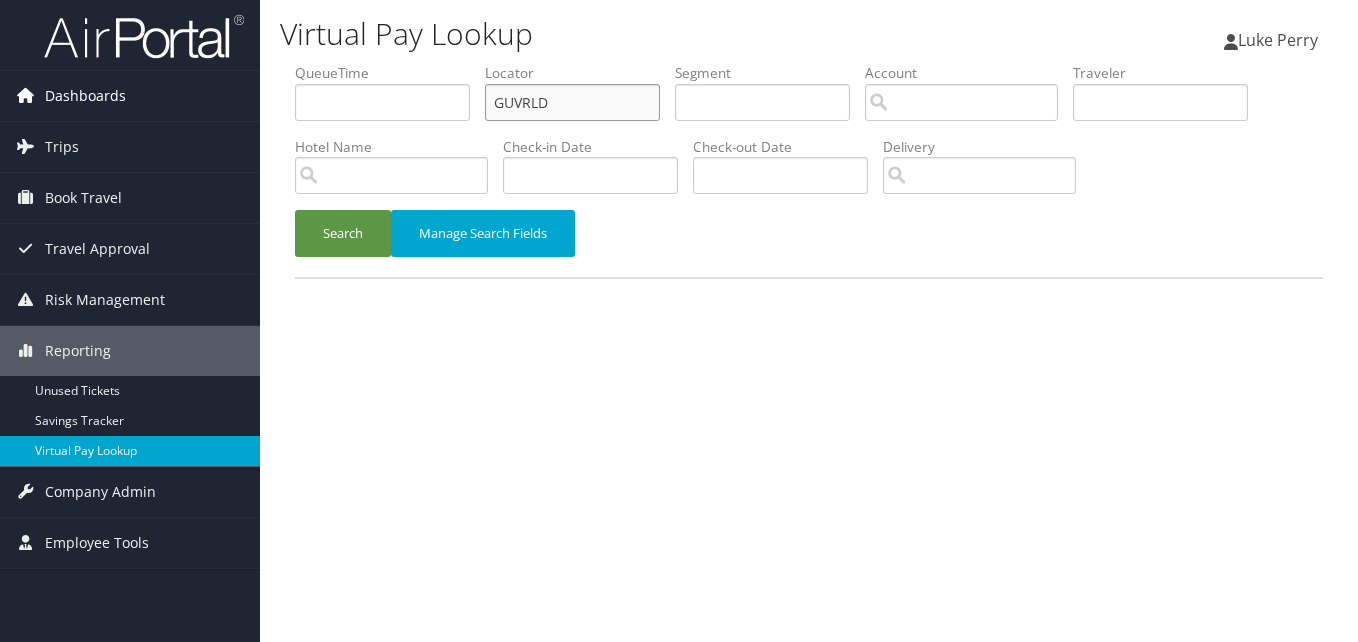 paste on "CSJWYA" 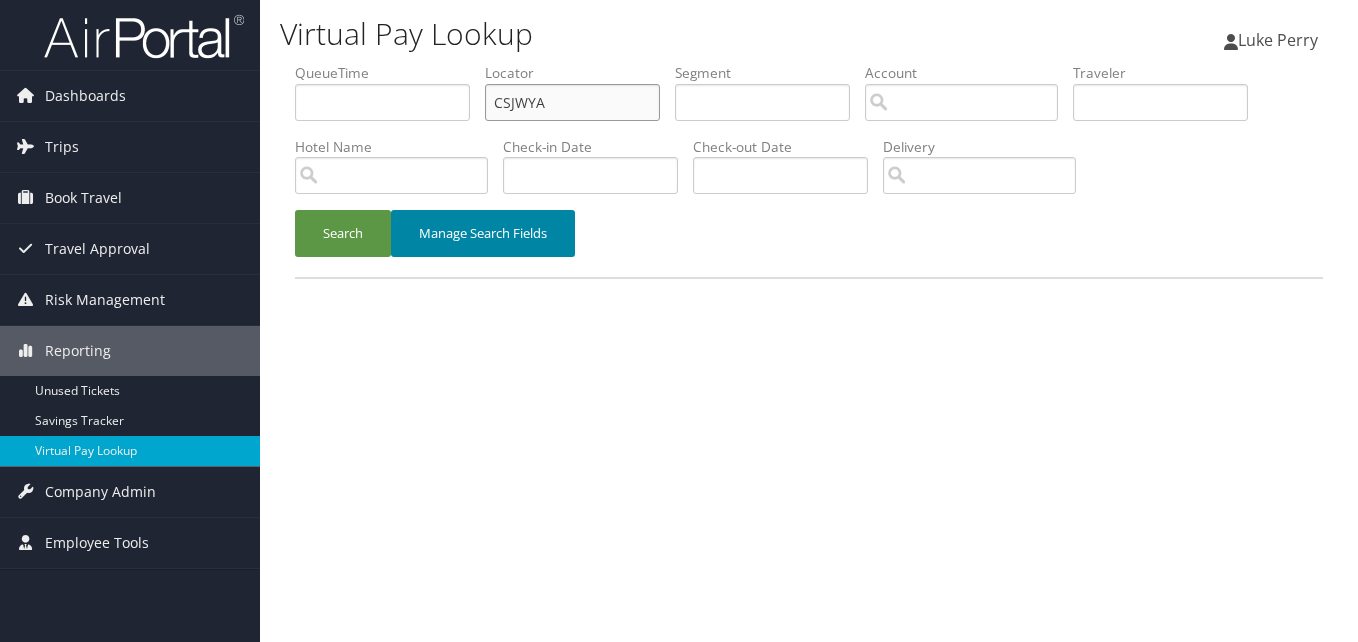 drag, startPoint x: 573, startPoint y: 98, endPoint x: 534, endPoint y: 227, distance: 134.76646 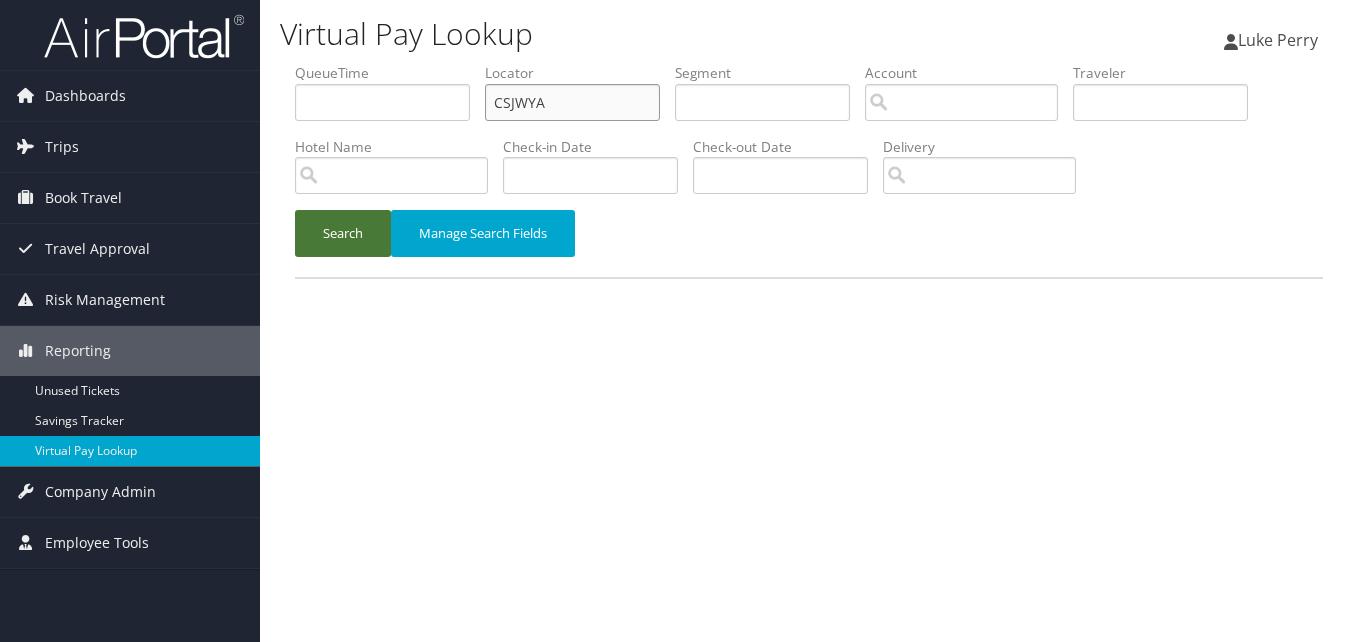 type on "CSJWYA" 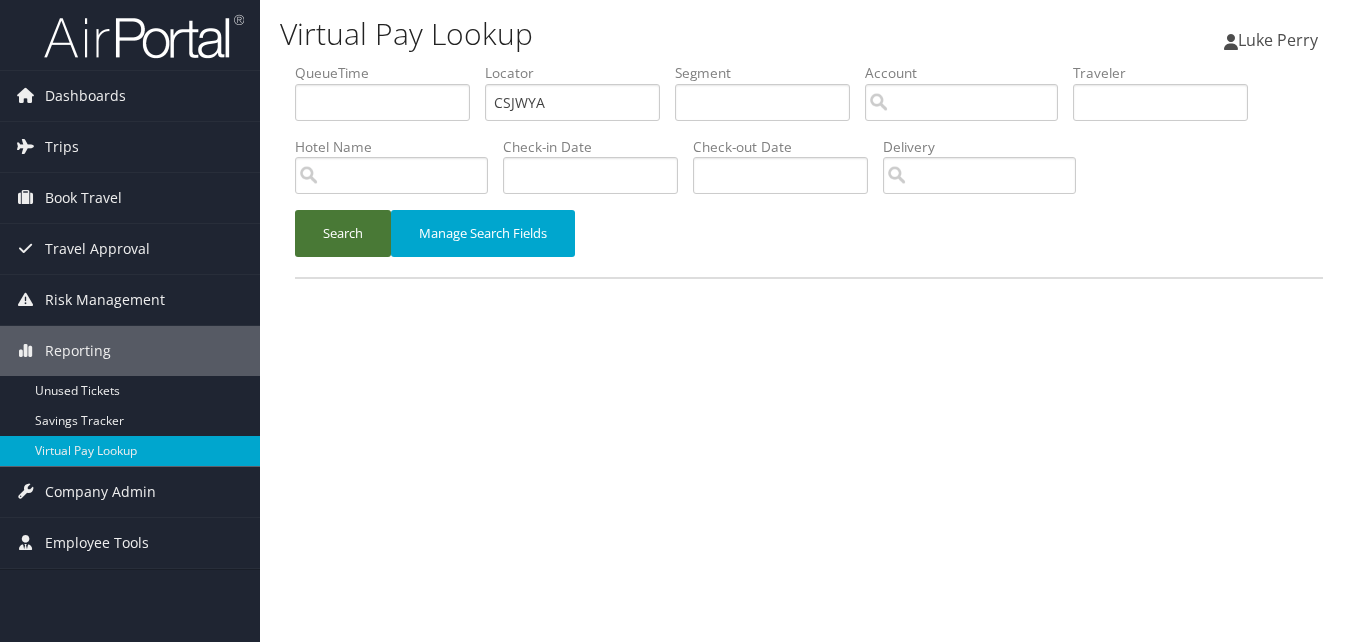 click on "Search" at bounding box center [343, 233] 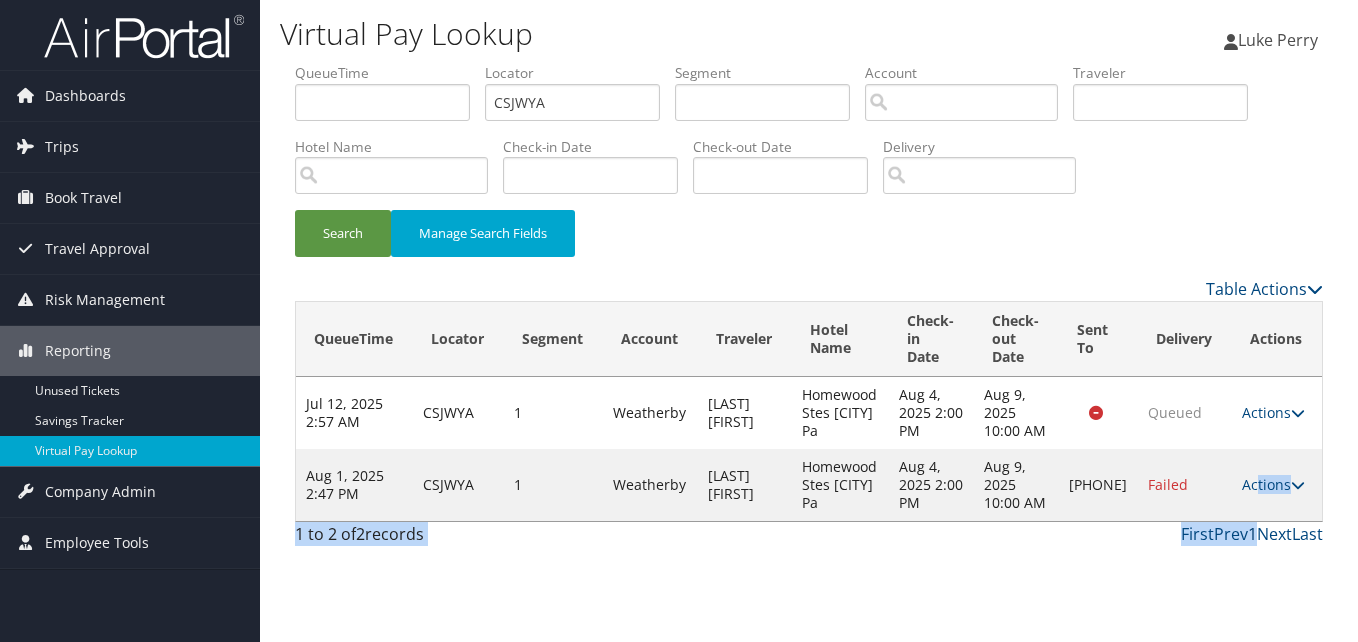 click on "Table Actions  Loading... QueueTime Locator Segment Account Traveler Hotel Name Check-in Date Check-out Date Sent To Delivery Actions Jul 12, 2025 2:57 AM CSJWYA 1 Weatherby NEGI SMITA Homewood Stes Lansdale Pa Aug 4, 2025 2:00 PM Aug 9, 2025 10:00 AM Queued Actions   Resend  Logs  View Itinerary Aug 1, 2025 2:47 PM CSJWYA 1 Weatherby NEGI SMITA Homewood Stes Lansdale Pa Aug 4, 2025 2:00 PM Aug 9, 2025 10:00 AM +1 (215) 362-2425 Failed Actions   Resend  Logs  Delivery Information  View Itinerary 1 to 2 of  2  records First Prev 1 Next Last" at bounding box center [809, 416] 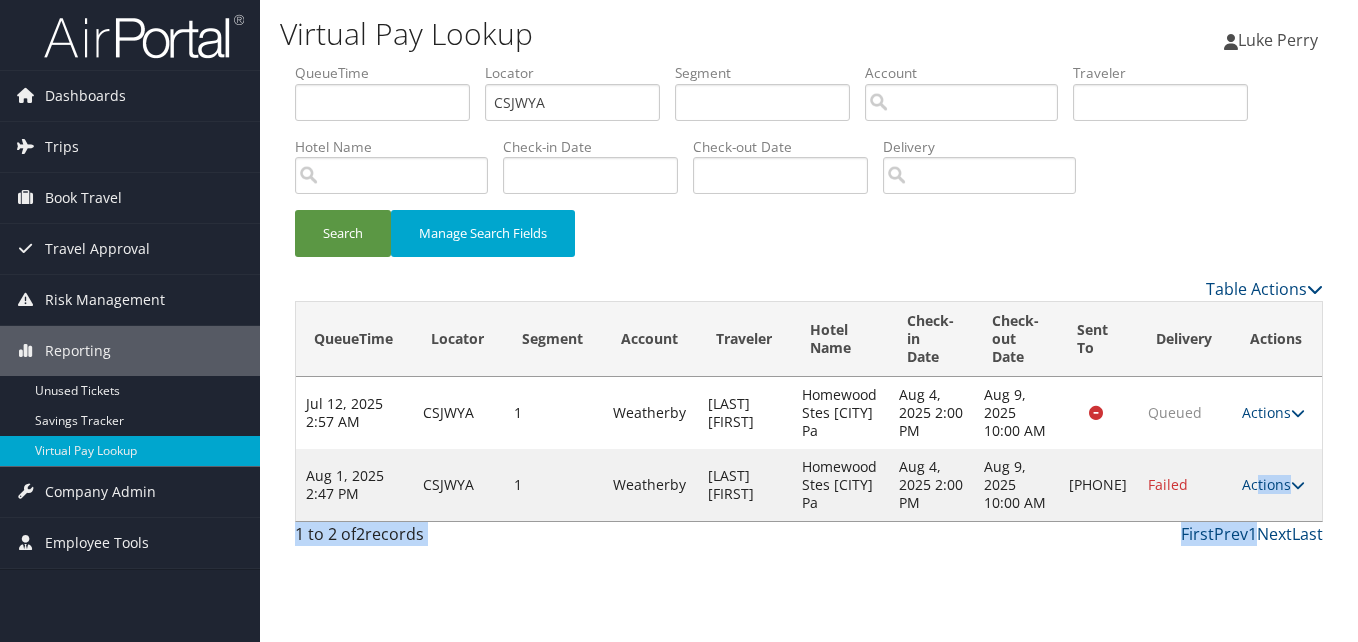 drag, startPoint x: 1256, startPoint y: 552, endPoint x: 1143, endPoint y: 533, distance: 114.58621 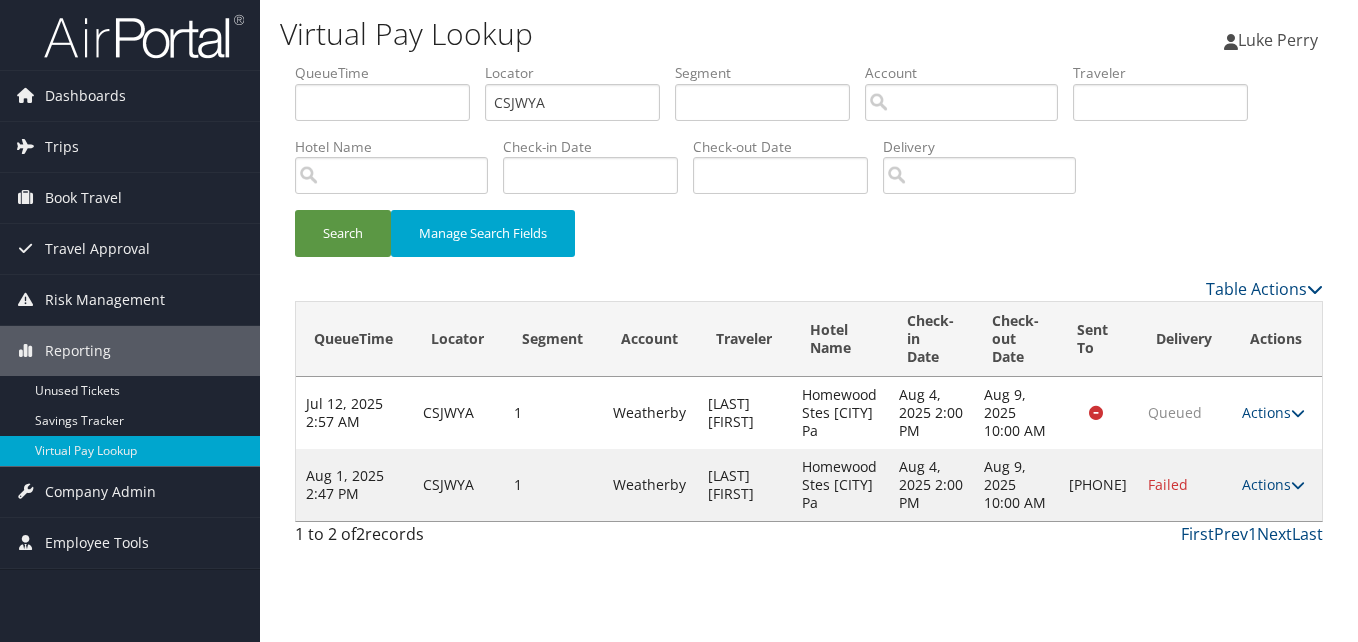 click on "Actions   Resend  Logs  Delivery Information  View Itinerary" at bounding box center (1277, 485) 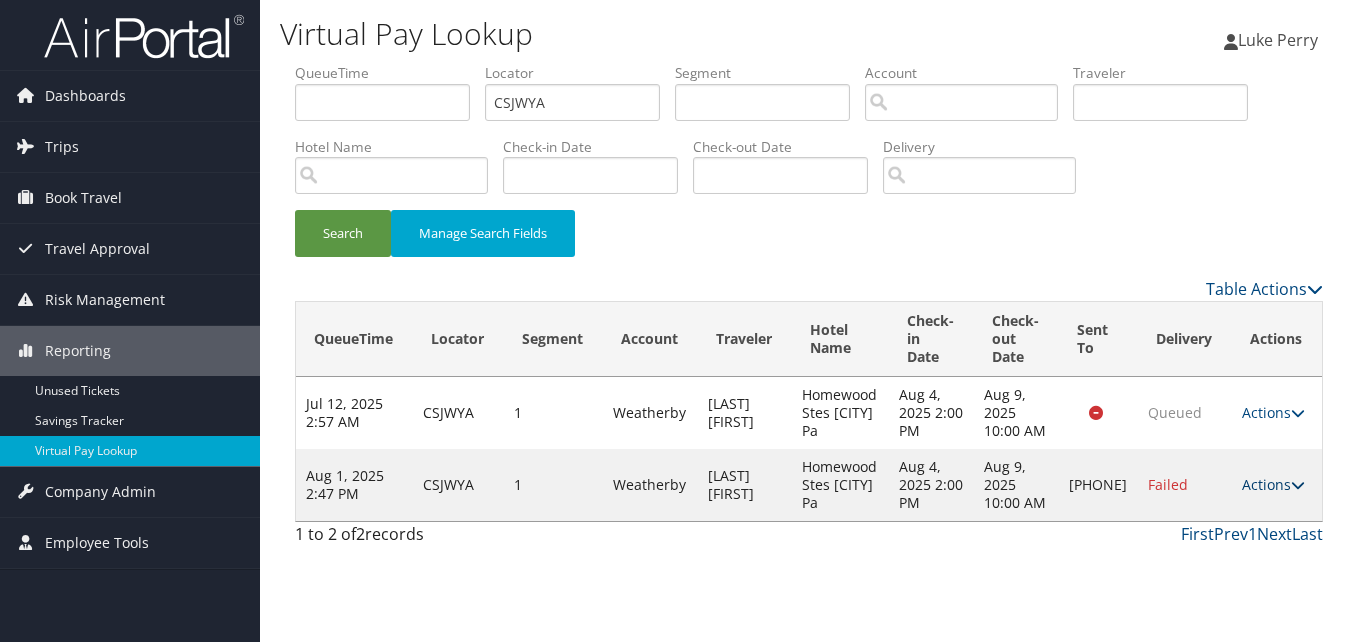 click on "Actions" at bounding box center [1273, 484] 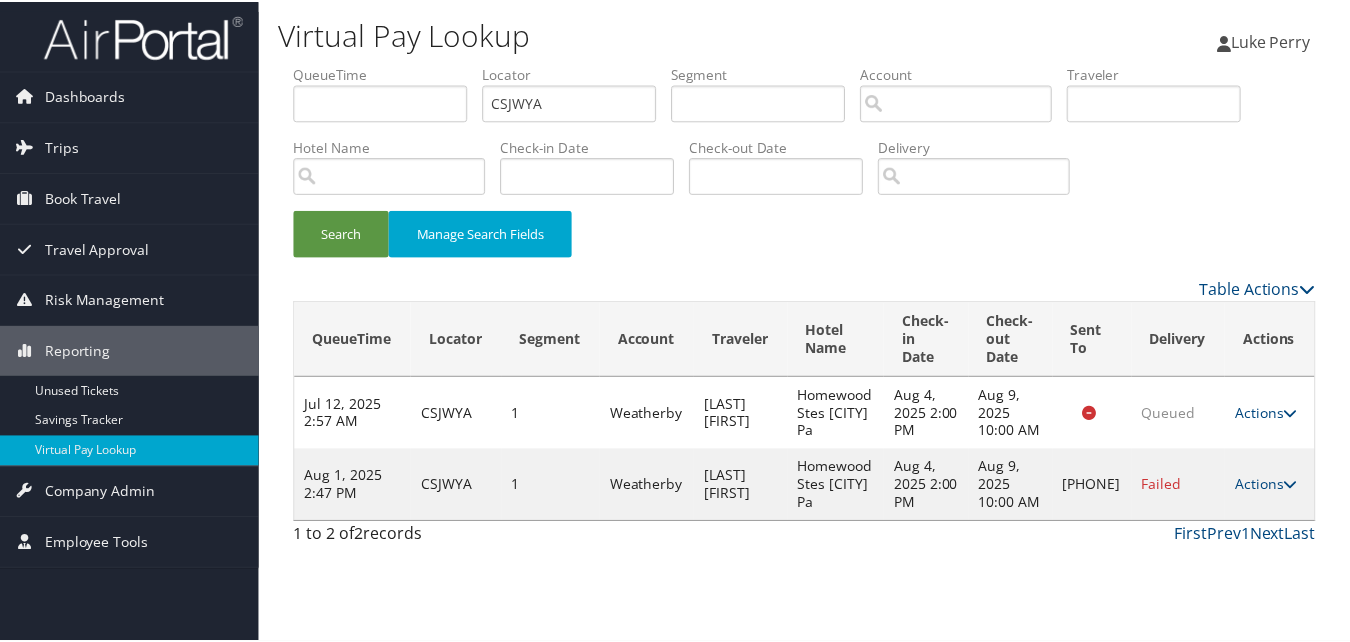 scroll, scrollTop: 19, scrollLeft: 0, axis: vertical 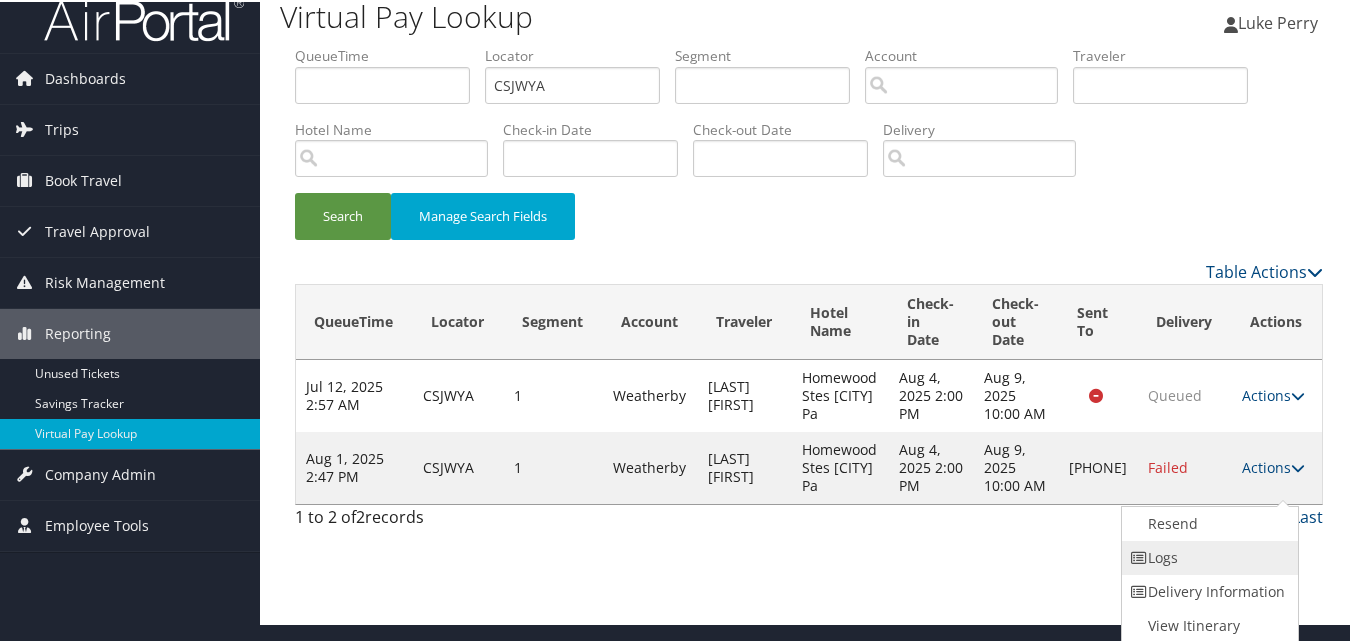 click on "Logs" at bounding box center [1207, 556] 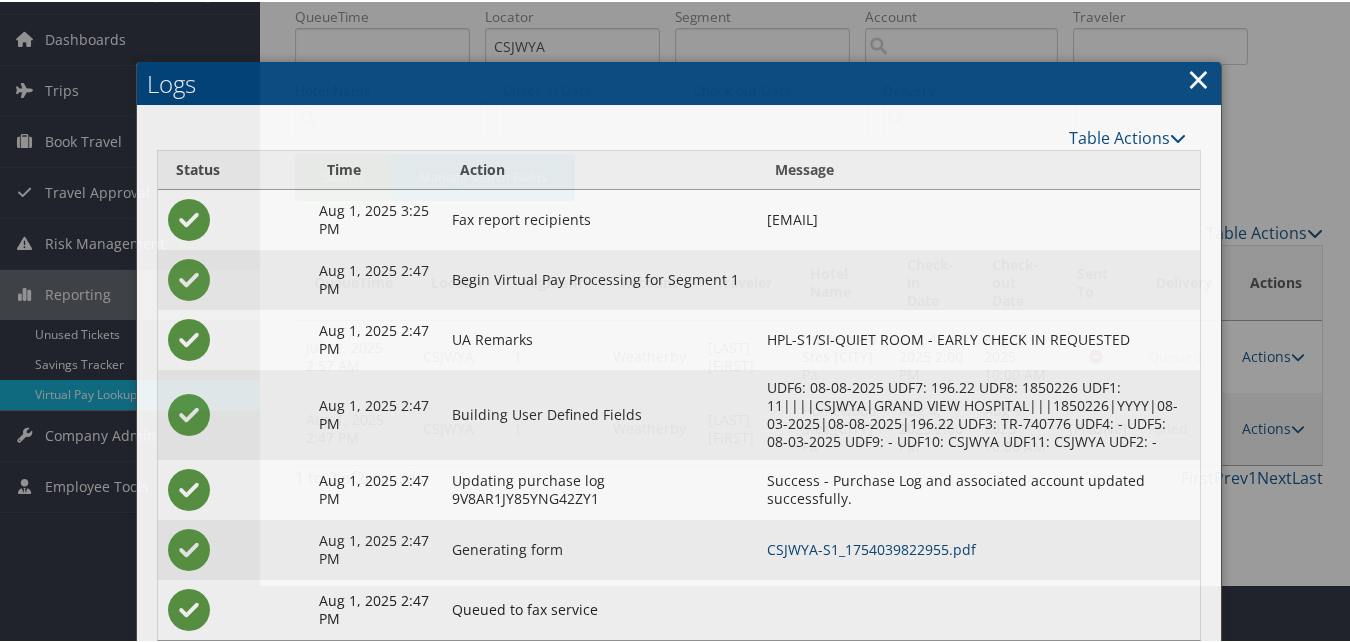 scroll, scrollTop: 112, scrollLeft: 0, axis: vertical 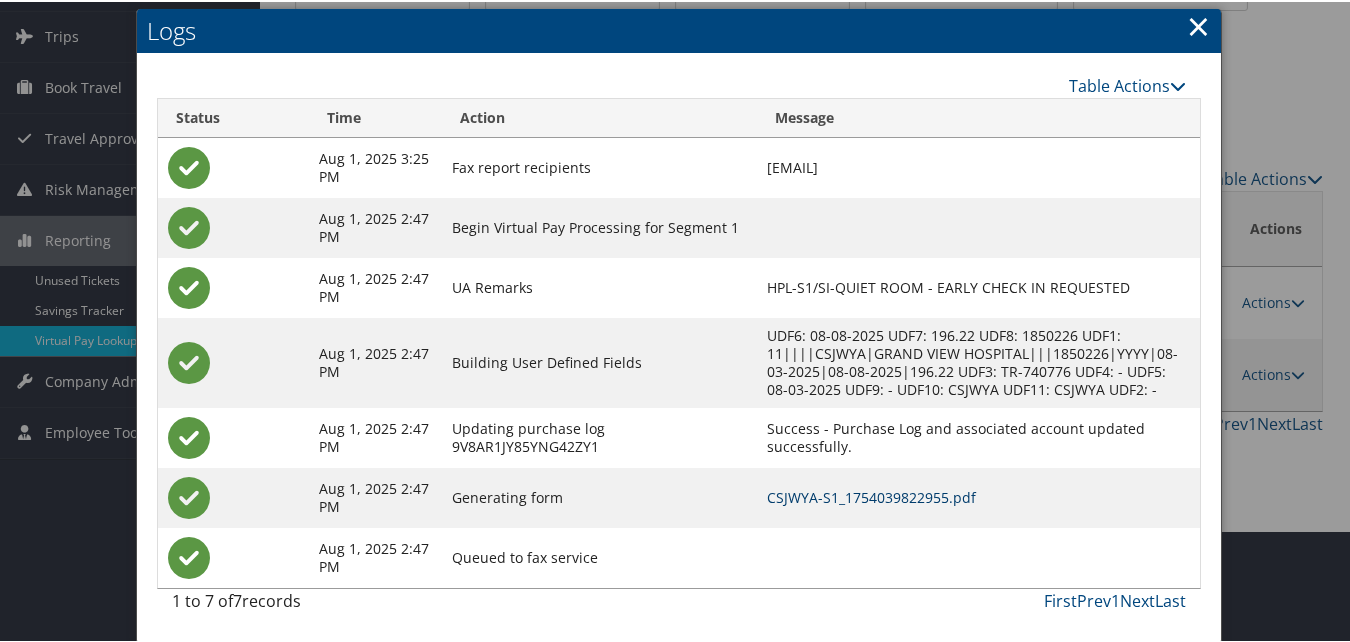 click on "CSJWYA-S1_1754039822955.pdf" at bounding box center [871, 495] 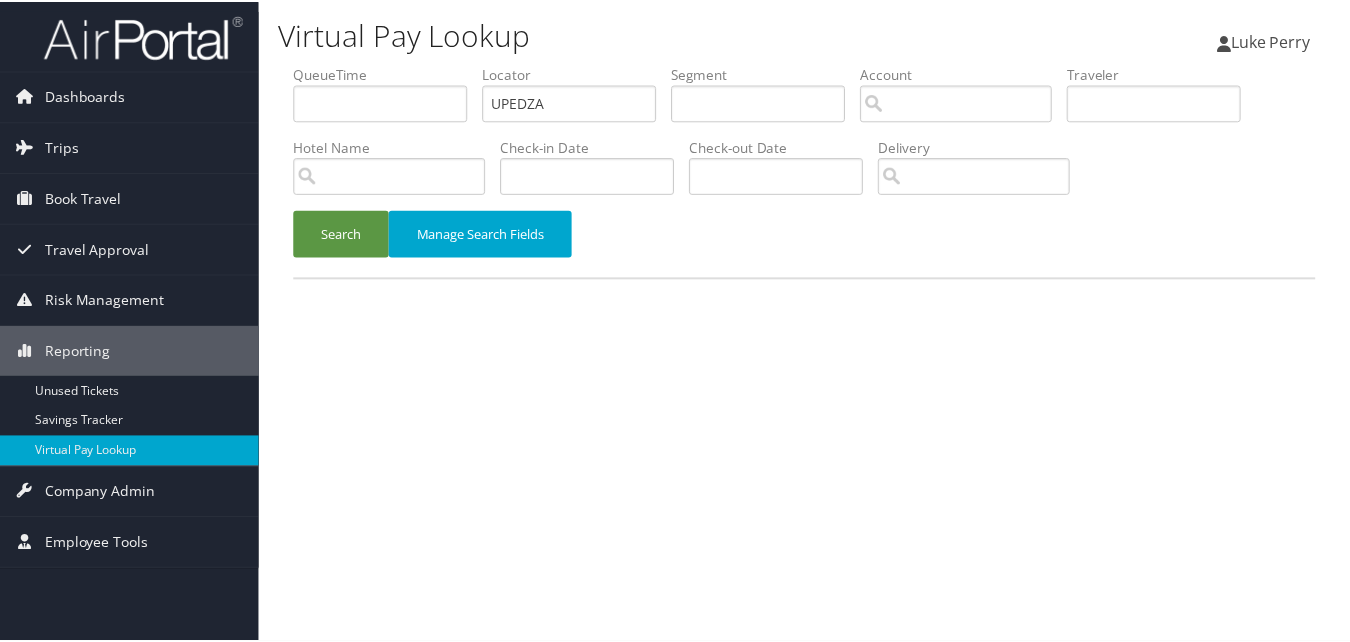 scroll, scrollTop: 0, scrollLeft: 0, axis: both 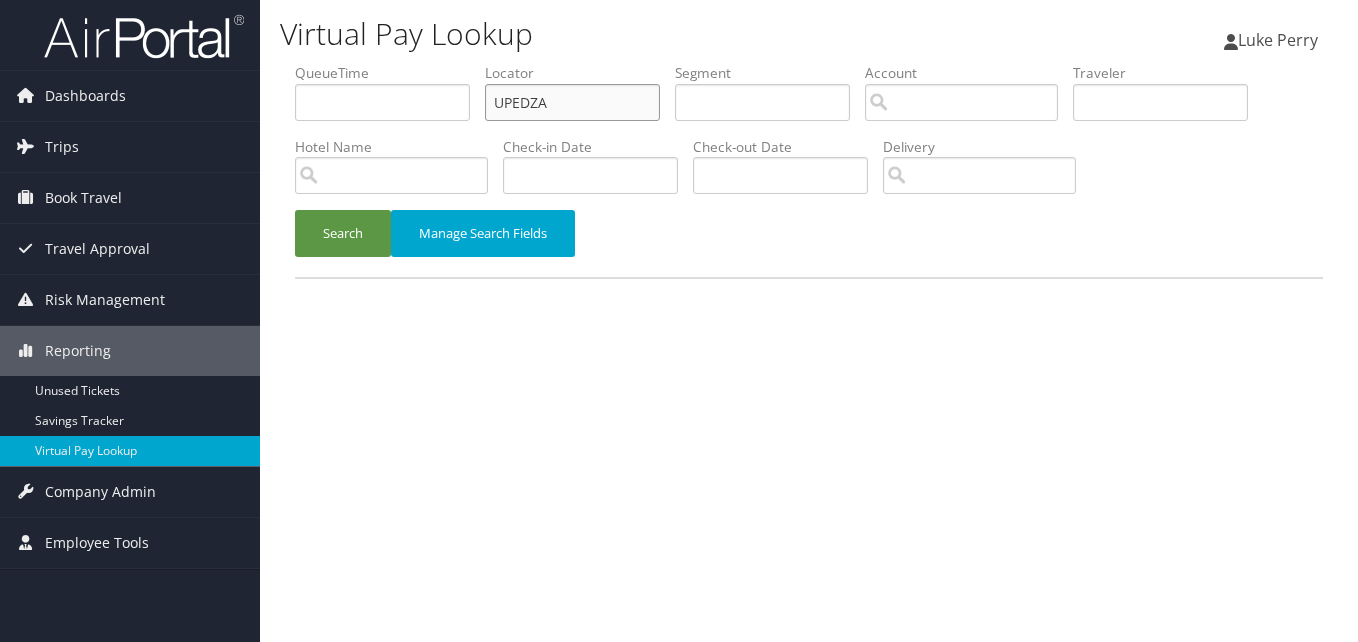 paste on "HYYYQF" 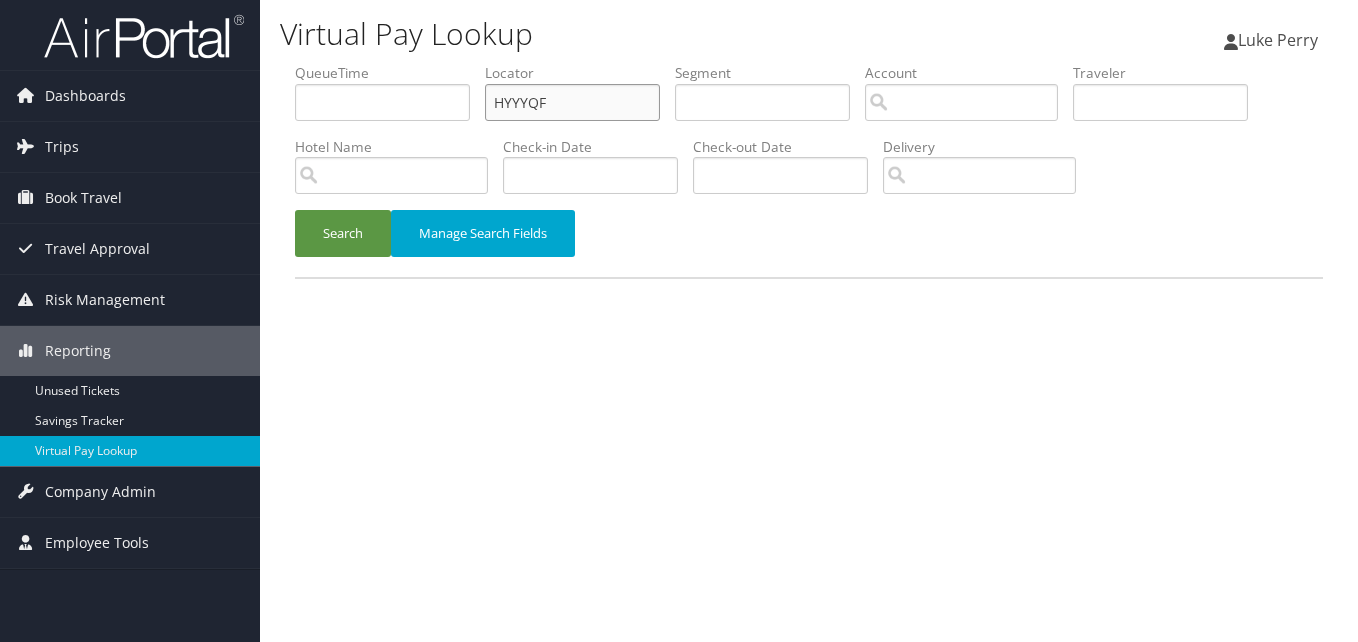 drag, startPoint x: 570, startPoint y: 106, endPoint x: 393, endPoint y: 97, distance: 177.22867 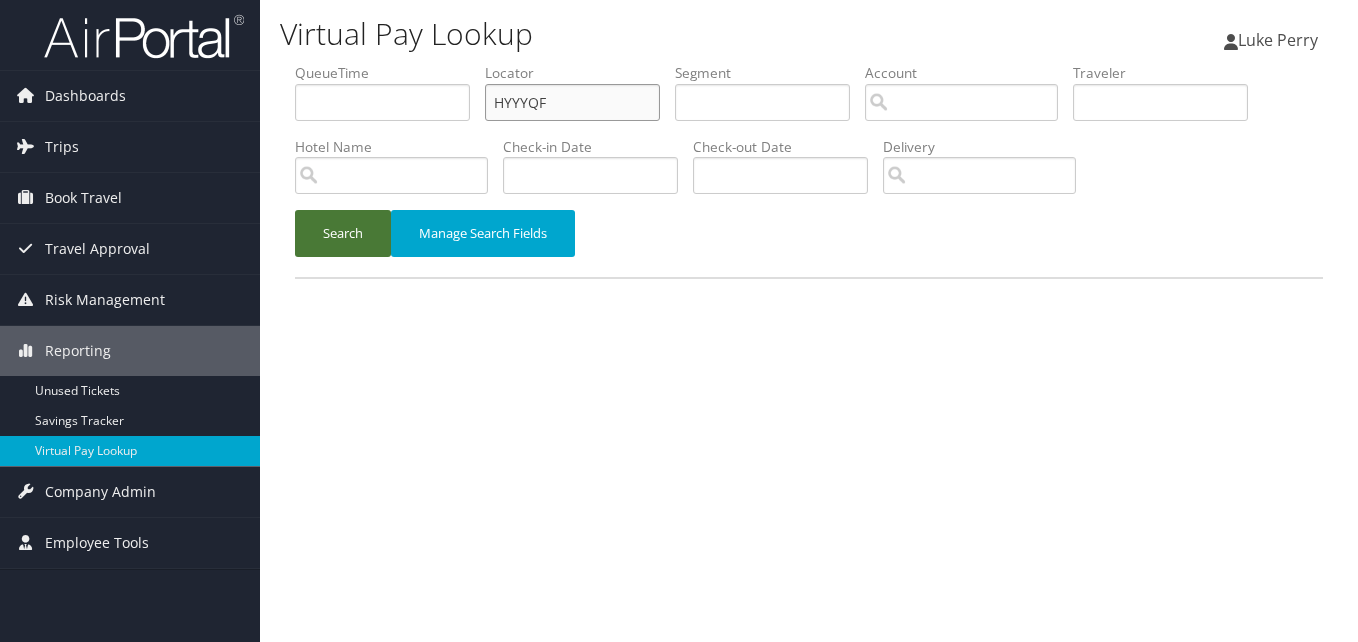 type on "HYYYQF" 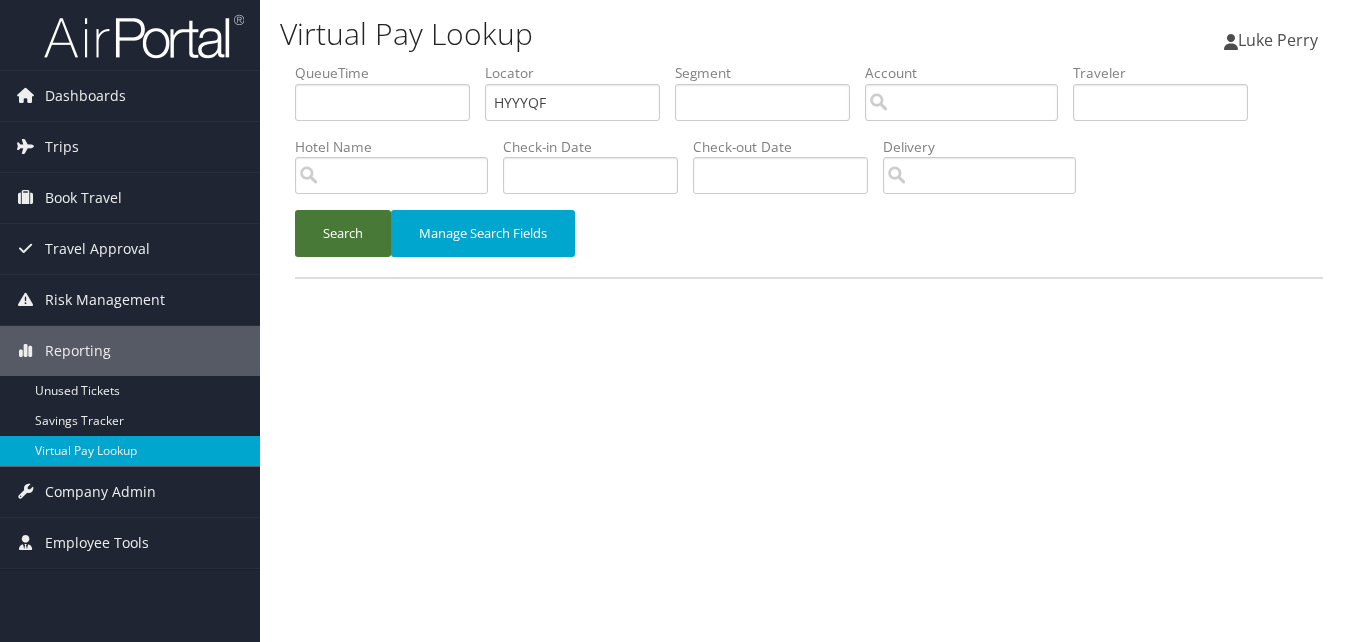 click on "Search" at bounding box center [343, 233] 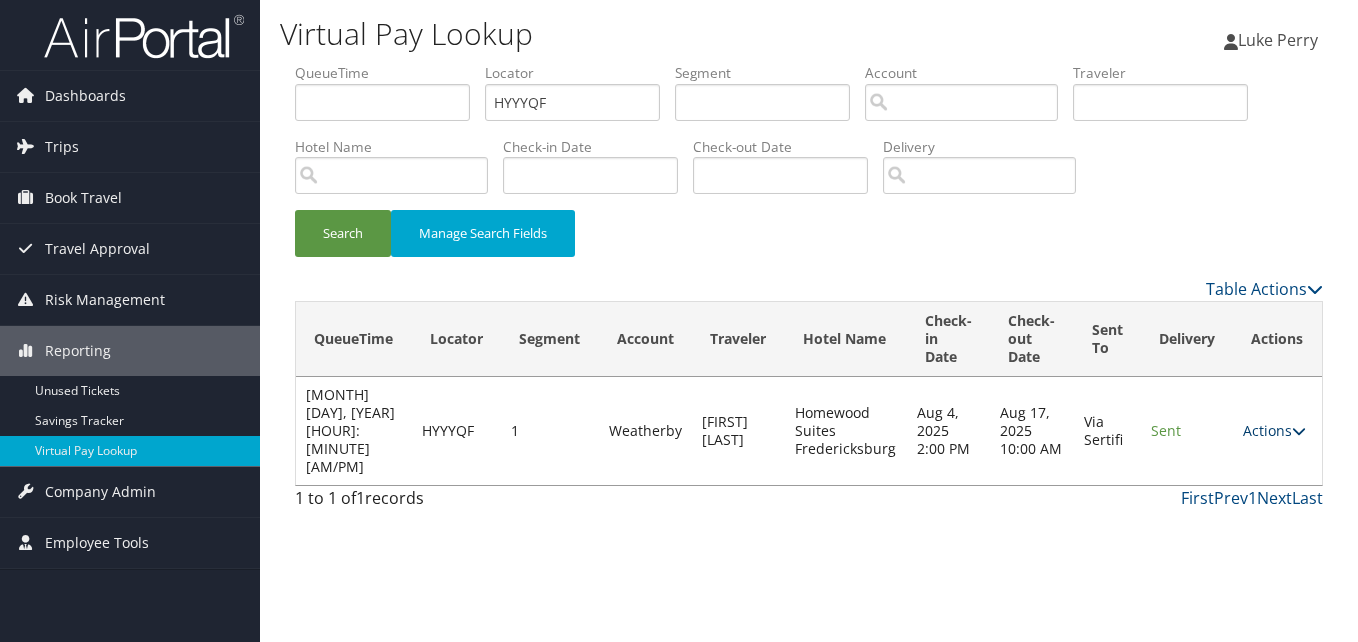 click on "Actions" at bounding box center [1274, 430] 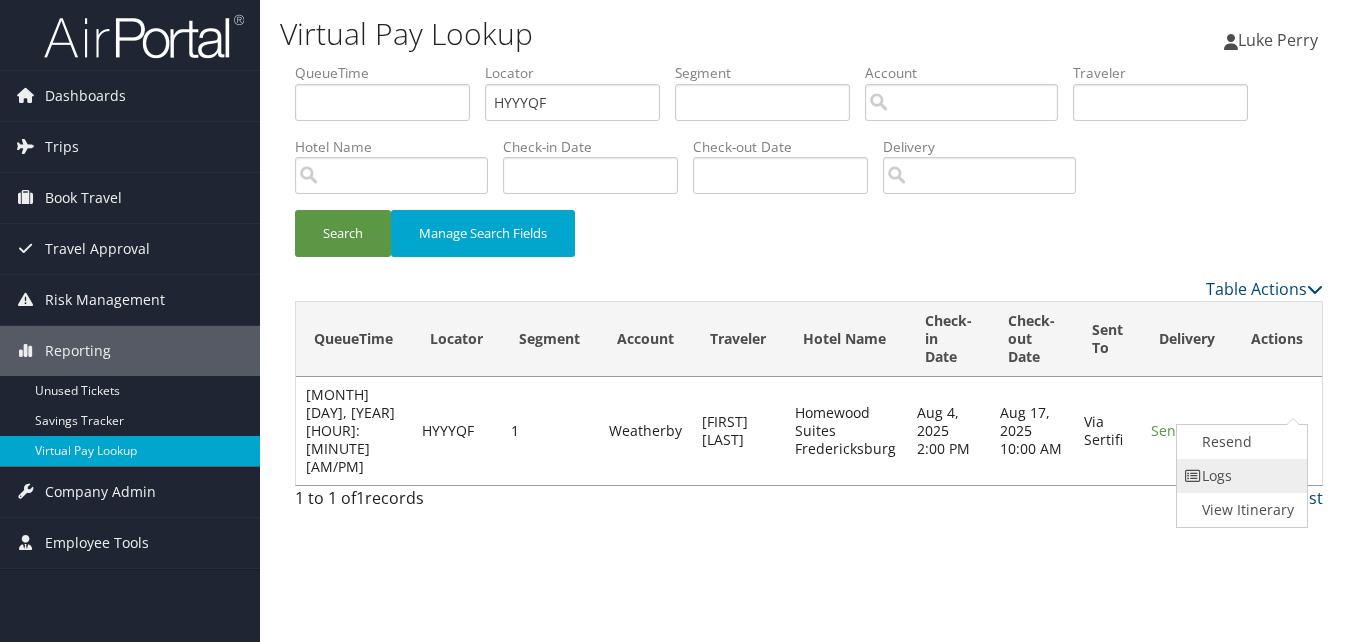 click on "Logs" at bounding box center [1240, 476] 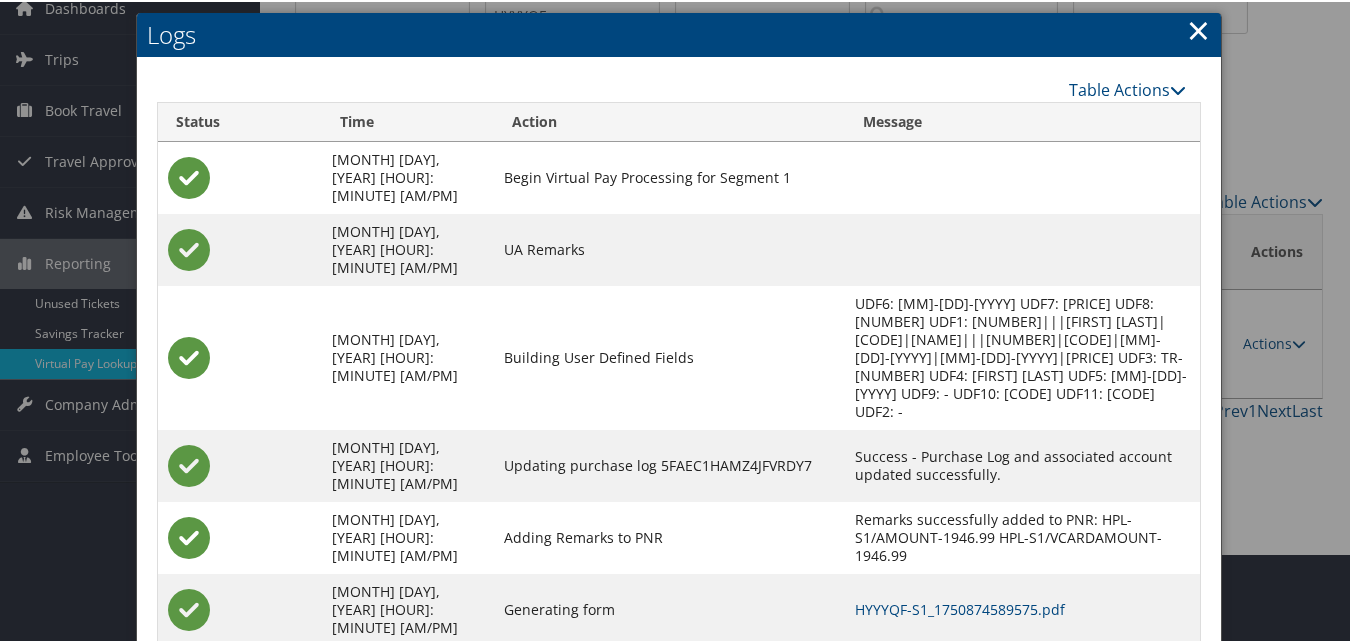 scroll, scrollTop: 171, scrollLeft: 0, axis: vertical 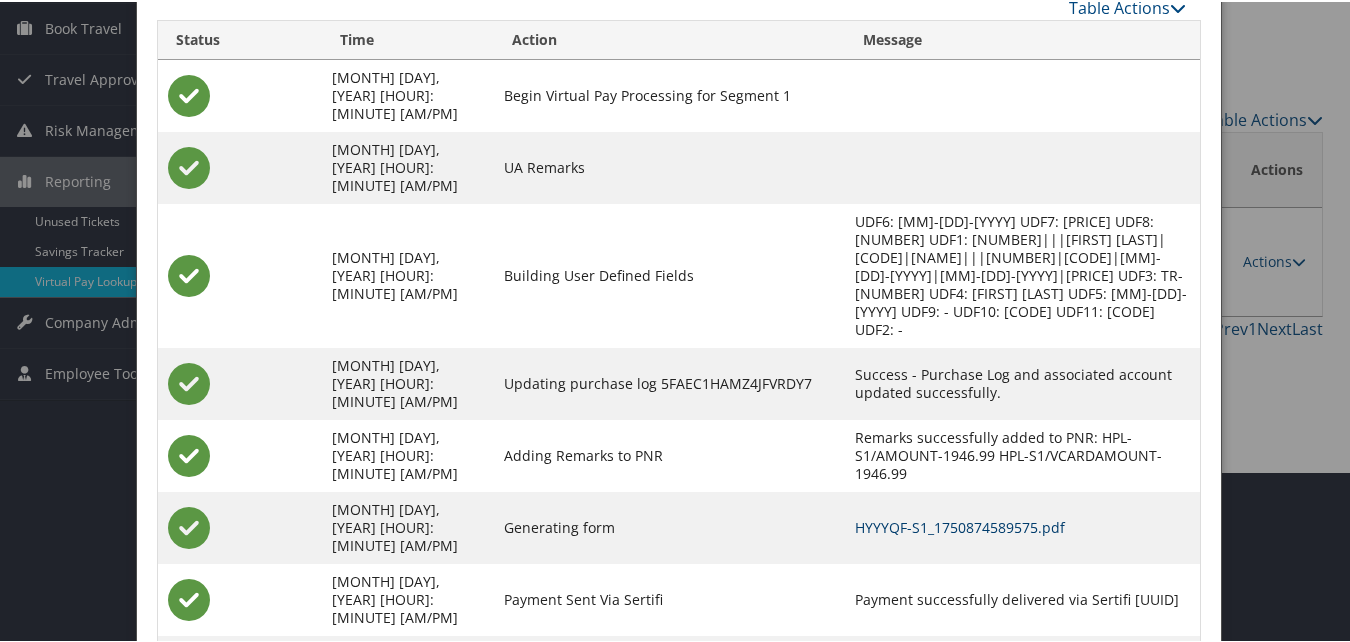 click on "HYYYQF-S1_1750874589575.pdf" at bounding box center (960, 525) 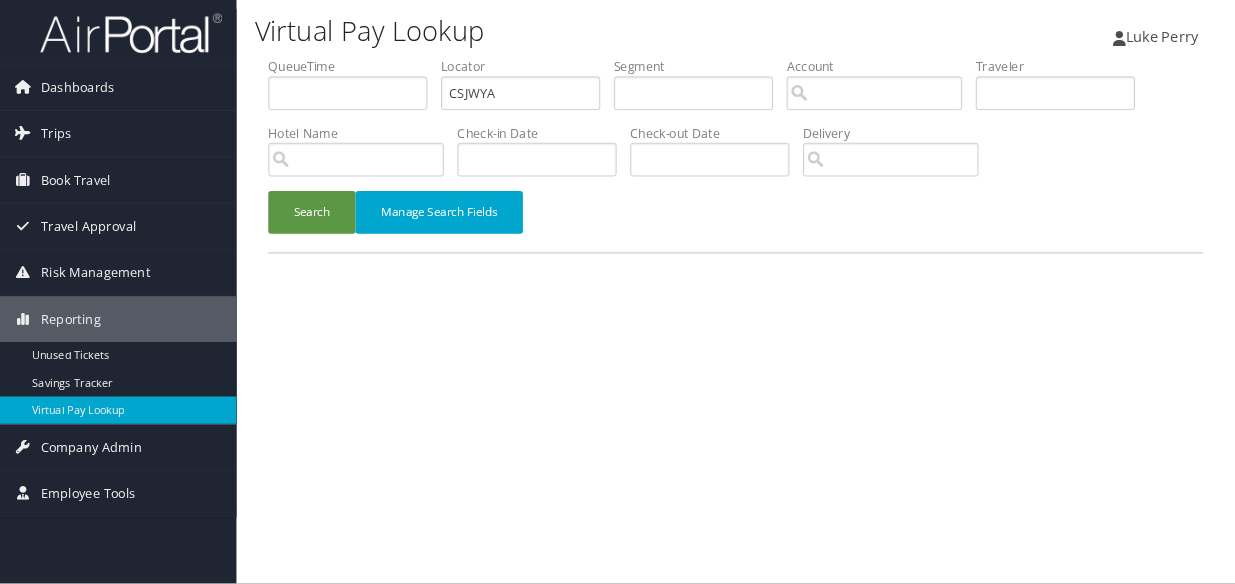 scroll, scrollTop: 0, scrollLeft: 0, axis: both 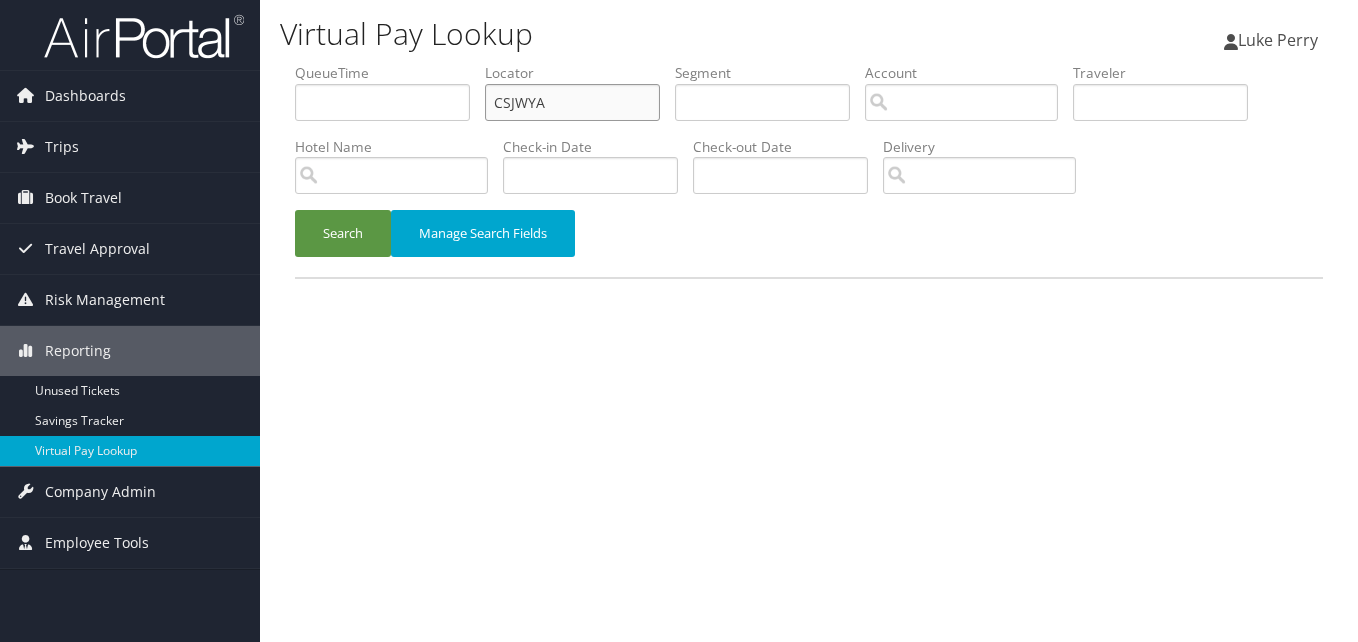 paste on "UPSNTH" 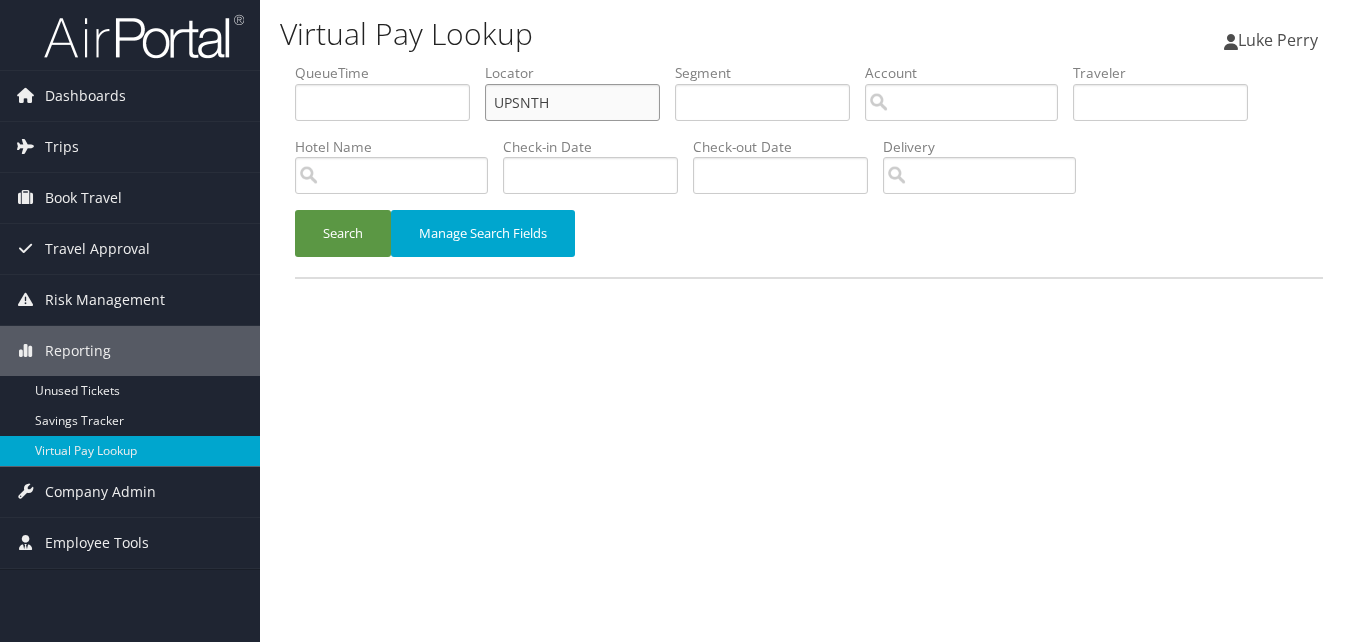 drag, startPoint x: 556, startPoint y: 97, endPoint x: 383, endPoint y: 134, distance: 176.91241 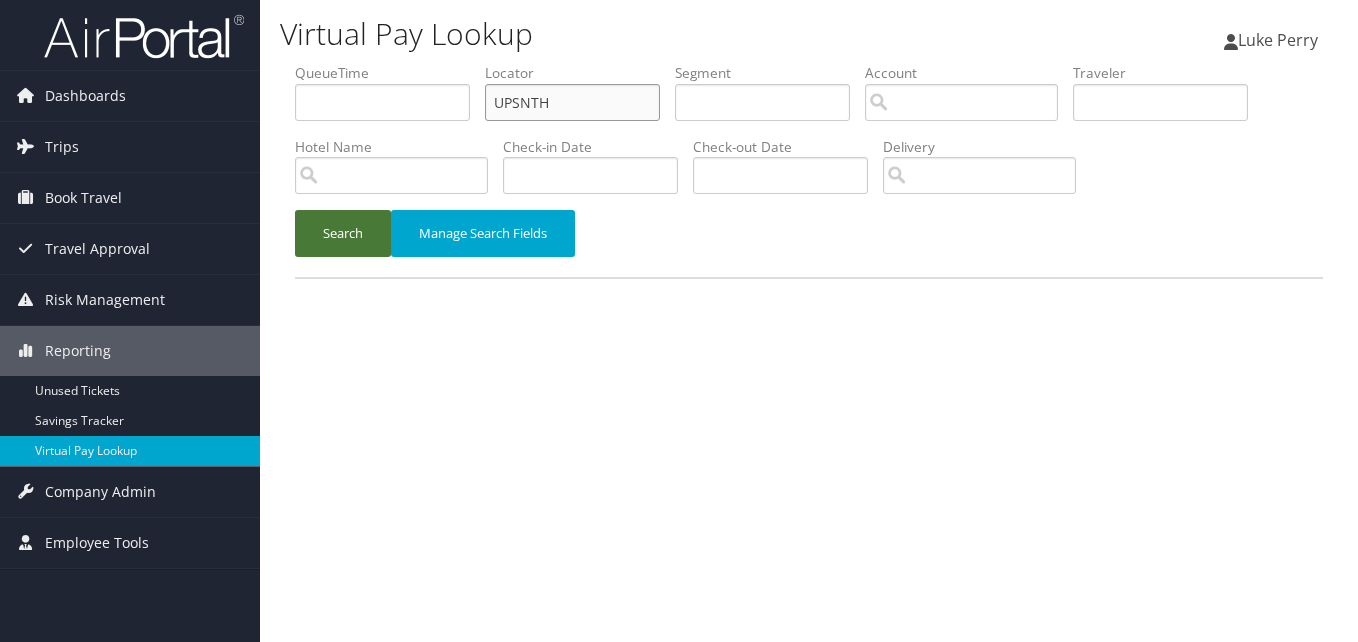 type on "UPSNTH" 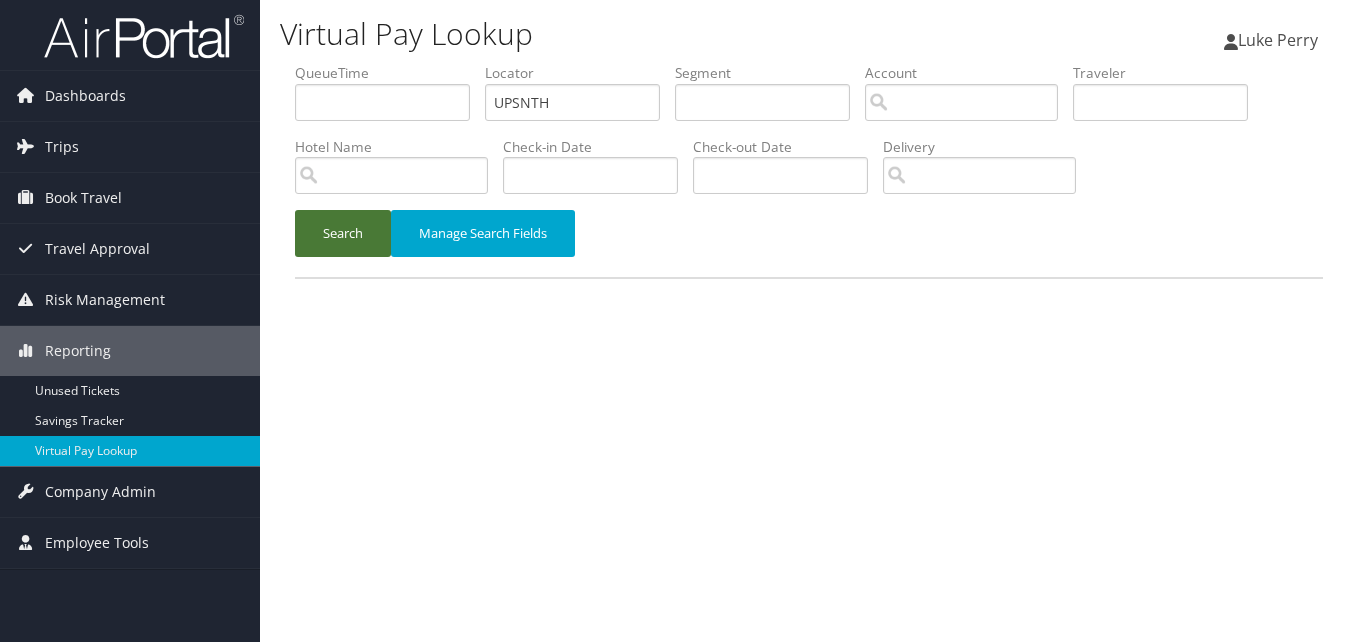 click on "Search" at bounding box center (343, 233) 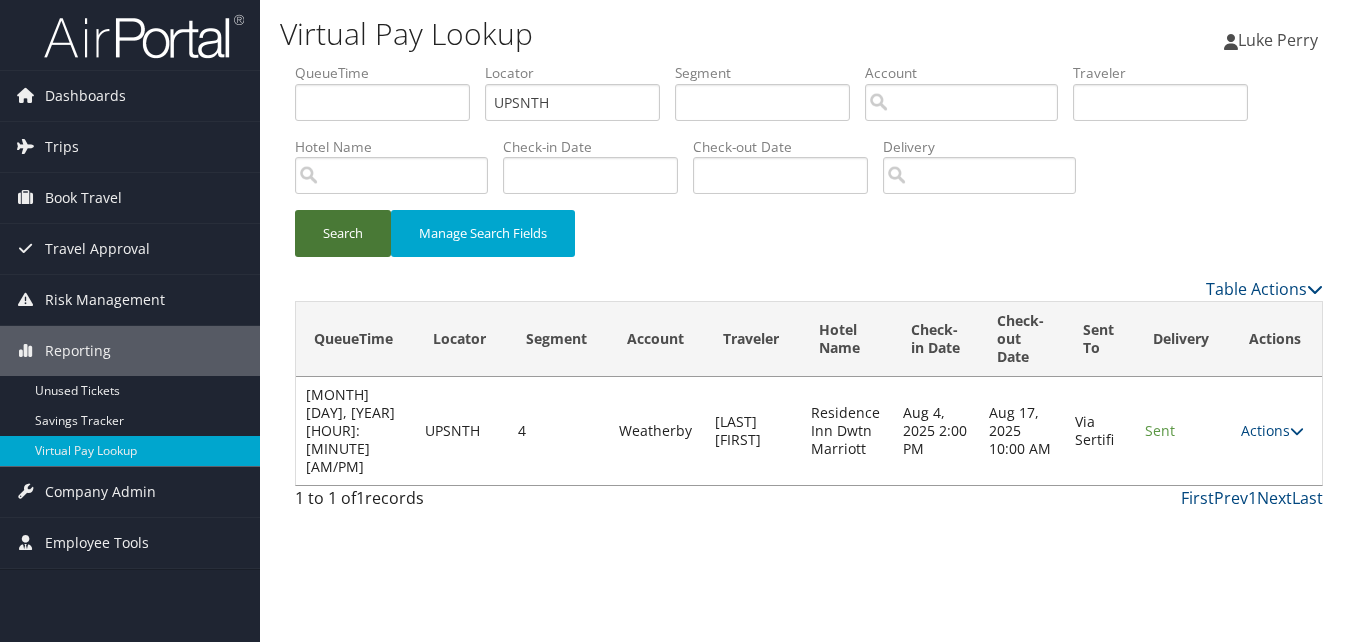 type 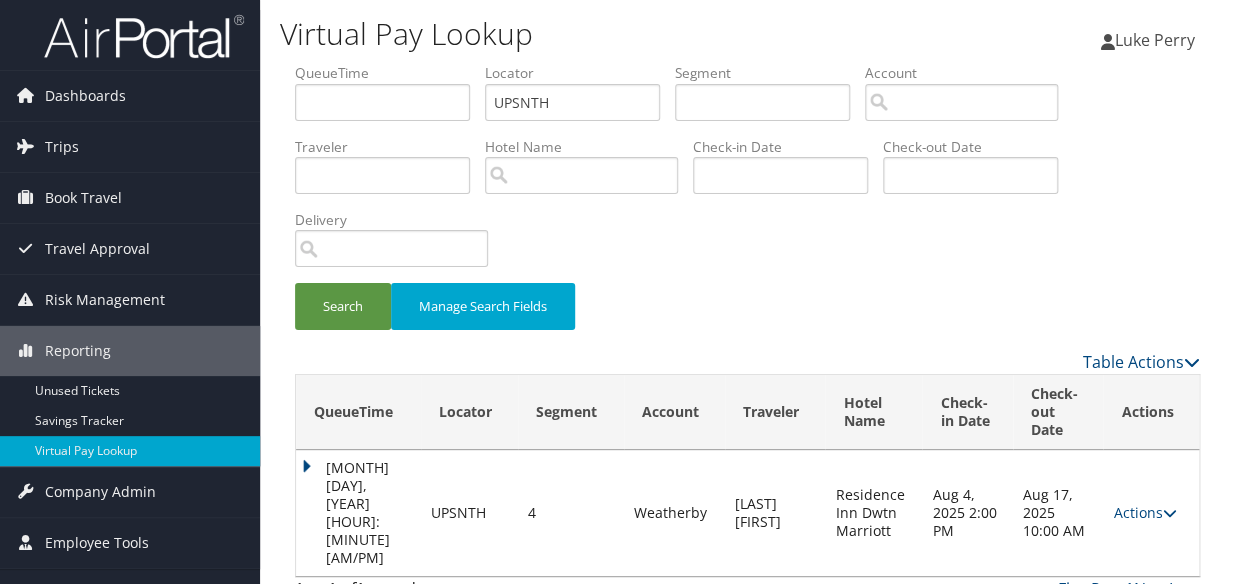 drag, startPoint x: 1136, startPoint y: 484, endPoint x: 1120, endPoint y: 485, distance: 16.03122 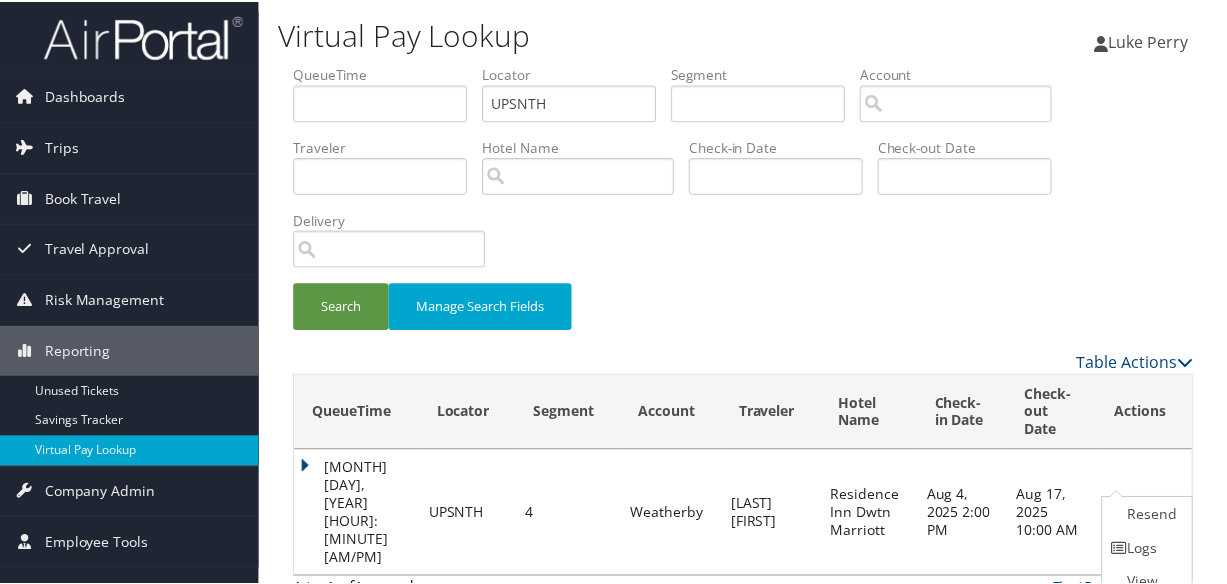 scroll, scrollTop: 52, scrollLeft: 0, axis: vertical 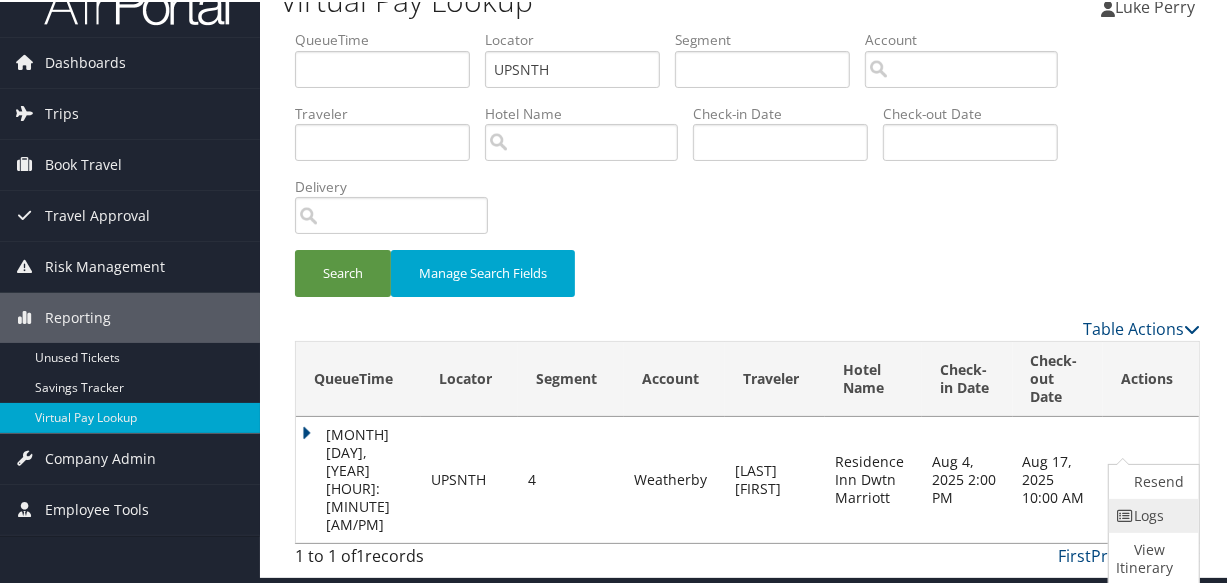 click at bounding box center (1126, 514) 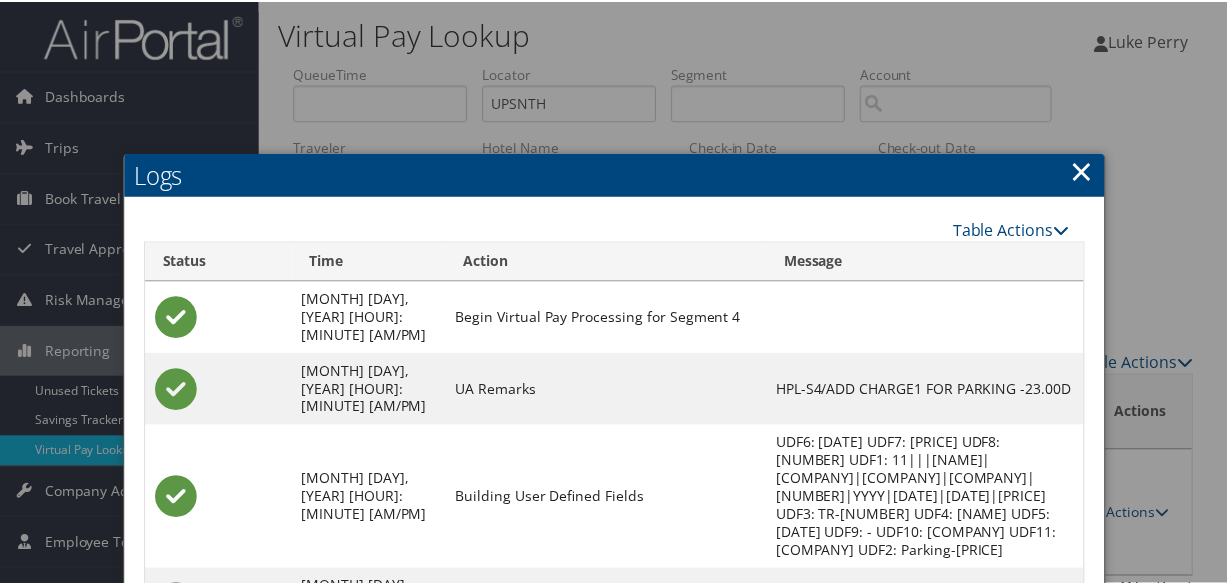 scroll, scrollTop: 329, scrollLeft: 0, axis: vertical 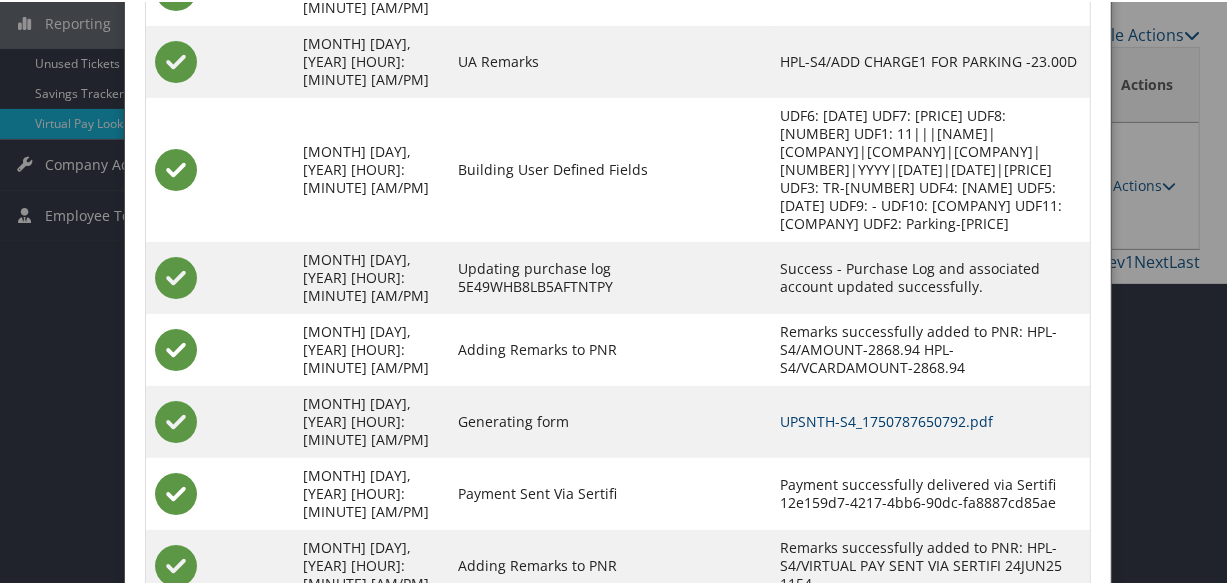 click on "UPSNTH-S4_1750787650792.pdf" at bounding box center [887, 419] 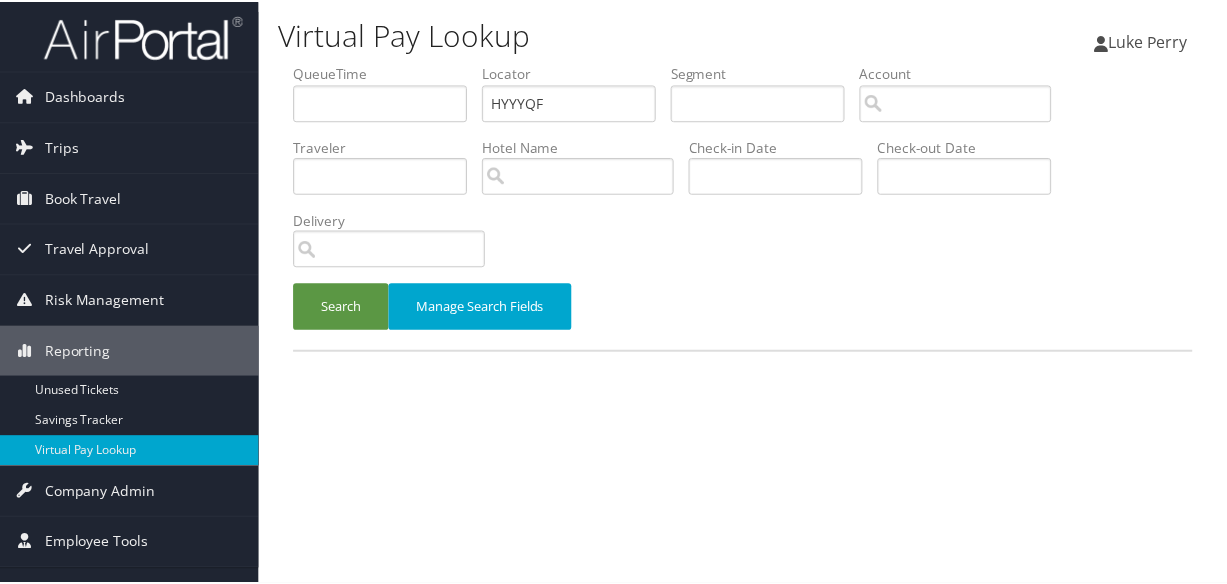 scroll, scrollTop: 0, scrollLeft: 0, axis: both 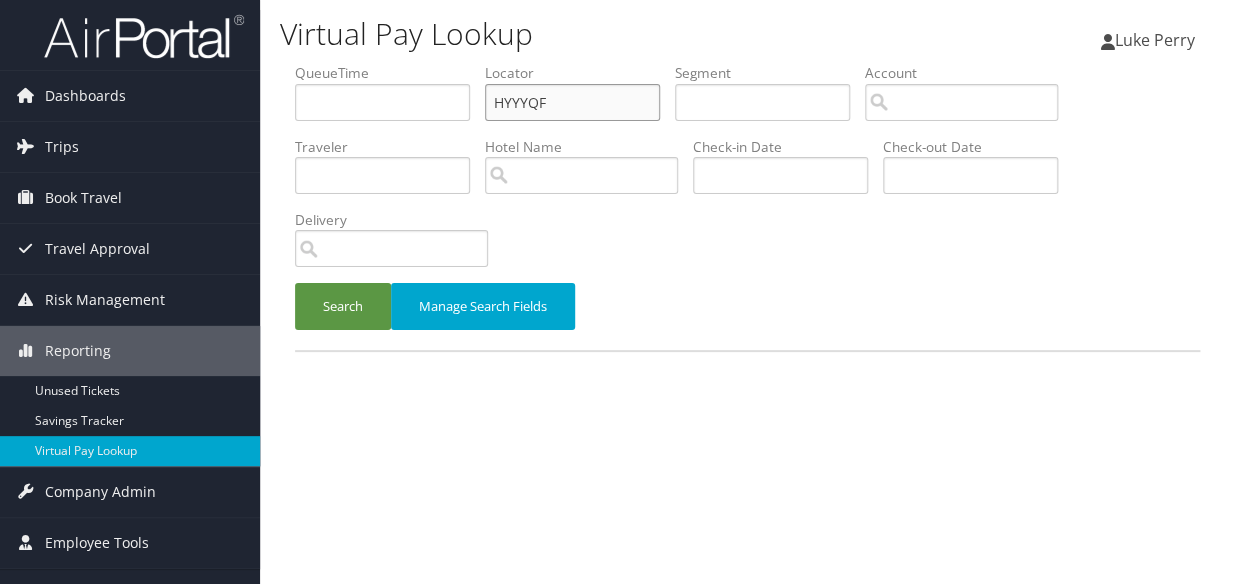 drag, startPoint x: 377, startPoint y: 131, endPoint x: 291, endPoint y: 128, distance: 86.05231 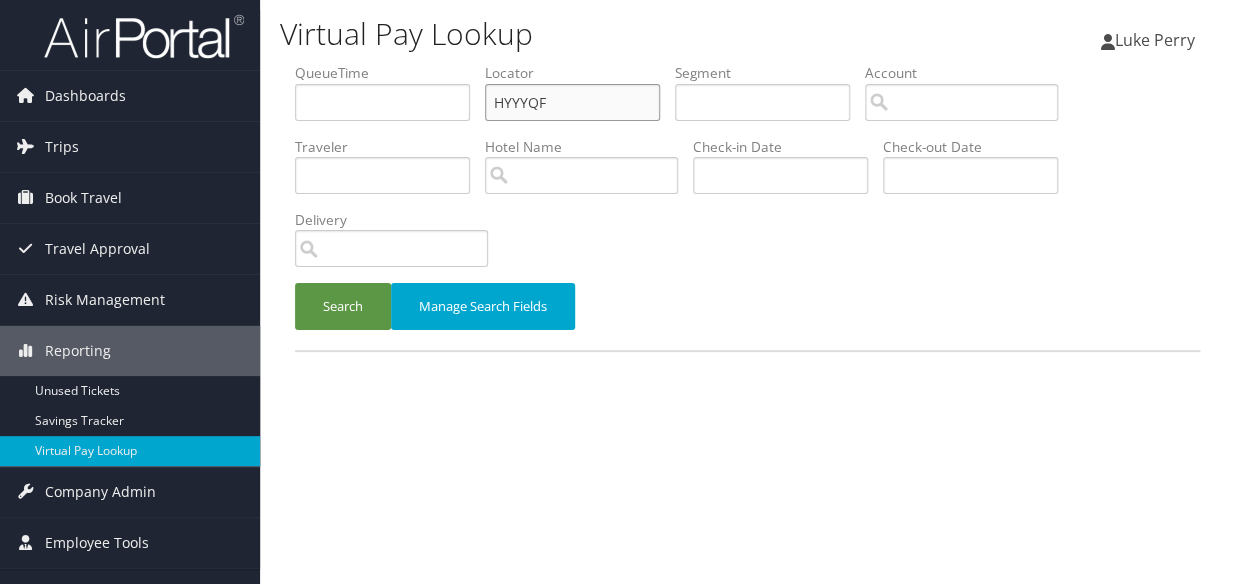 click on "QueueTime Locator HYYYQF Segment Account Traveler Hotel Name Check-in Date Check-out Date Delivery Search Manage Search Fields" at bounding box center [747, 206] 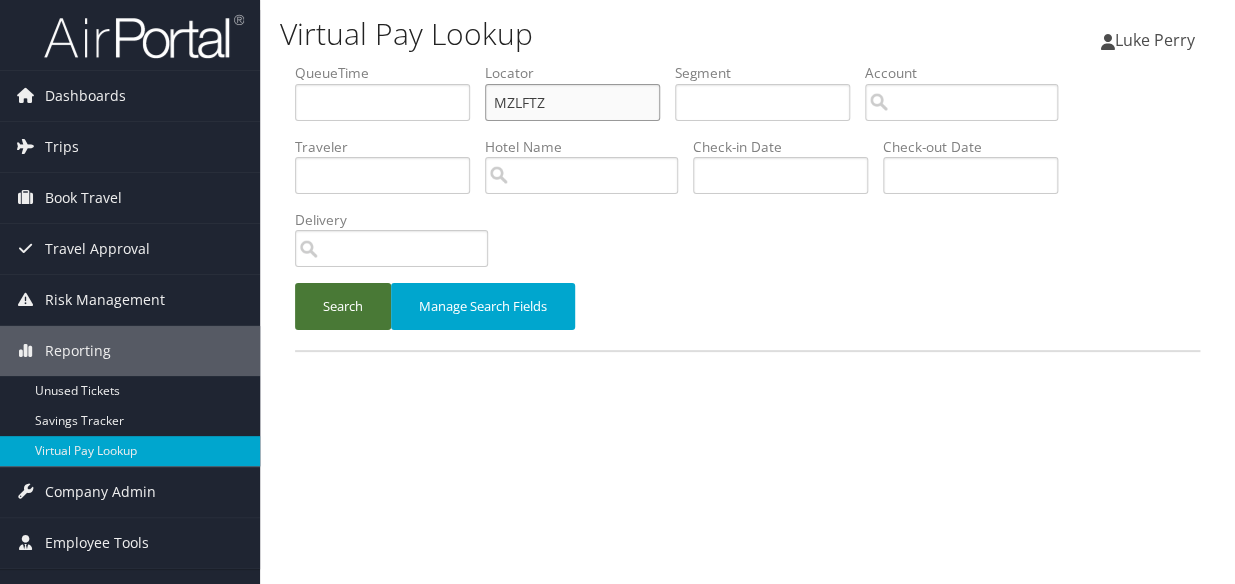 type on "MZLFTZ" 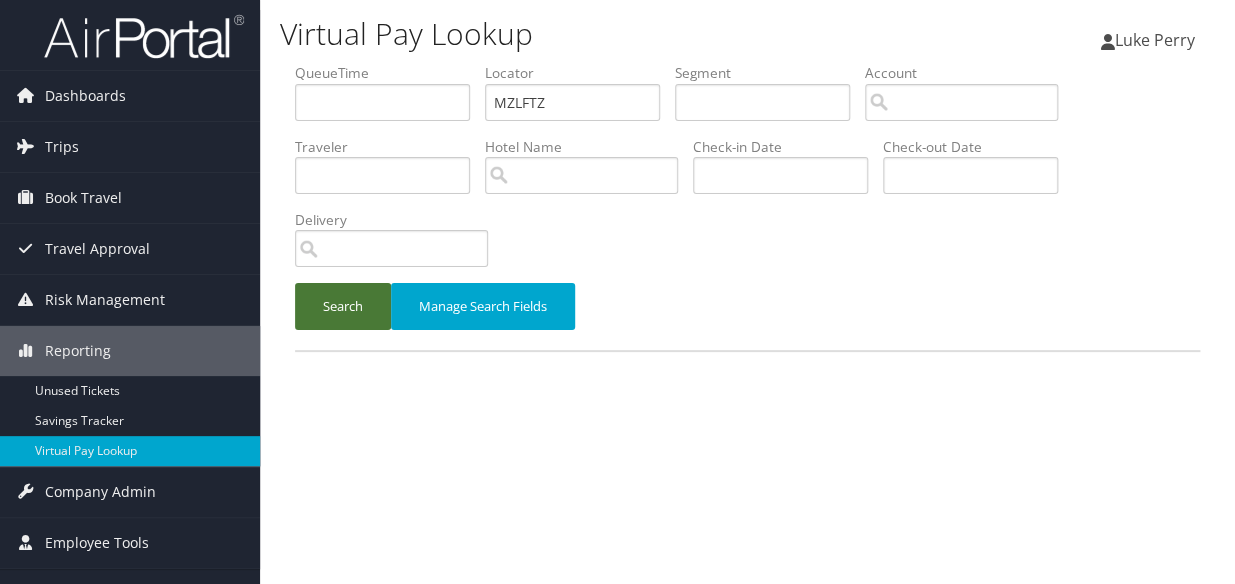 click on "Search" at bounding box center [343, 306] 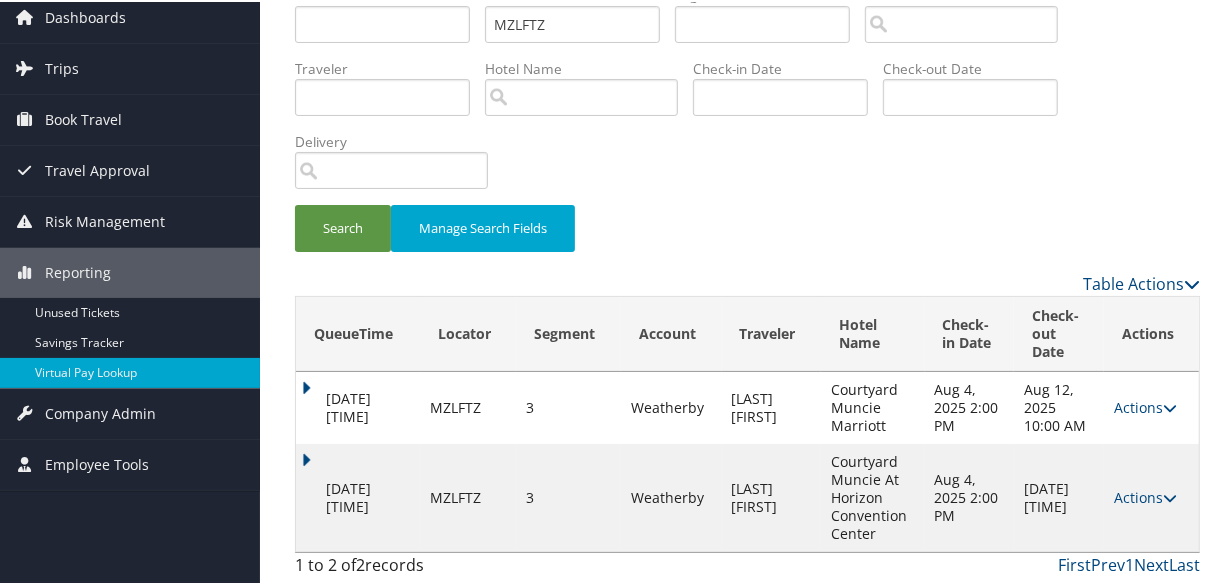 click on "Actions" at bounding box center [1145, 495] 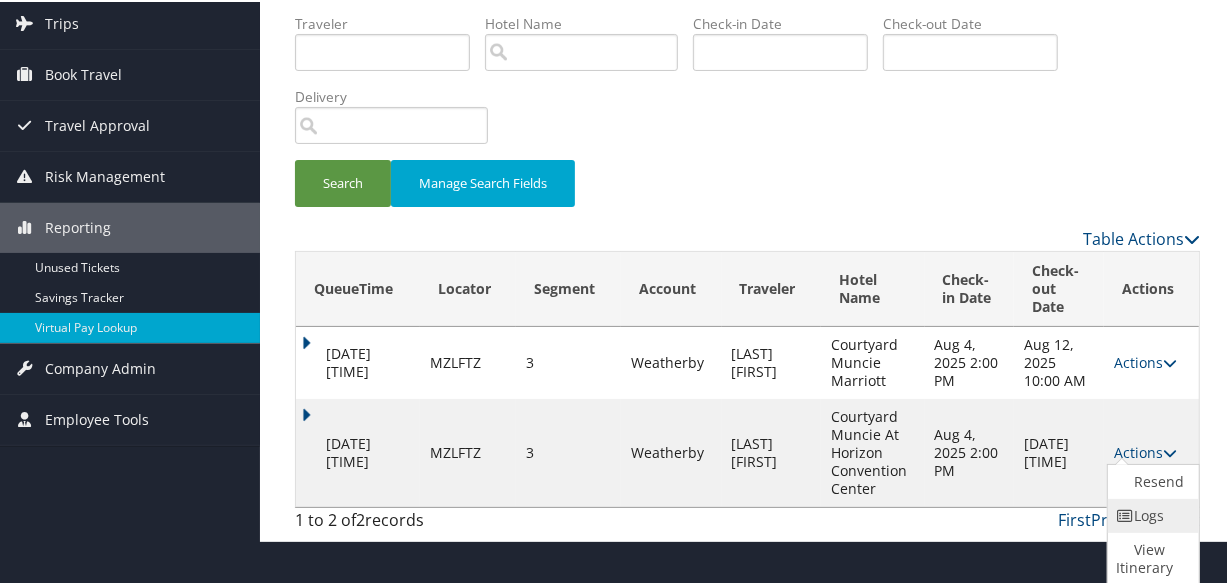 click at bounding box center (1125, 514) 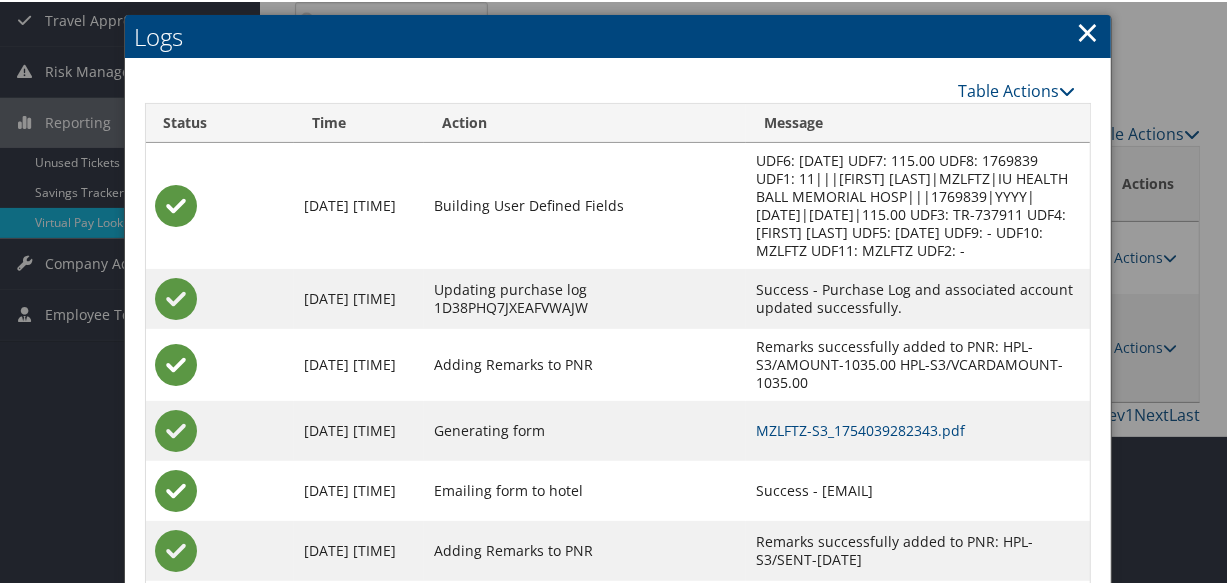 scroll, scrollTop: 370, scrollLeft: 0, axis: vertical 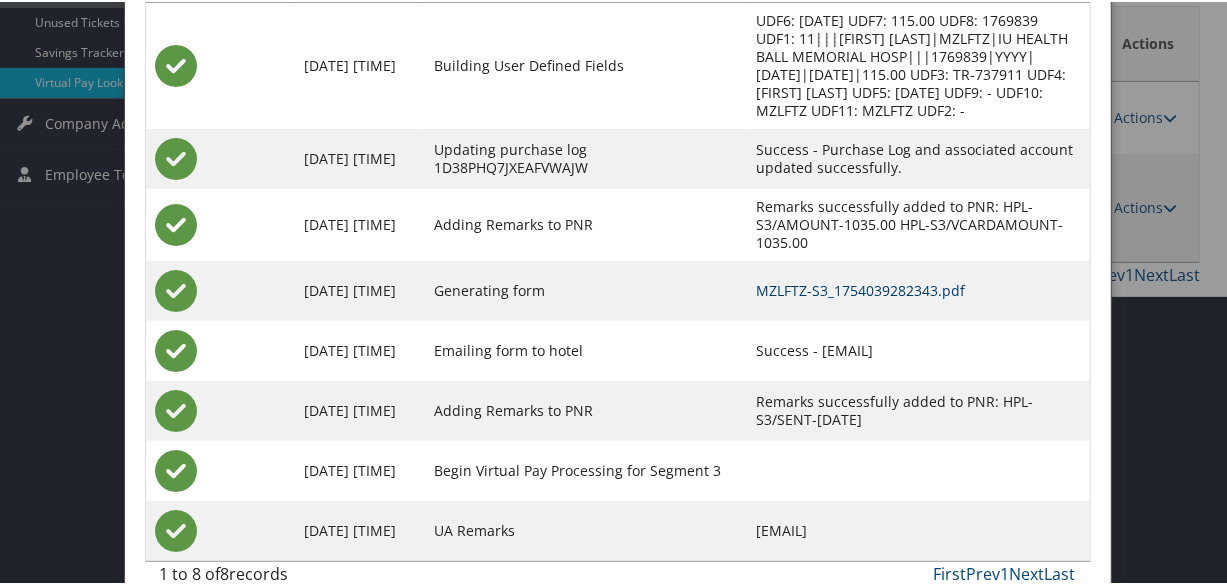 click on "MZLFTZ-S3_1754039282343.pdf" at bounding box center (860, 288) 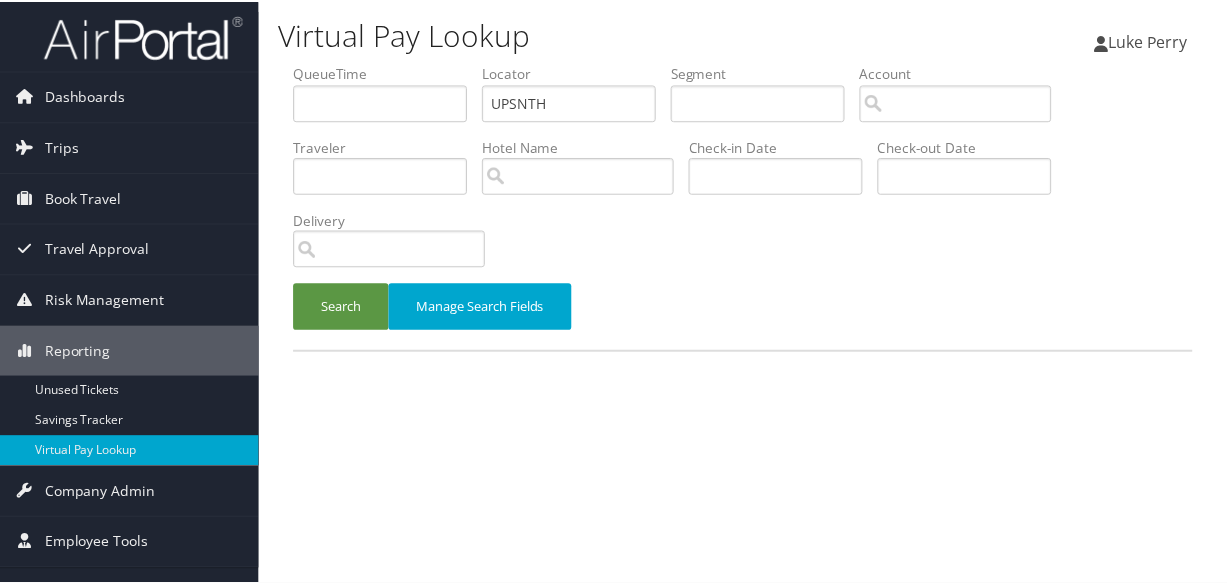 scroll, scrollTop: 0, scrollLeft: 0, axis: both 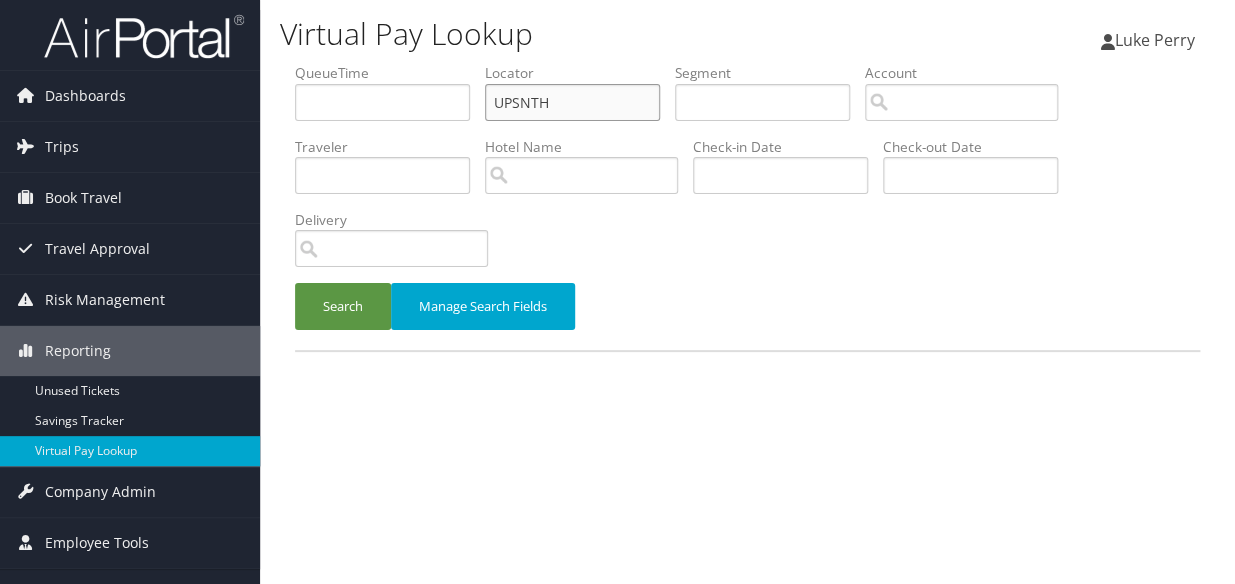 drag, startPoint x: 565, startPoint y: 99, endPoint x: 408, endPoint y: 108, distance: 157.25775 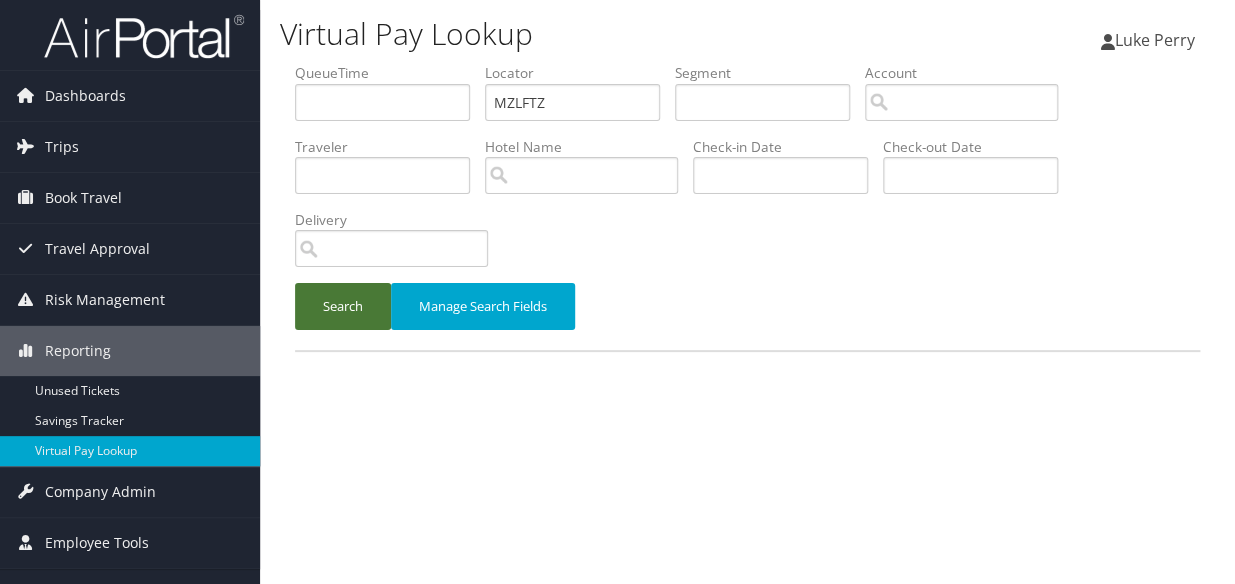click on "Search" at bounding box center (343, 306) 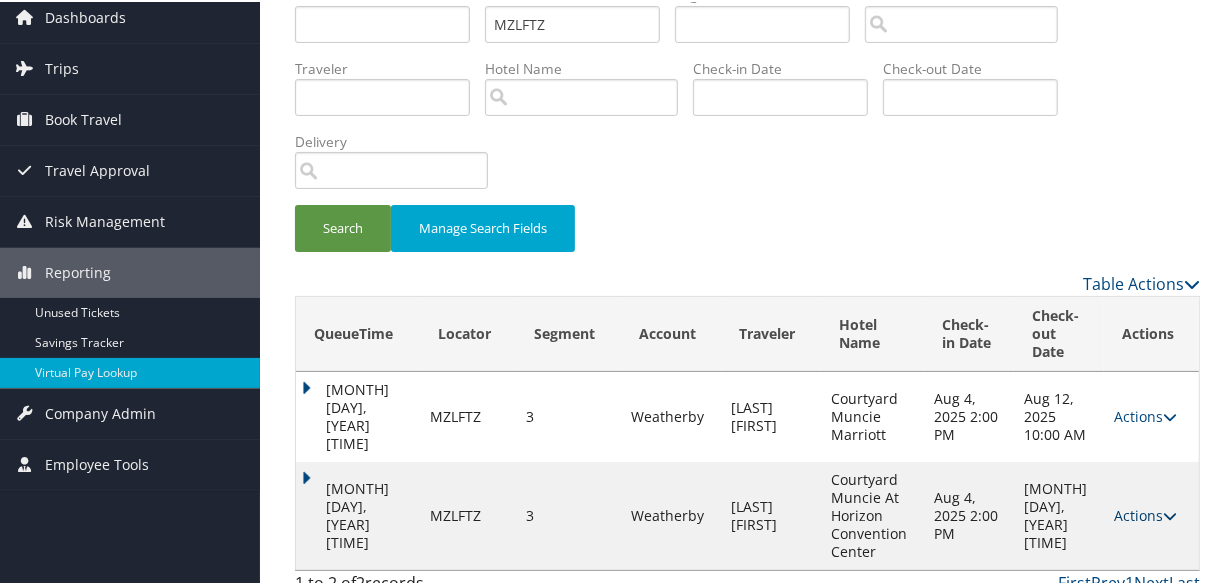 click on "Actions" at bounding box center [1145, 513] 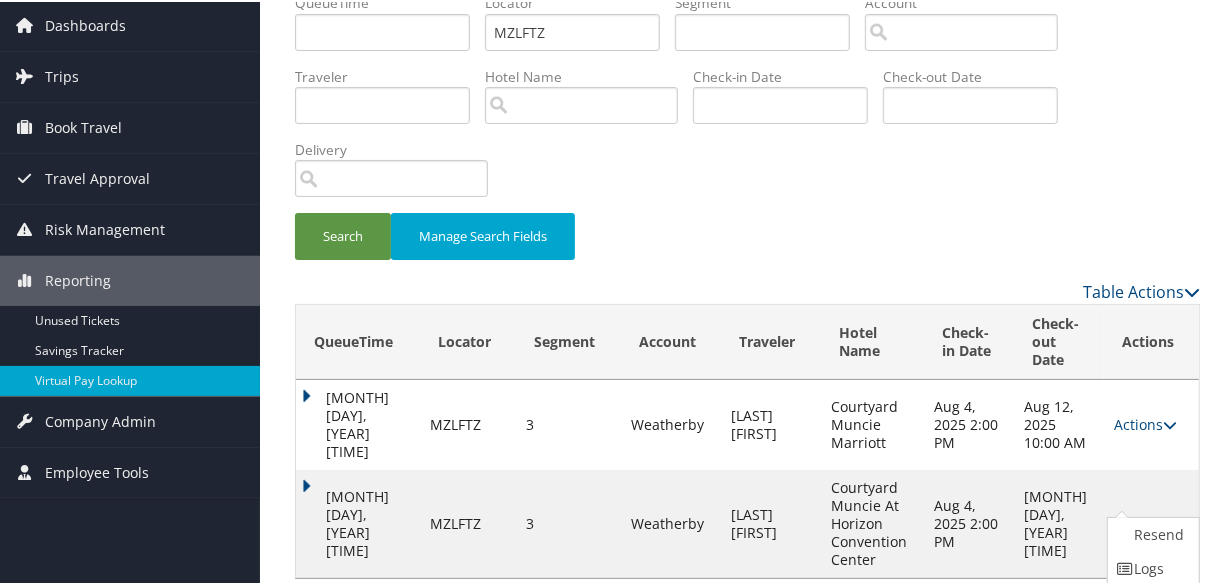 scroll, scrollTop: 0, scrollLeft: 0, axis: both 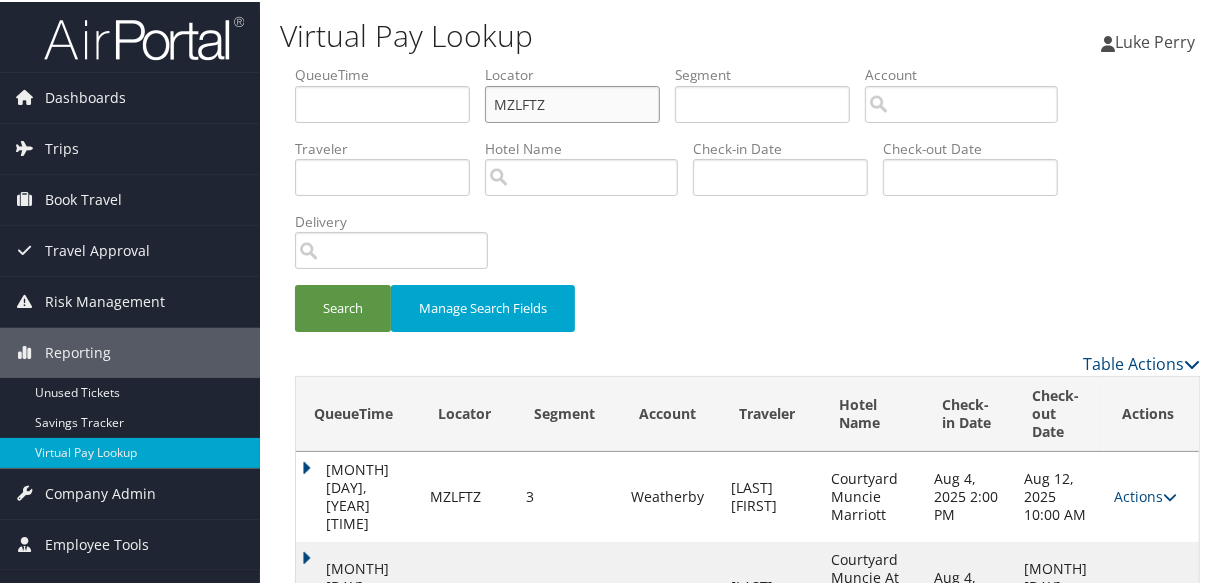 drag, startPoint x: 547, startPoint y: 94, endPoint x: 440, endPoint y: 102, distance: 107.298645 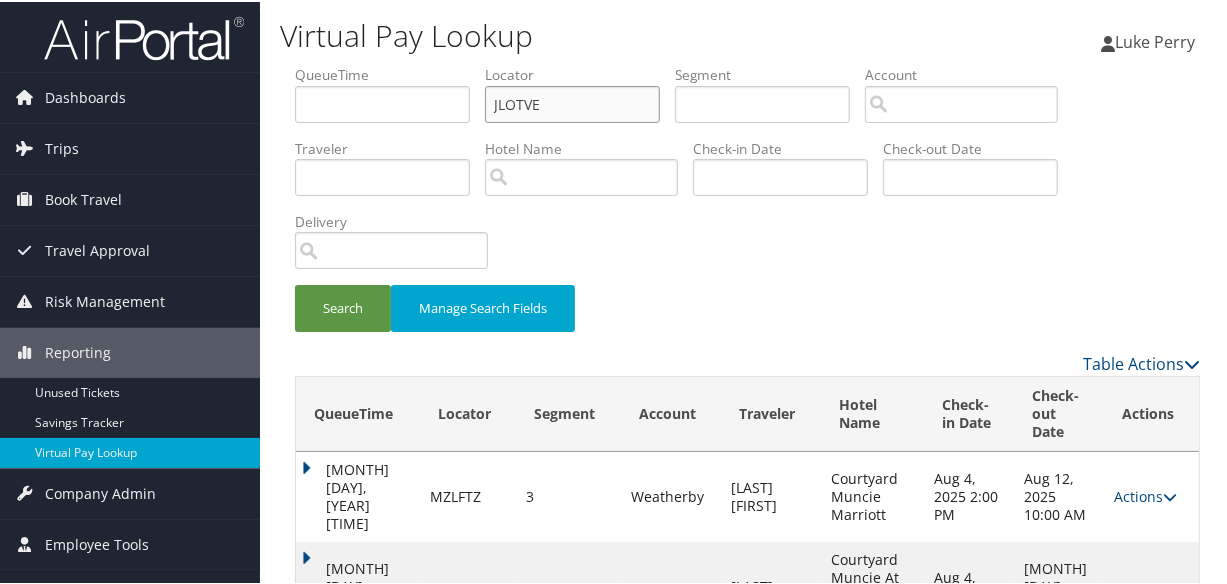 type on "MZLFTZ" 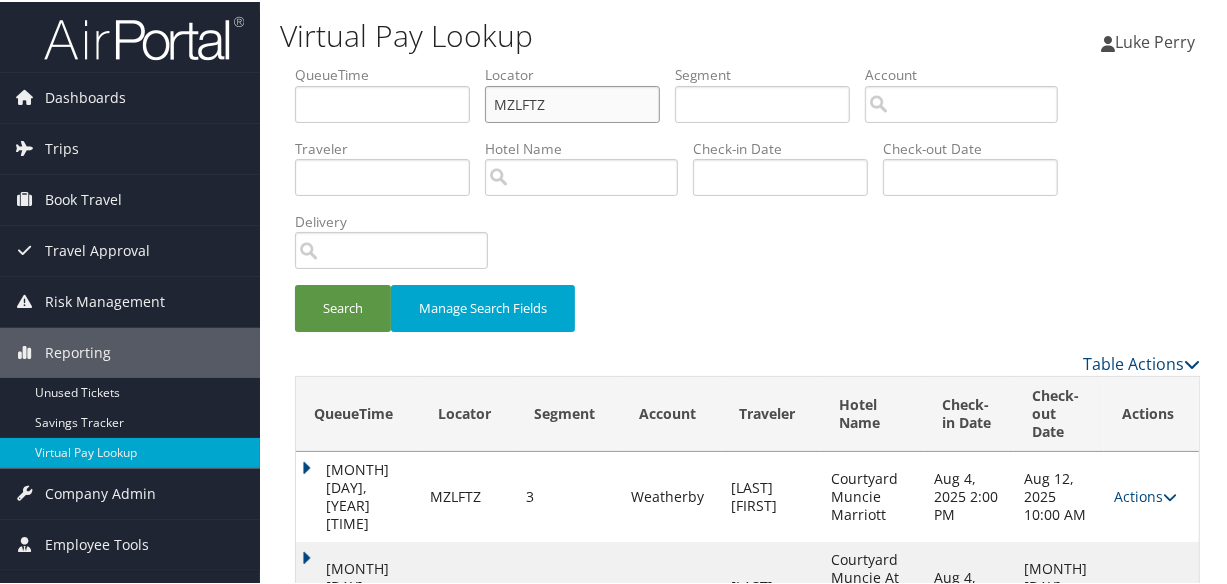 click on "MZLFTZ" at bounding box center (572, 102) 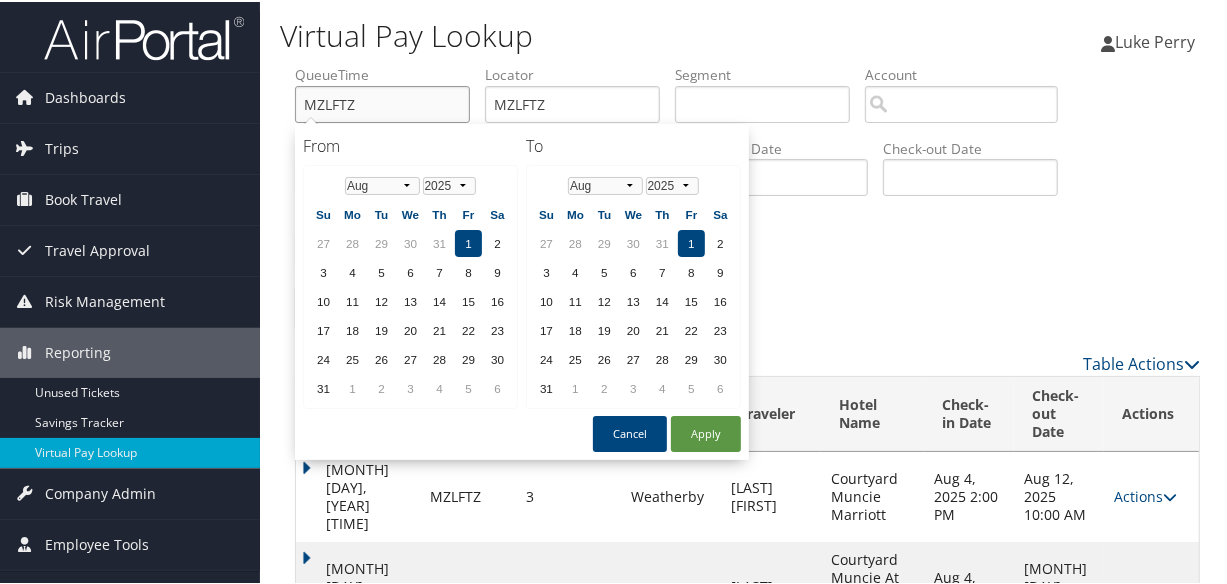 type on "MZLFTZ" 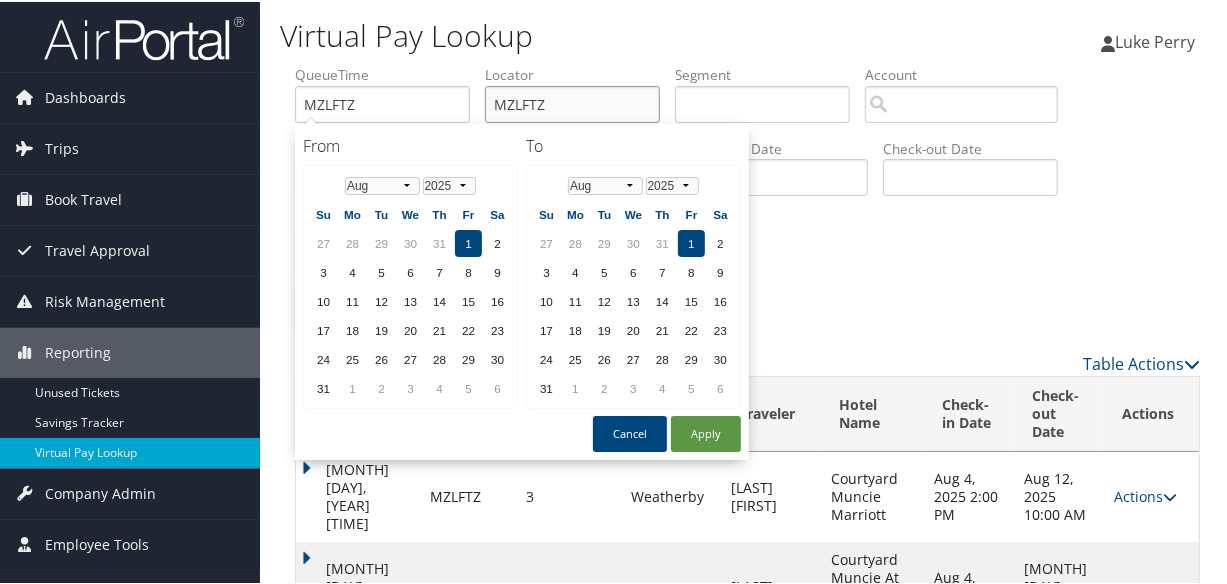 click on "MZLFTZ" at bounding box center [572, 102] 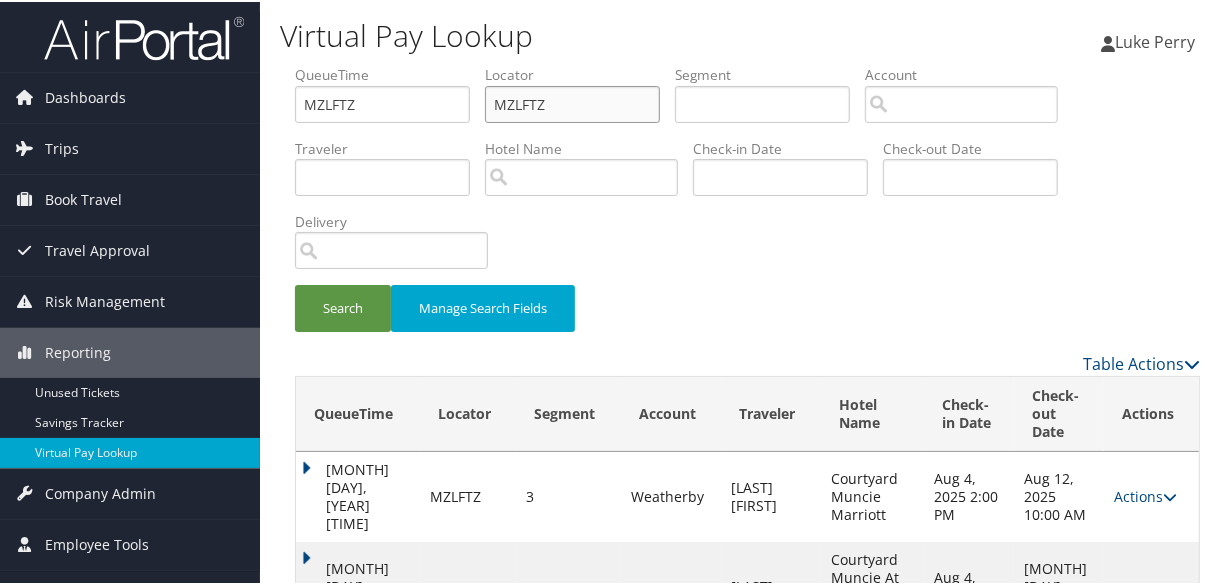 drag, startPoint x: 568, startPoint y: 98, endPoint x: 459, endPoint y: 91, distance: 109.22454 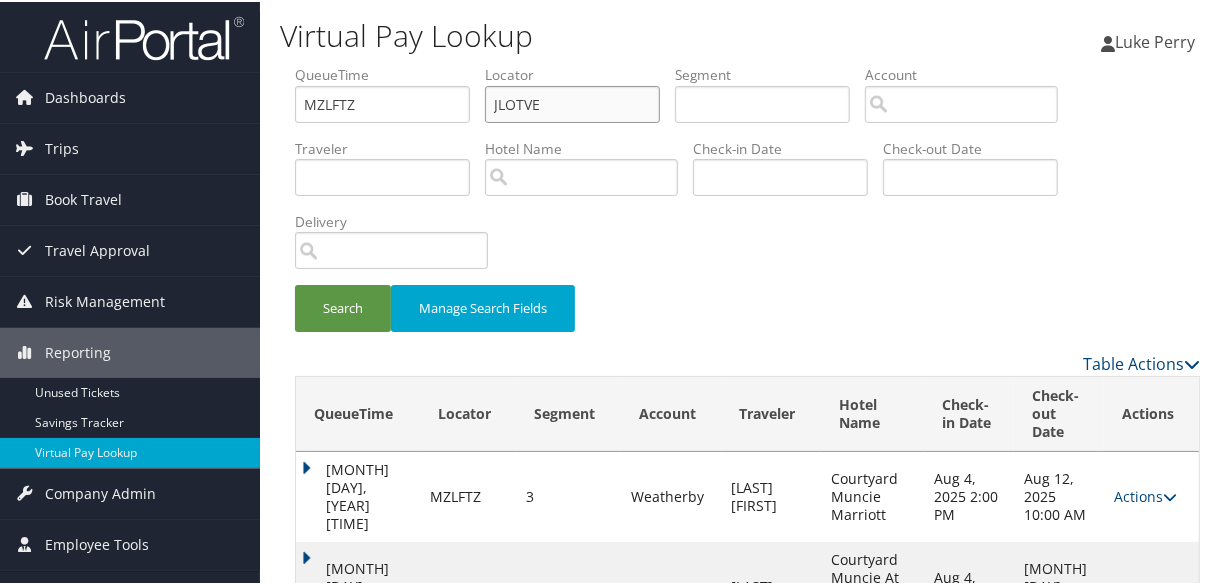 type on "JLOTVE" 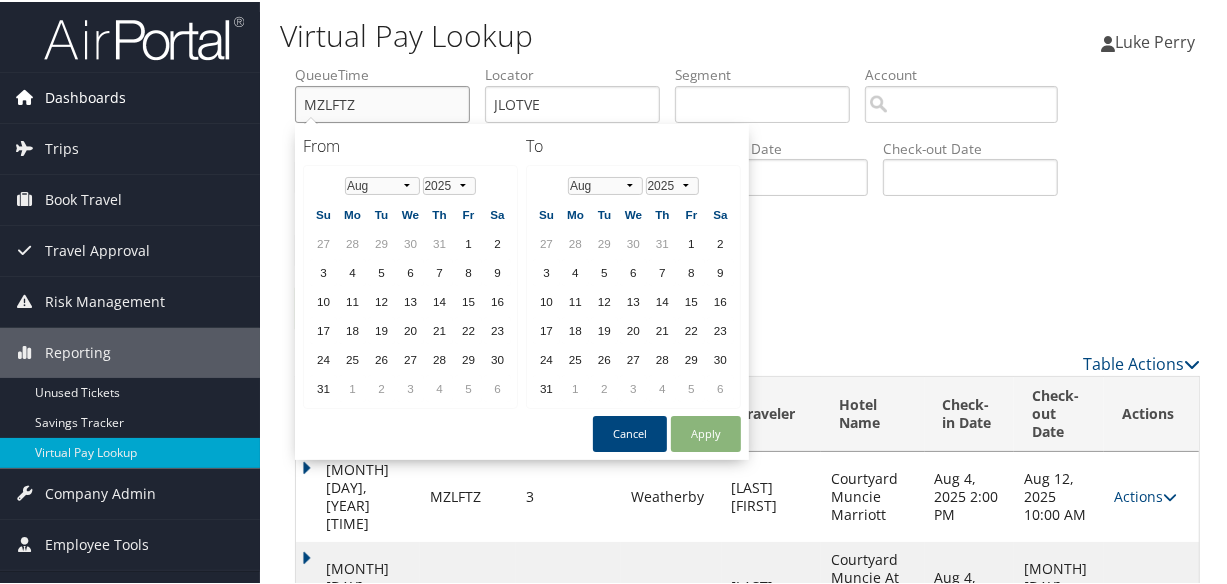 drag, startPoint x: 384, startPoint y: 103, endPoint x: 244, endPoint y: 90, distance: 140.60228 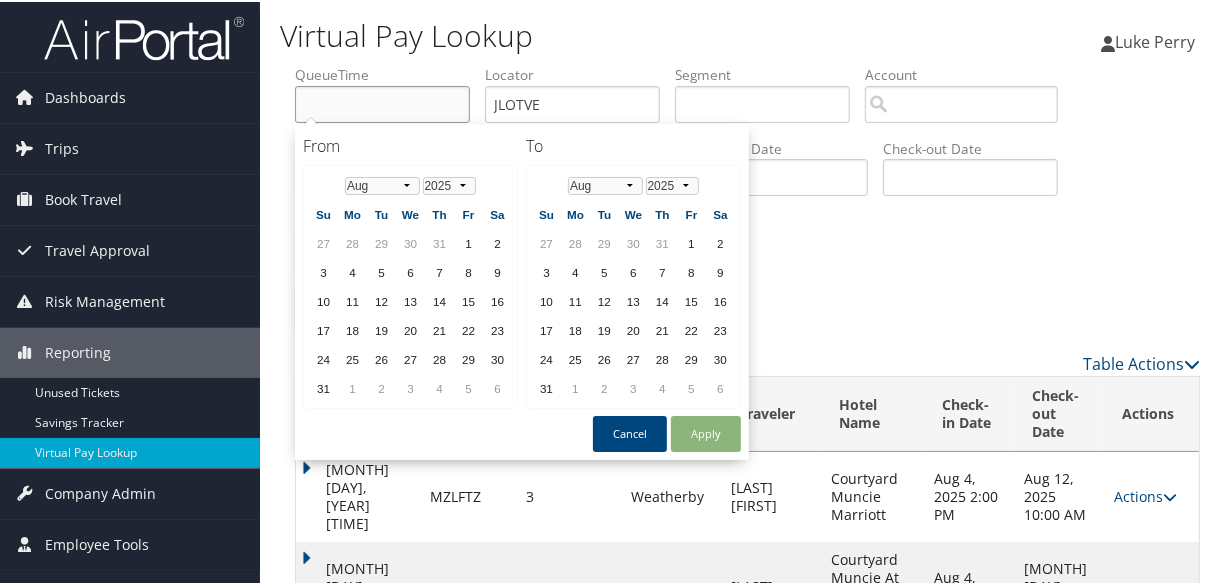 type 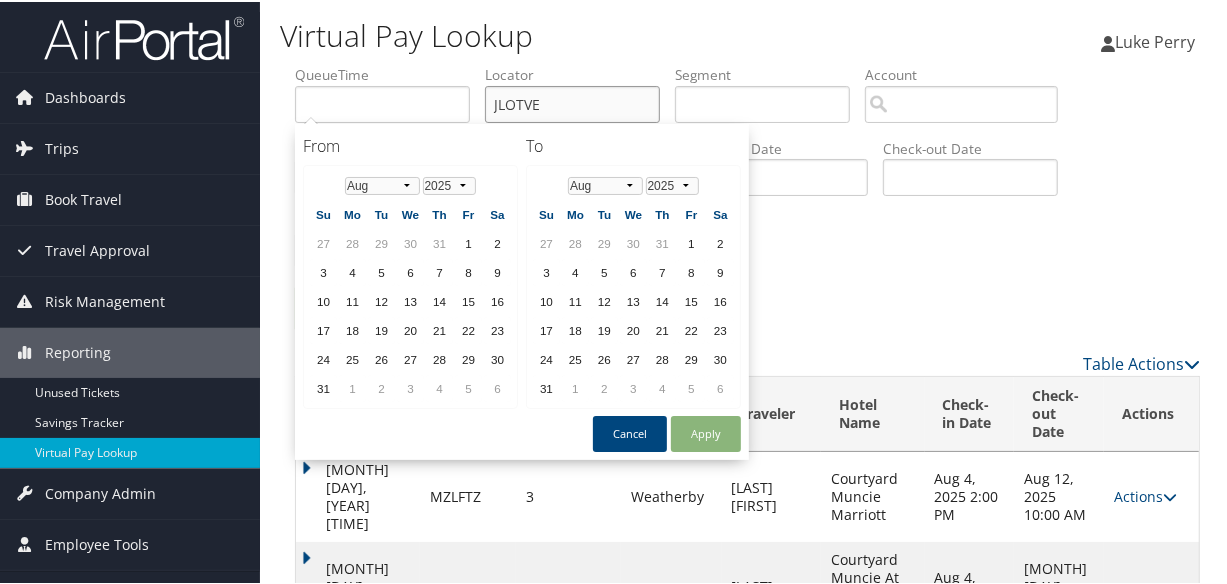 click on "JLOTVE" at bounding box center (572, 102) 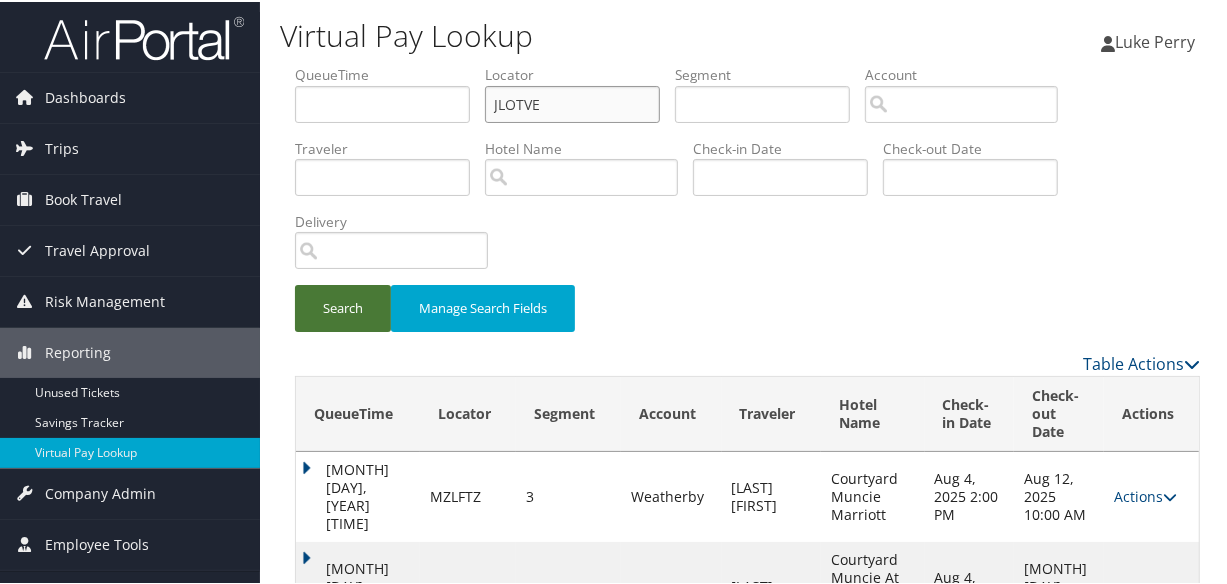 type on "JLOTVE" 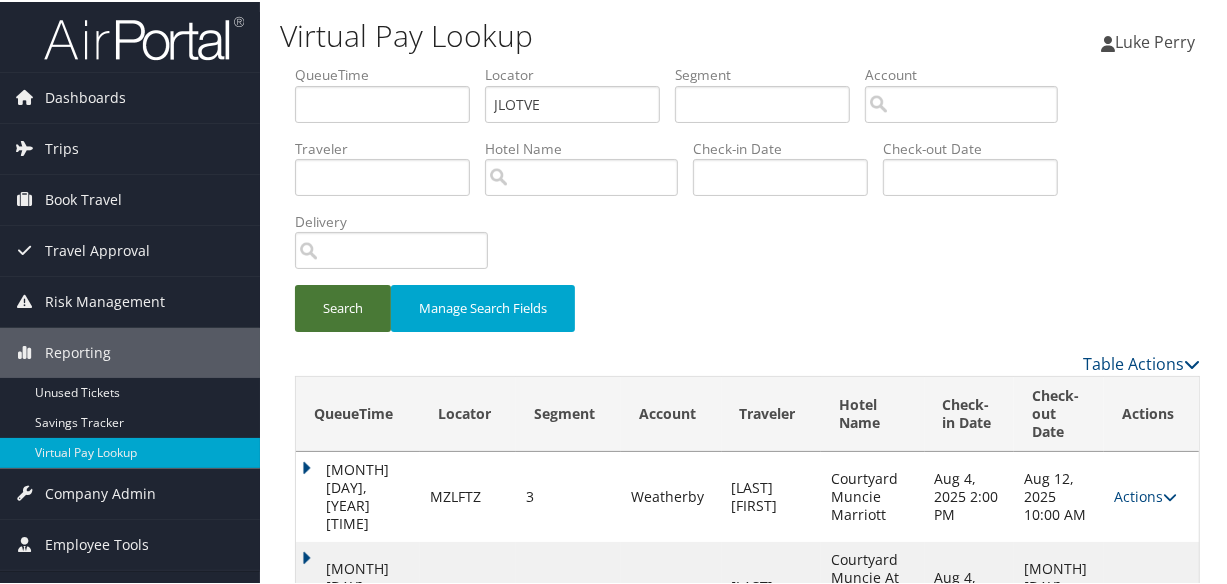 click on "Search" at bounding box center (343, 306) 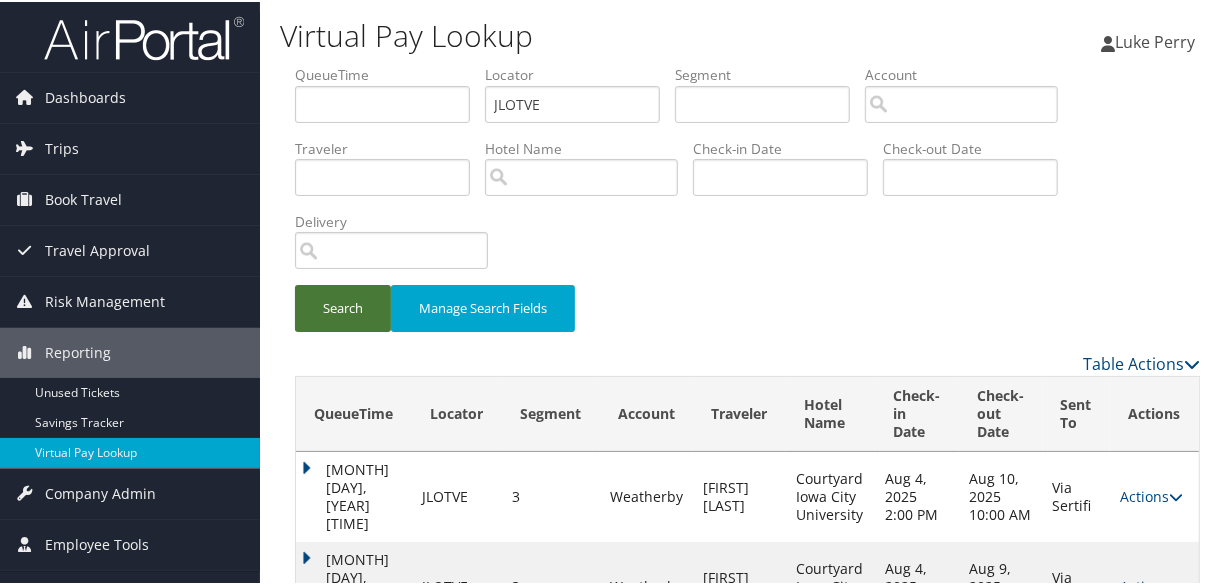 scroll, scrollTop: 0, scrollLeft: 0, axis: both 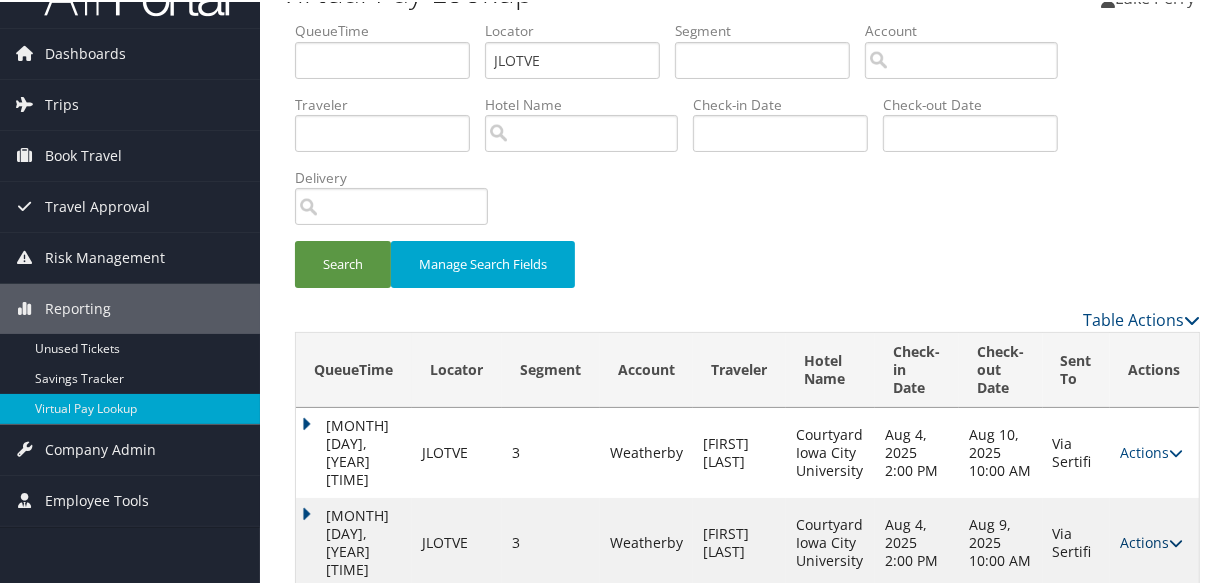 click on "Actions" at bounding box center (1151, 540) 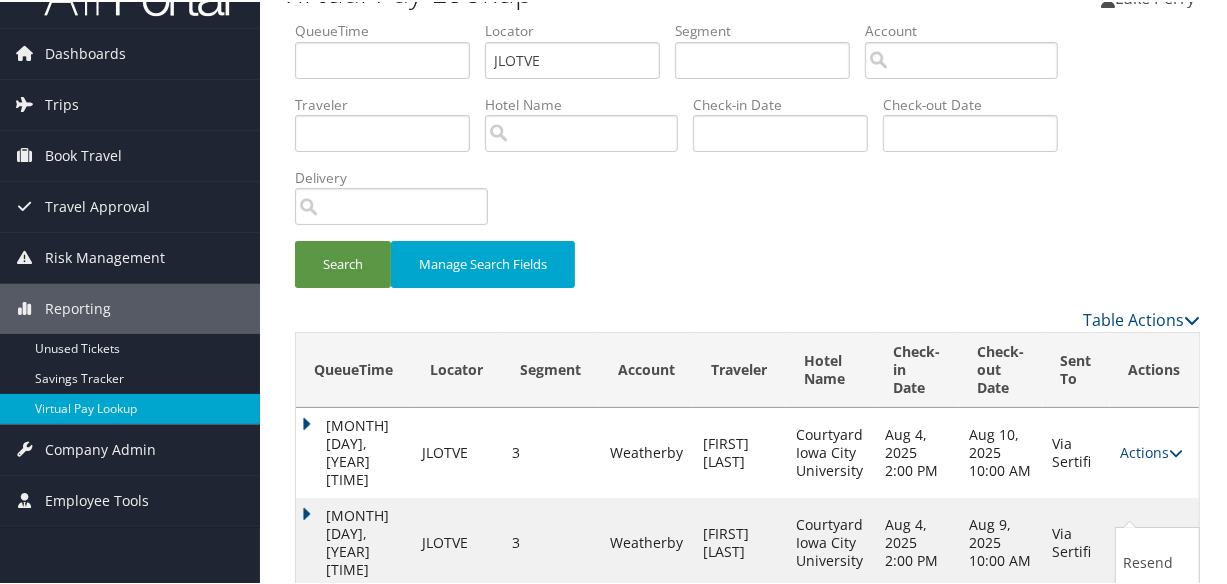scroll, scrollTop: 124, scrollLeft: 0, axis: vertical 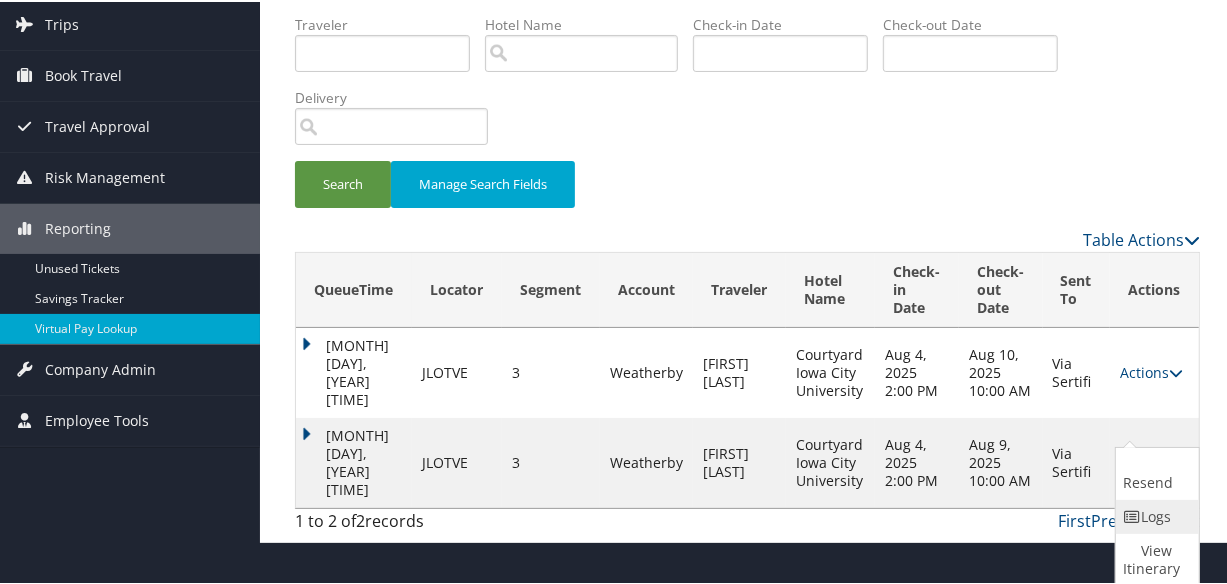 click on "Logs" at bounding box center (1155, 515) 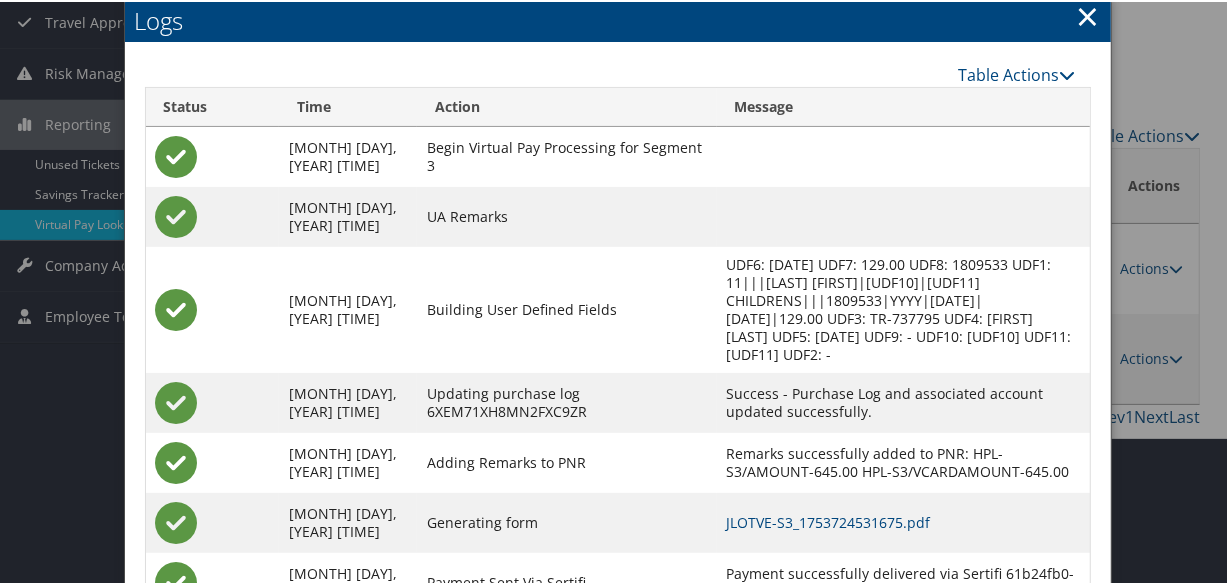 scroll, scrollTop: 370, scrollLeft: 0, axis: vertical 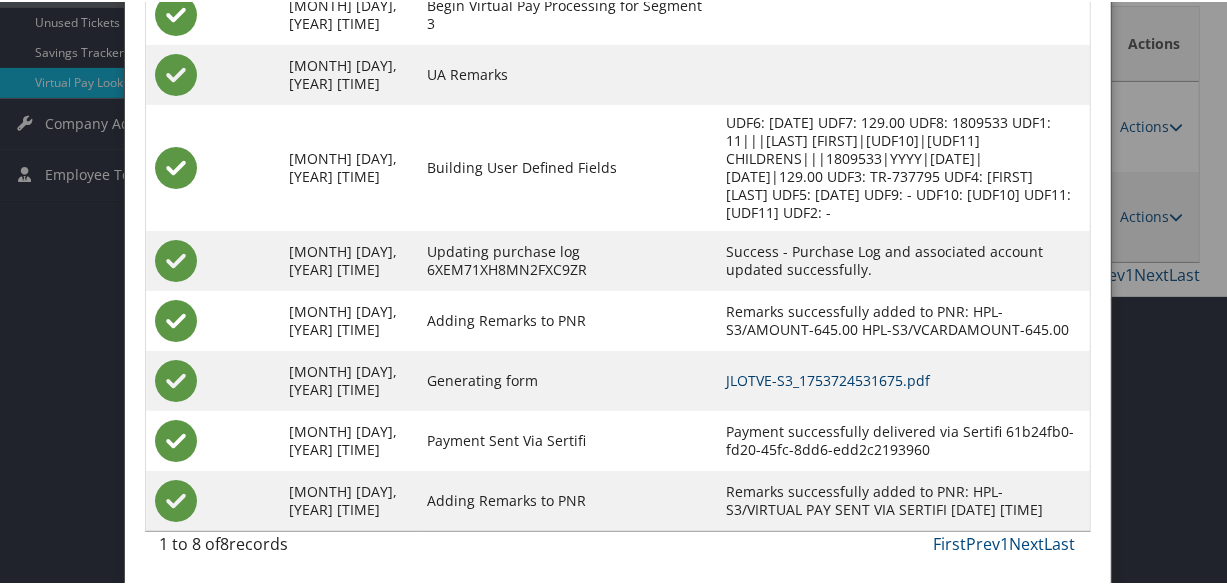 click on "JLOTVE-S3_1753724531675.pdf" at bounding box center [829, 378] 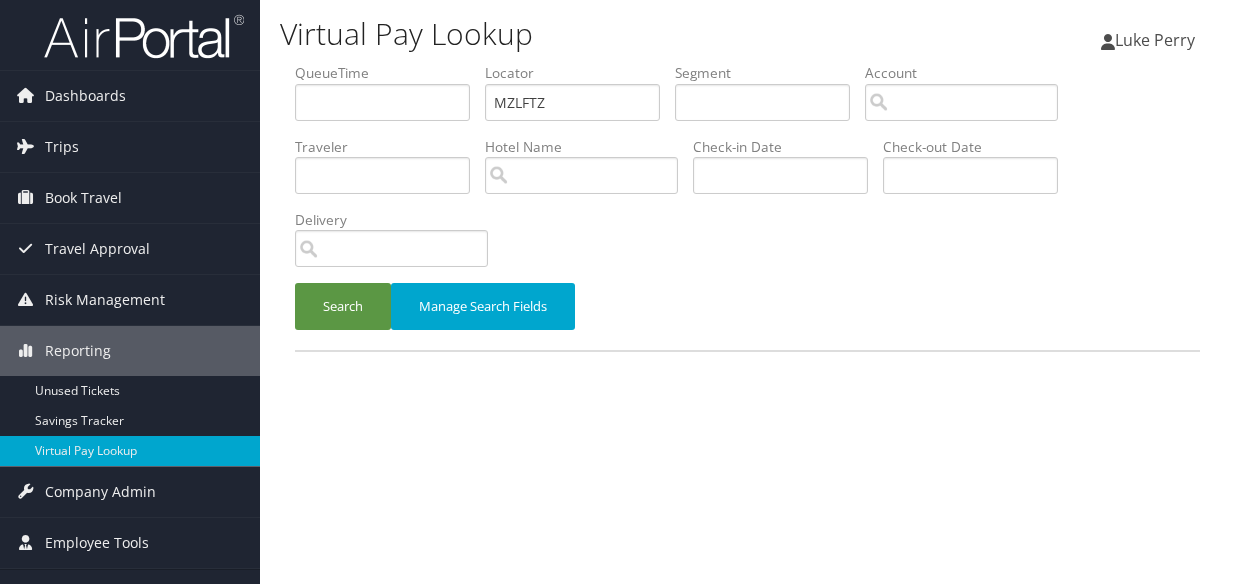scroll, scrollTop: 0, scrollLeft: 0, axis: both 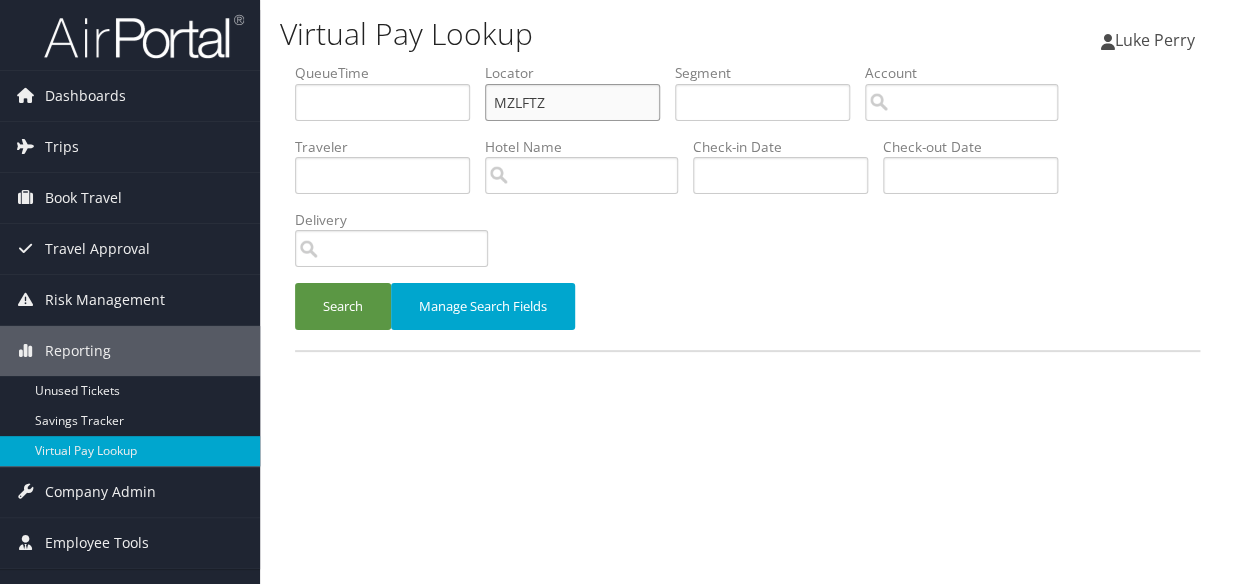 paste on "SMWBUO" 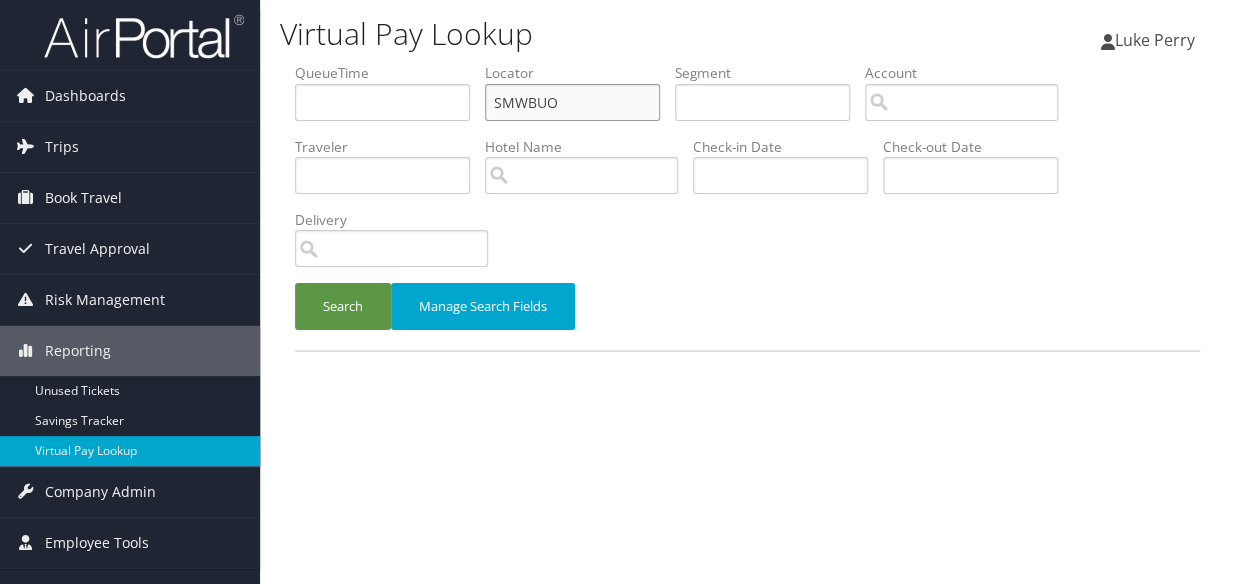 type on "SMWBUO" 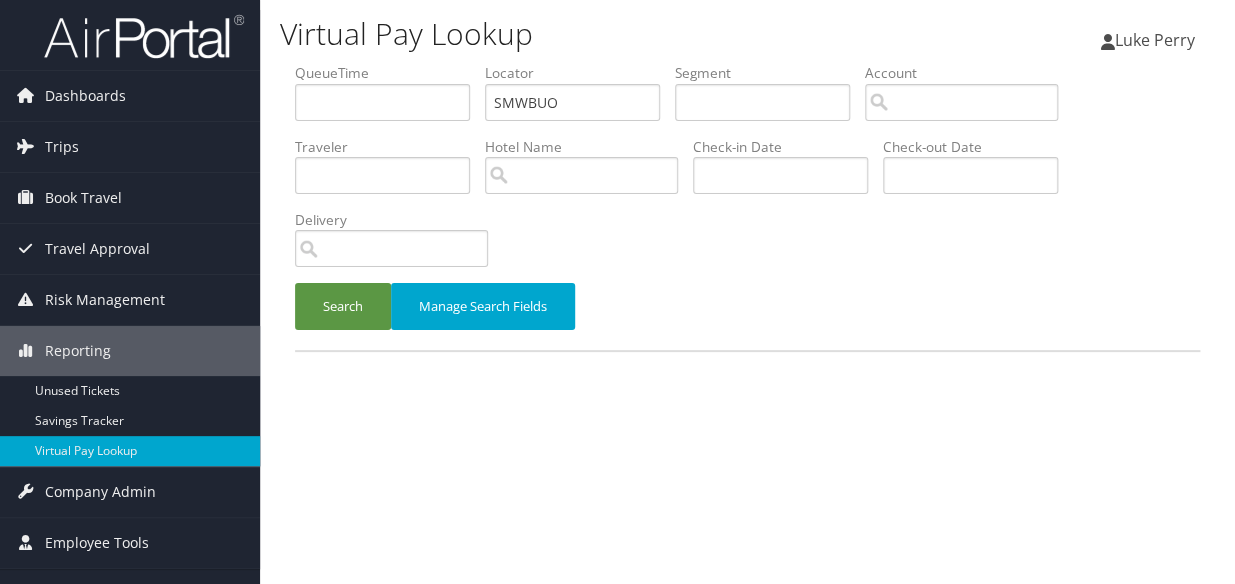click on "Search Manage Search Fields" at bounding box center [747, 316] 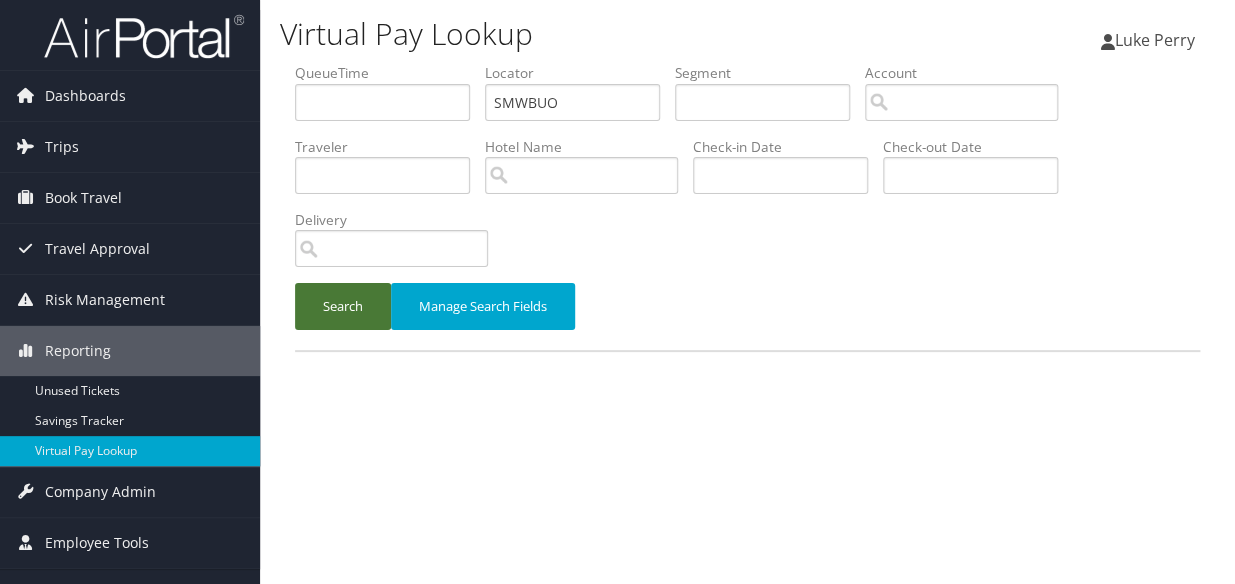 click on "Search" at bounding box center (343, 306) 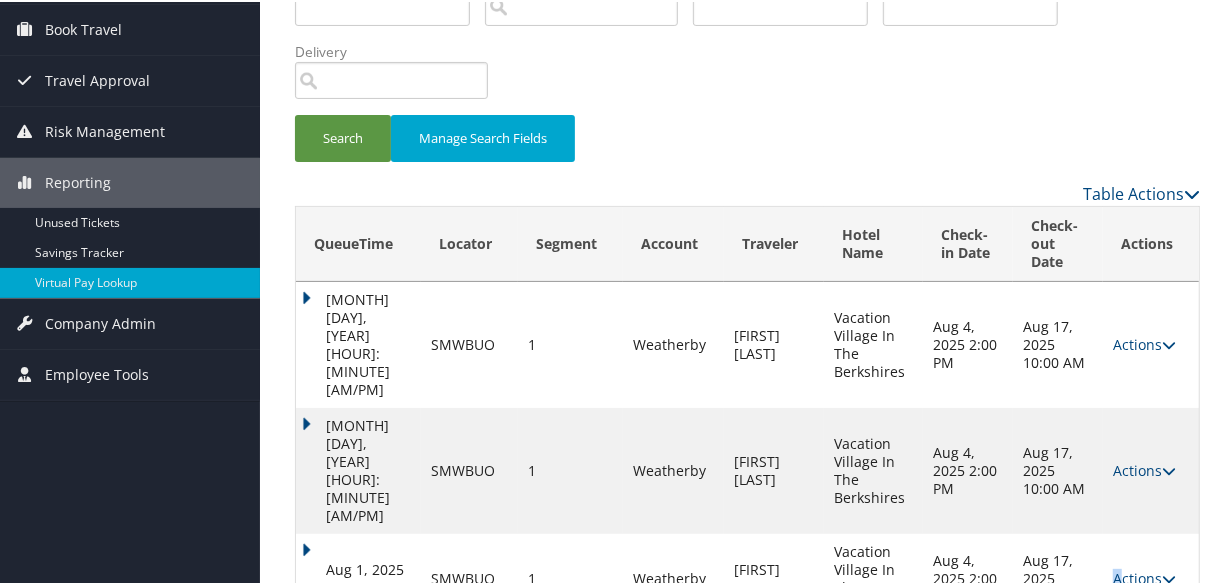 click on "Actions   Resend  Logs  View Itinerary" at bounding box center [1151, 577] 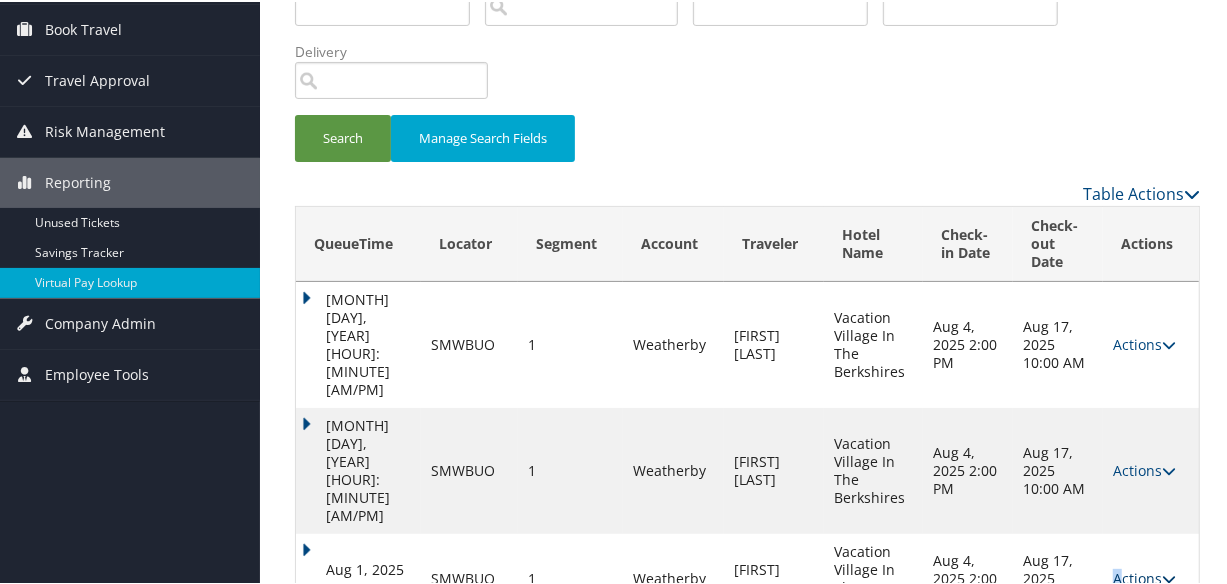 click on "Actions" at bounding box center [1144, 576] 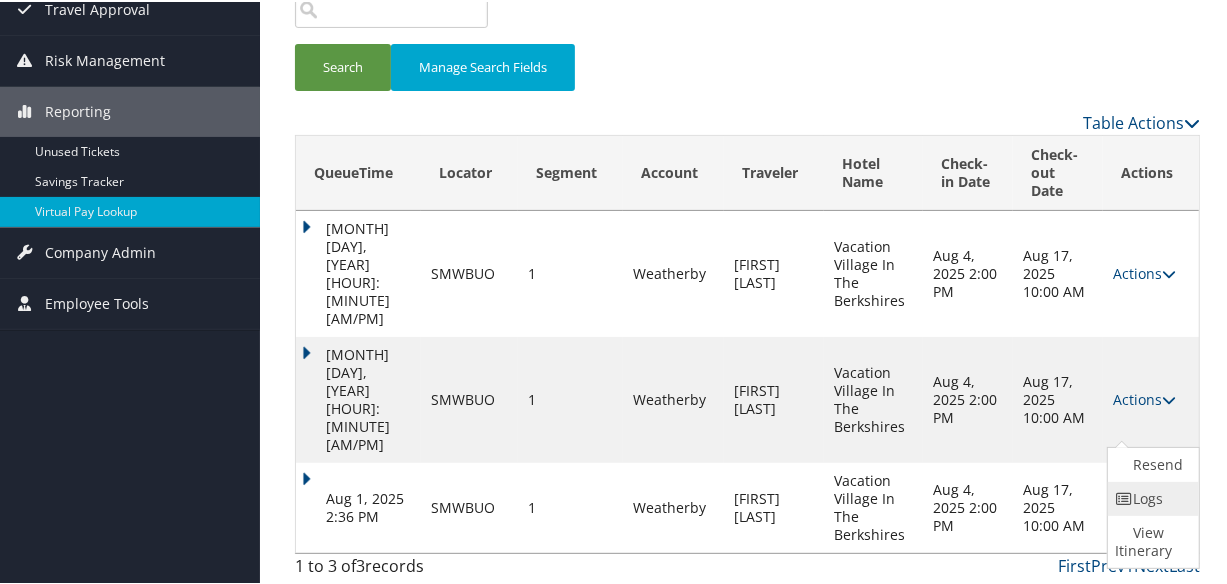 click on "Logs" at bounding box center [1151, 497] 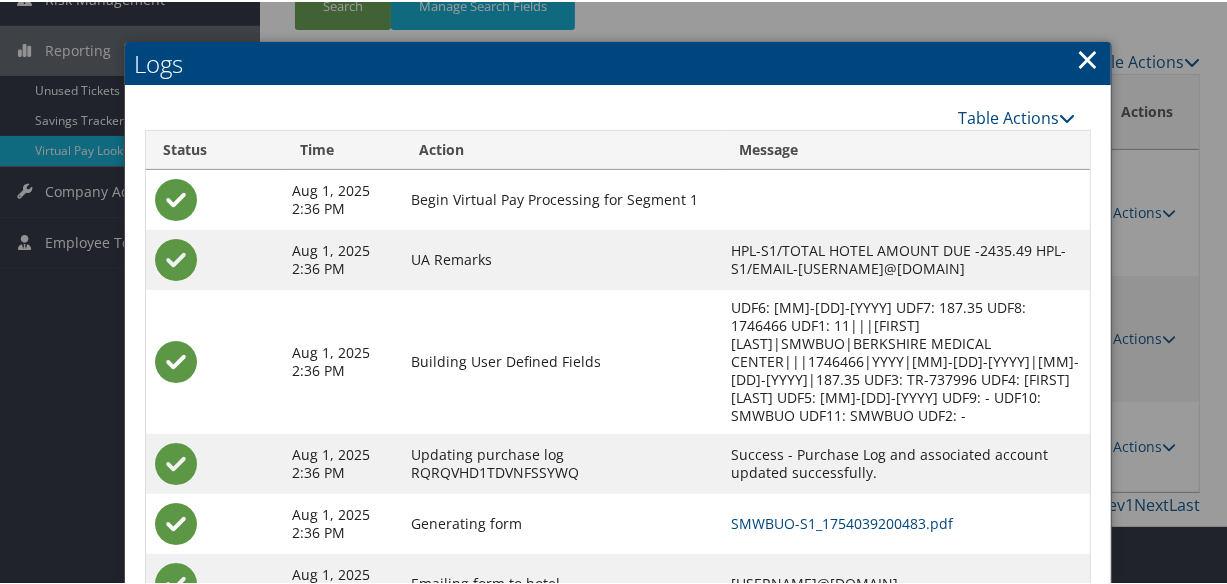 scroll, scrollTop: 428, scrollLeft: 0, axis: vertical 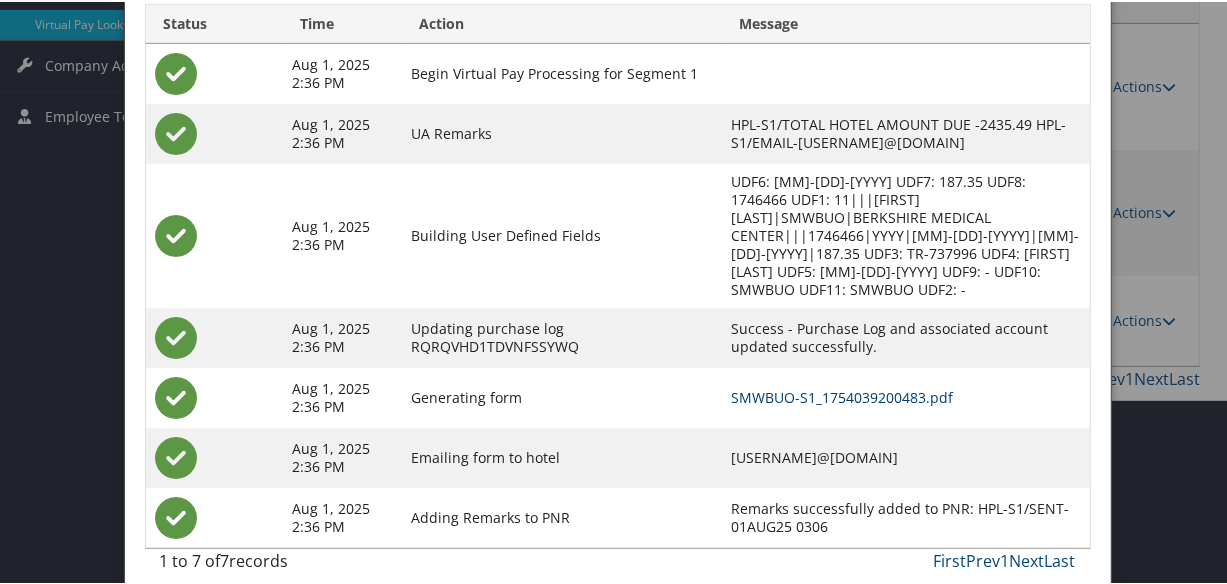click on "SMWBUO-S1_1754039200483.pdf" at bounding box center [842, 395] 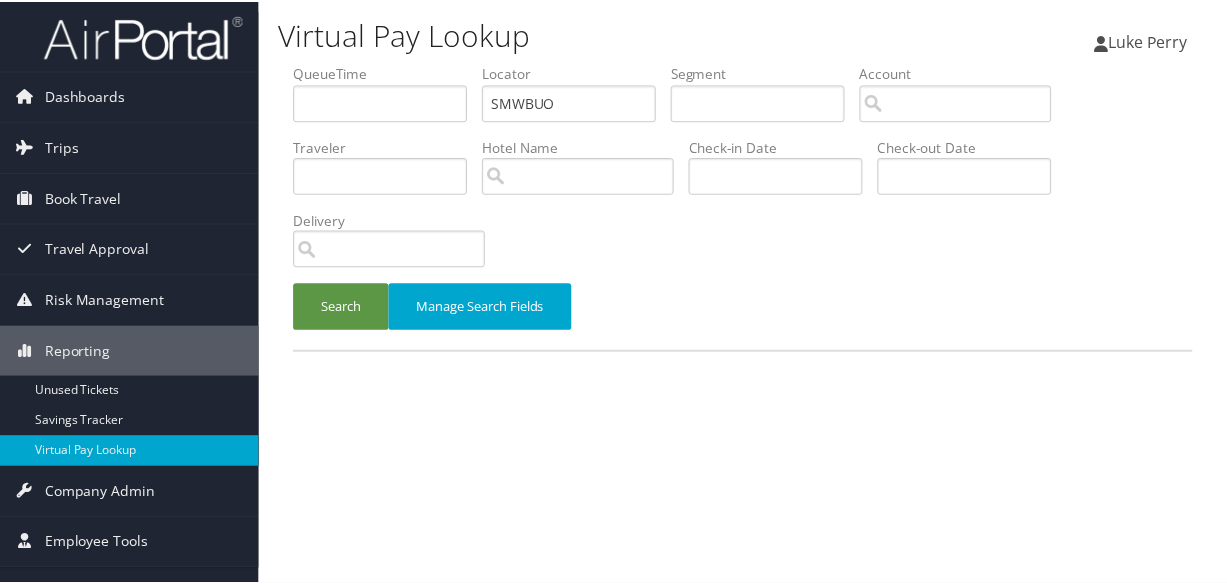 scroll, scrollTop: 0, scrollLeft: 0, axis: both 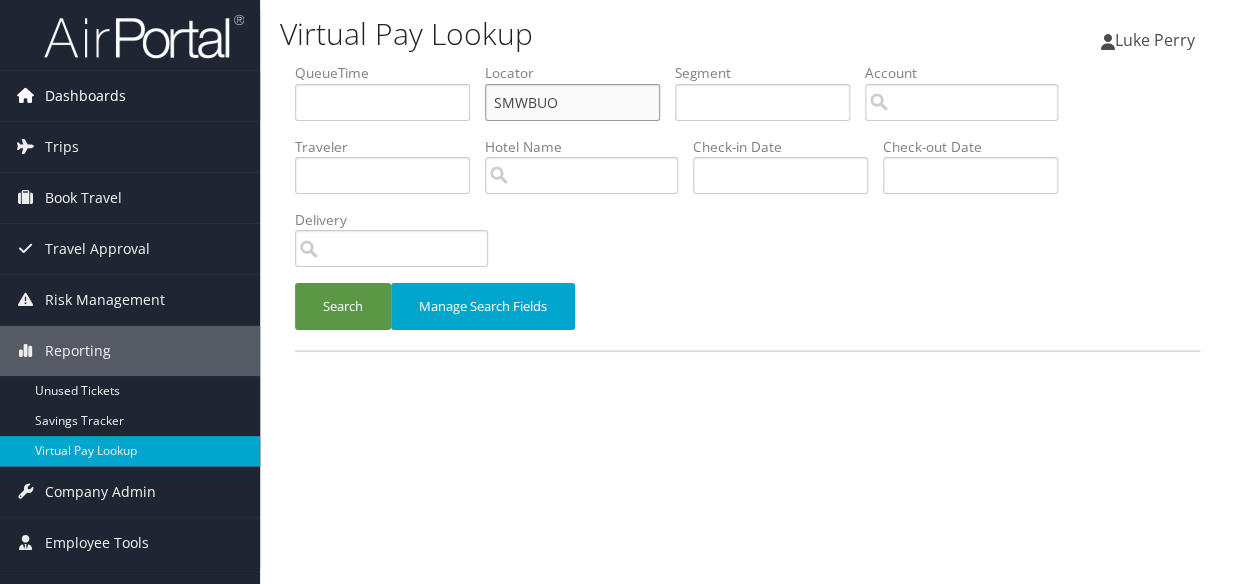 drag, startPoint x: 581, startPoint y: 92, endPoint x: 234, endPoint y: 99, distance: 347.0706 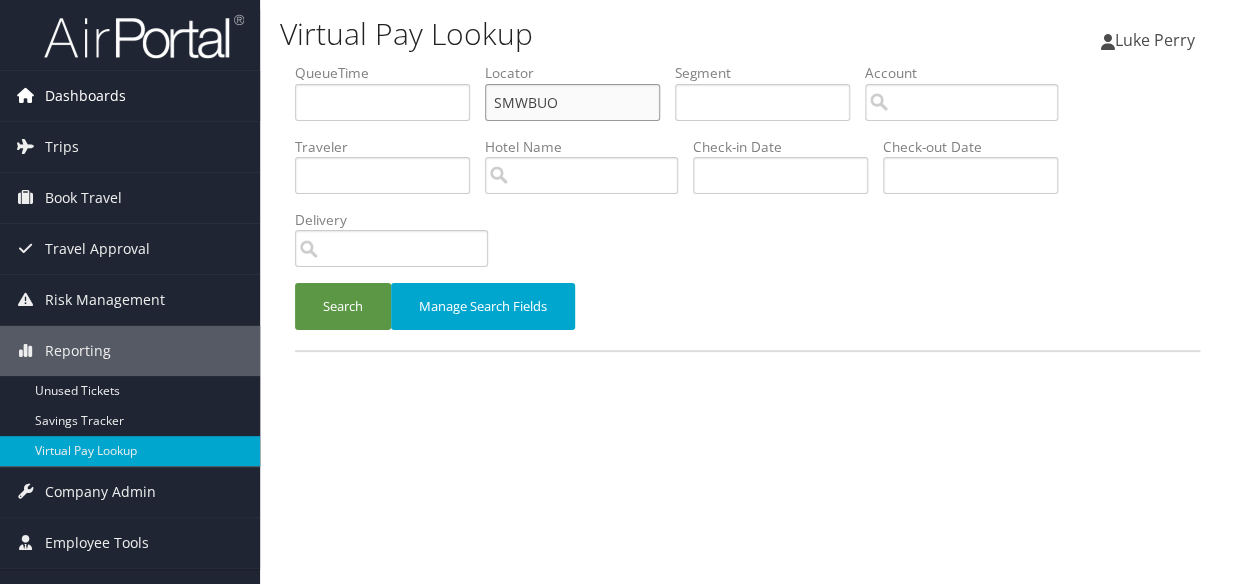 click on "Virtual Pay Lookup
[FIRST] [LAST]
[FIRST] [LAST]
My Settings
Travel Agency Contacts
View Travel Profile
Give Feedback
Sign Out" at bounding box center (747, 292) 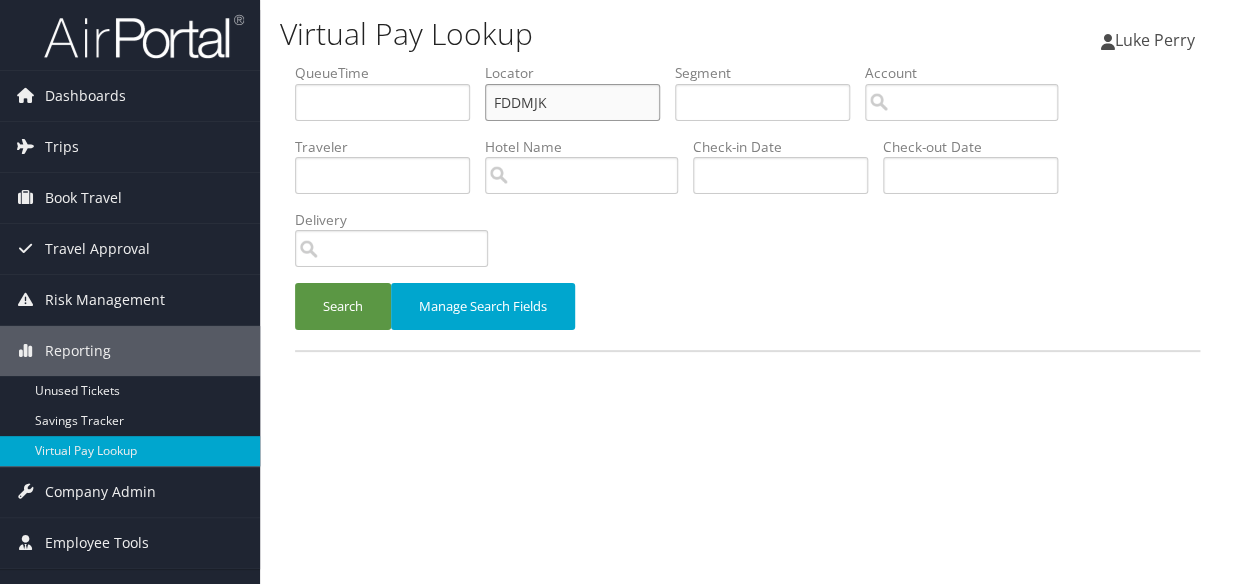 type on "FDDMJK" 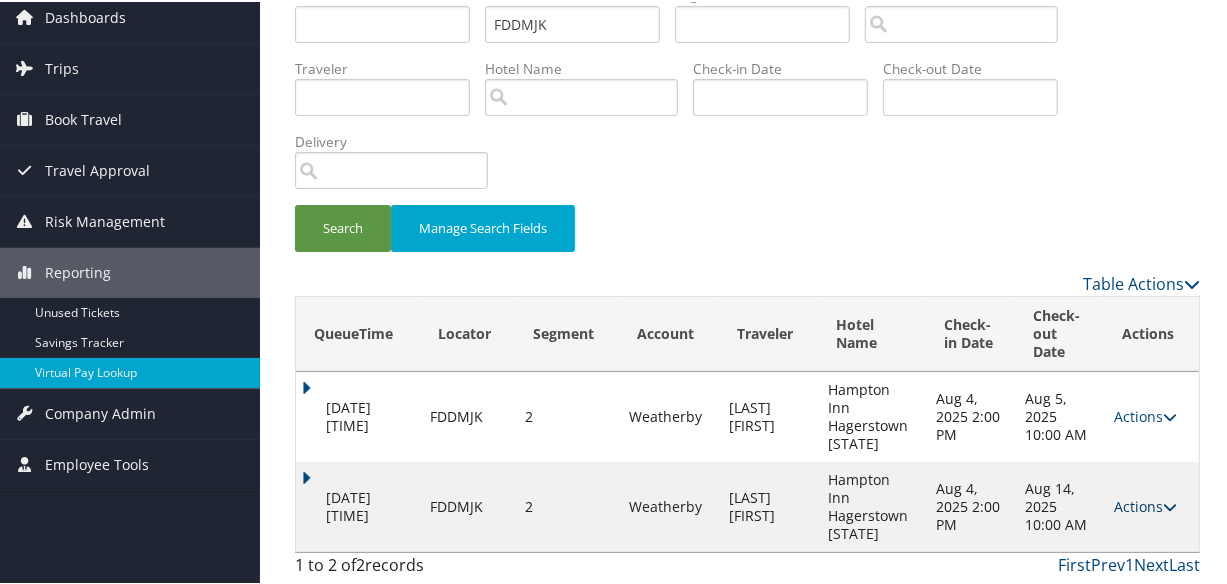 click on "Actions" at bounding box center (1145, 504) 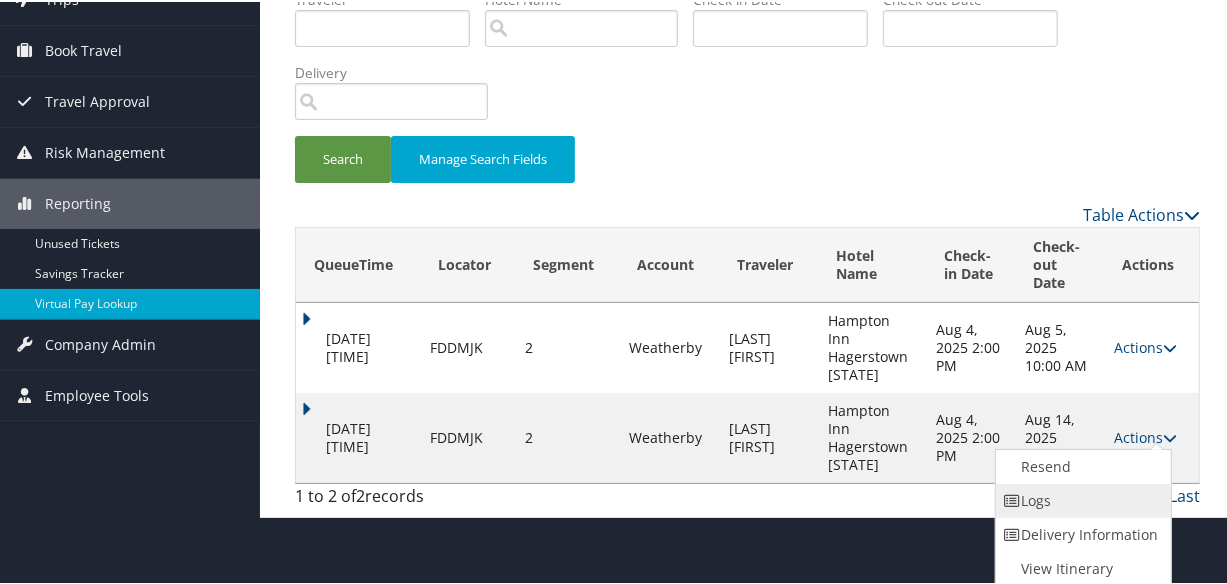 click on "Logs" at bounding box center (1081, 499) 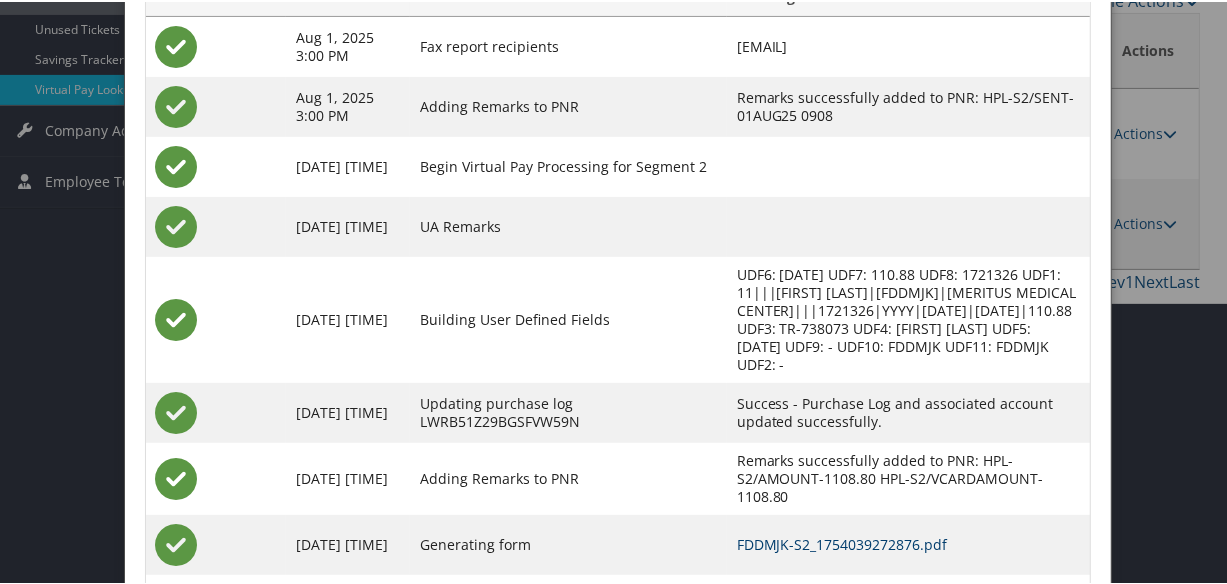 scroll, scrollTop: 437, scrollLeft: 0, axis: vertical 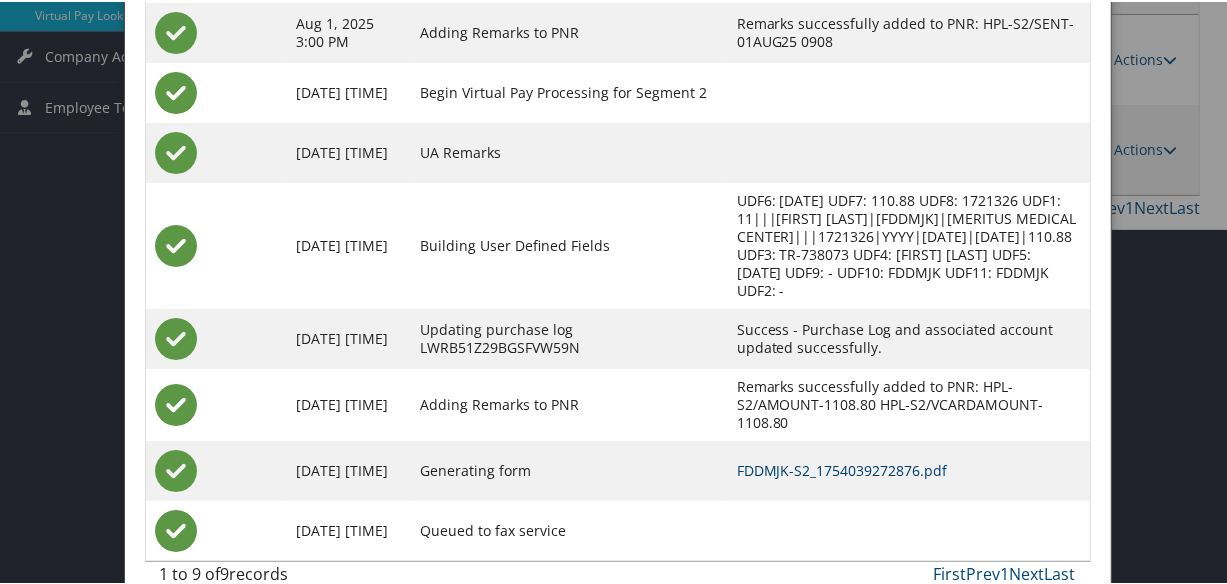 click on "FDDMJK-S2_1754039272876.pdf" at bounding box center [842, 468] 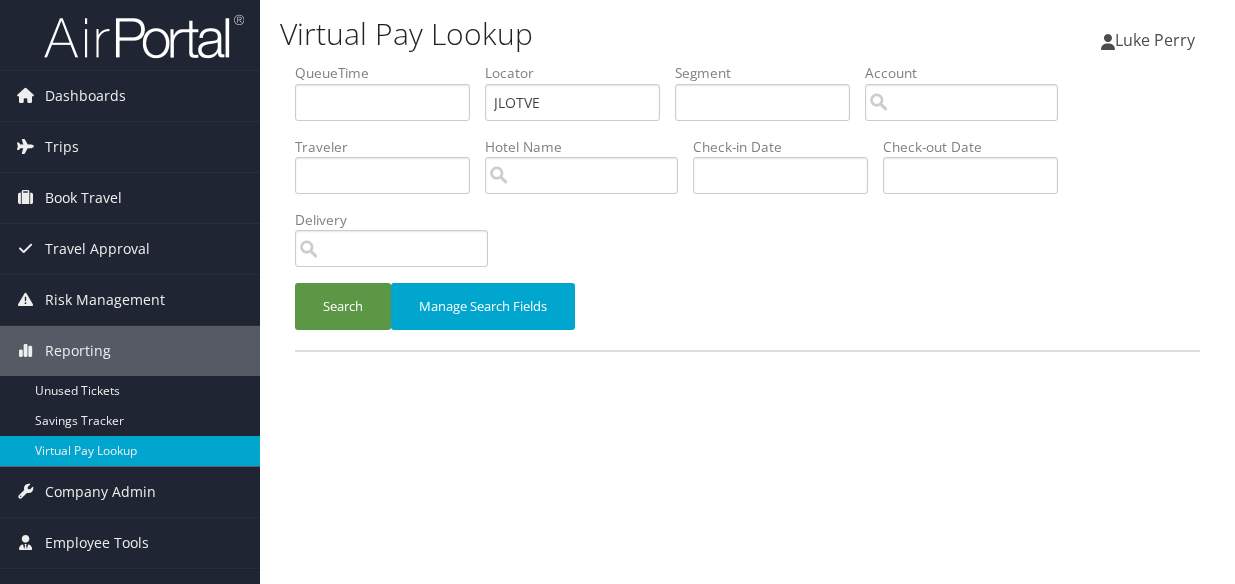 scroll, scrollTop: 0, scrollLeft: 0, axis: both 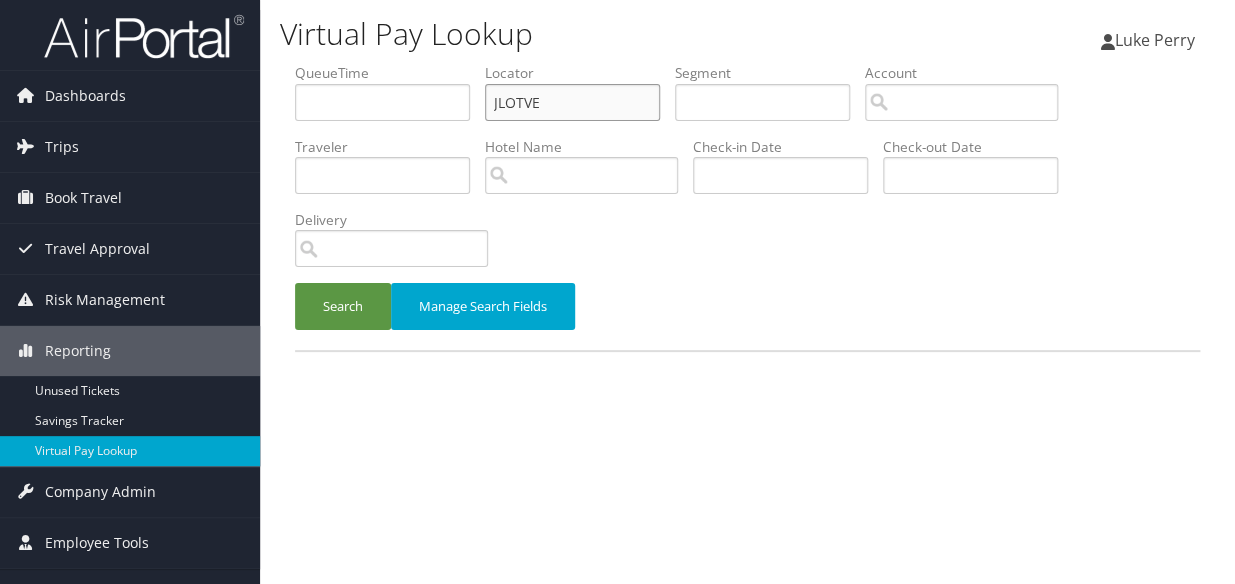 paste on "WENQUO" 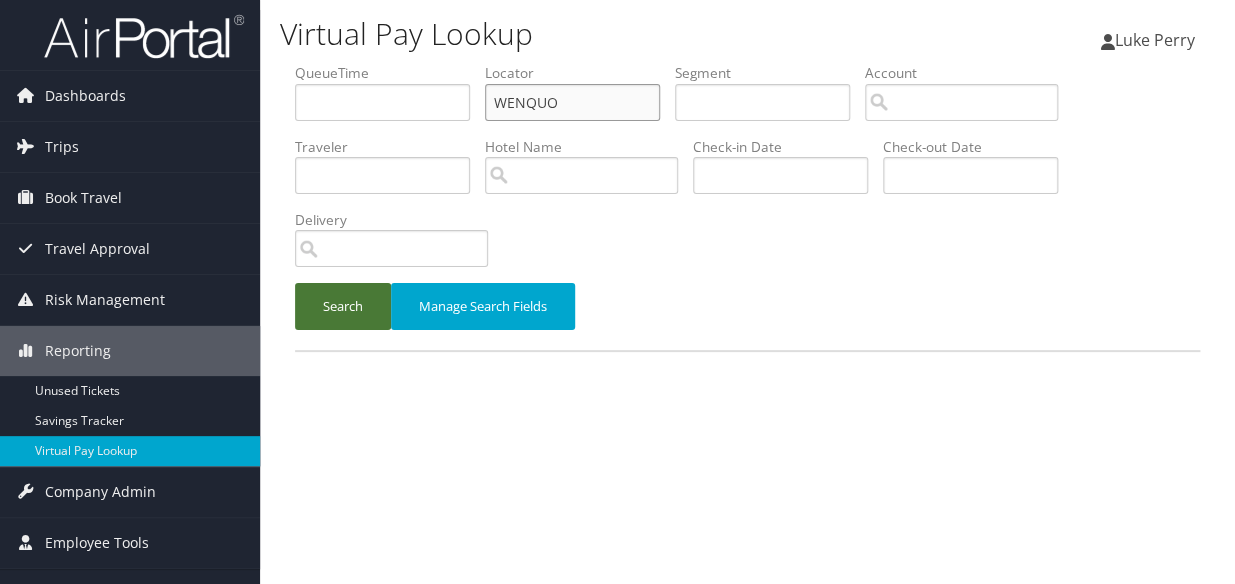 type on "WENQUO" 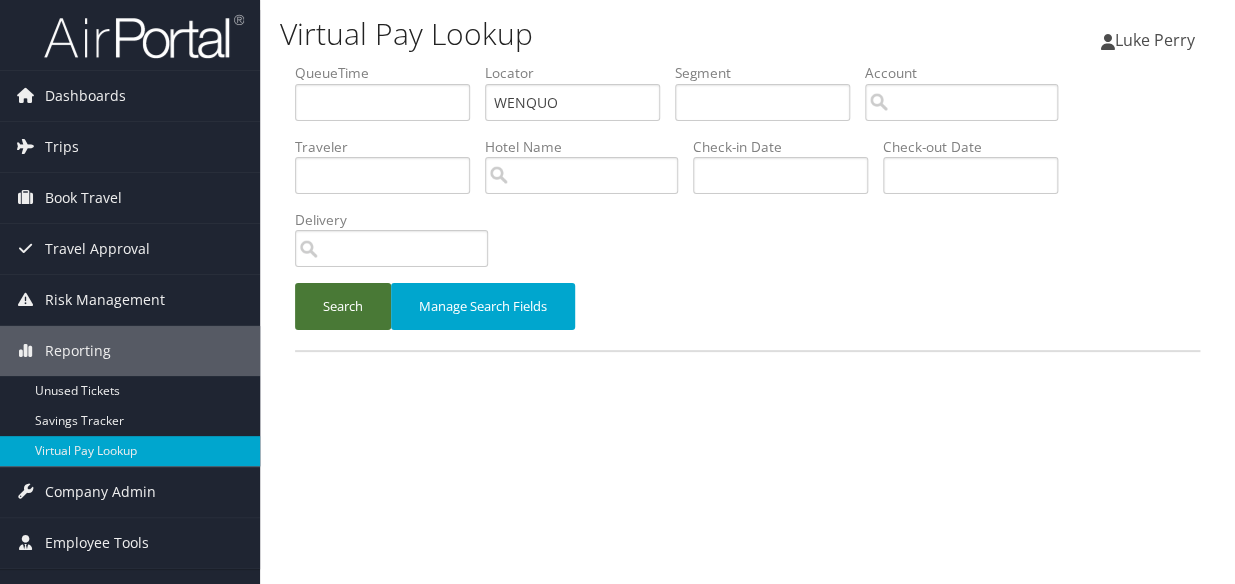 click on "Search" at bounding box center (343, 306) 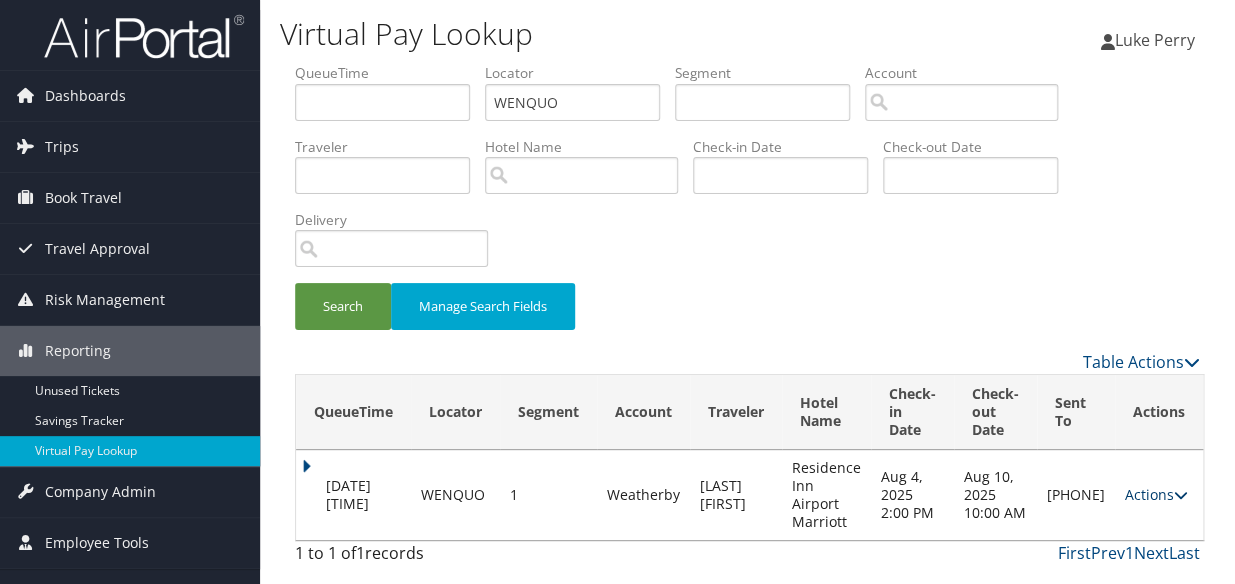 click on "Actions" at bounding box center [1156, 494] 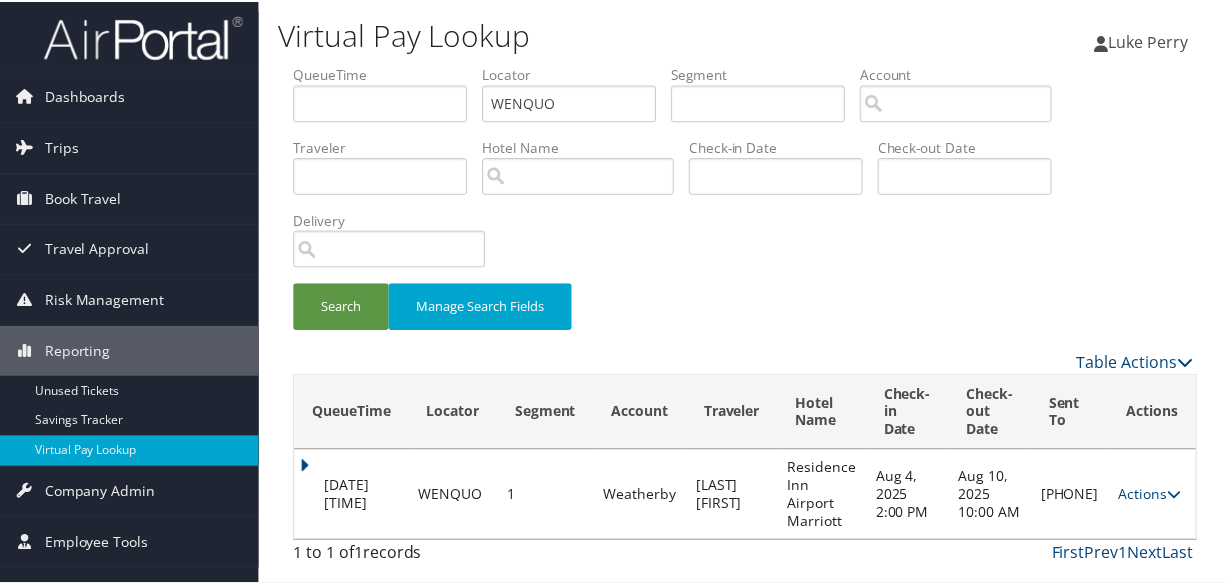 scroll, scrollTop: 60, scrollLeft: 0, axis: vertical 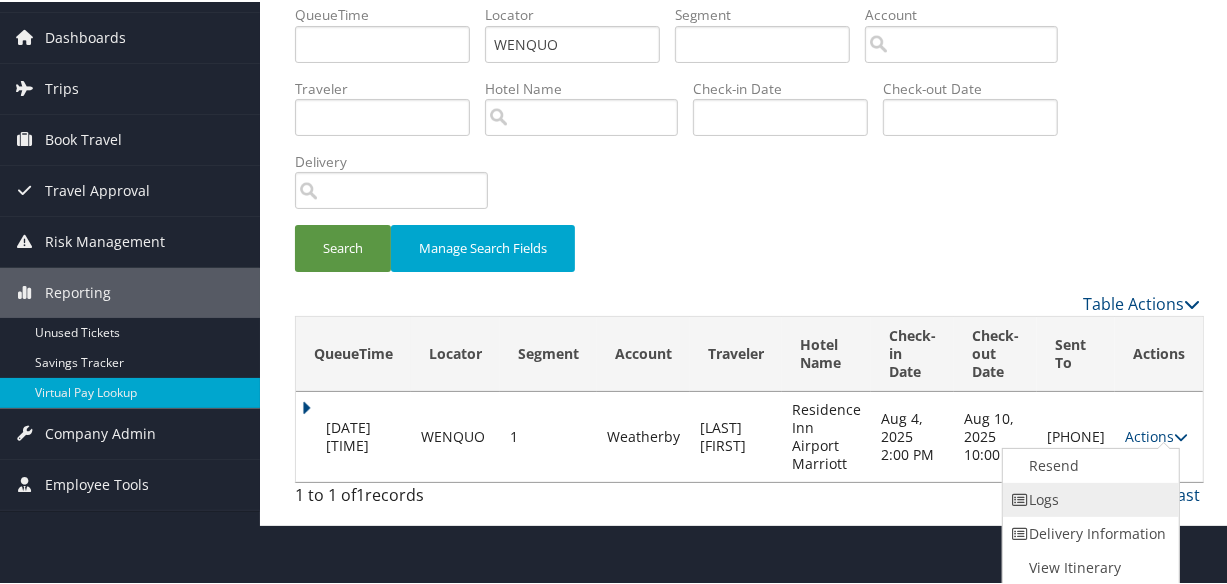 click on "Logs" at bounding box center (1088, 498) 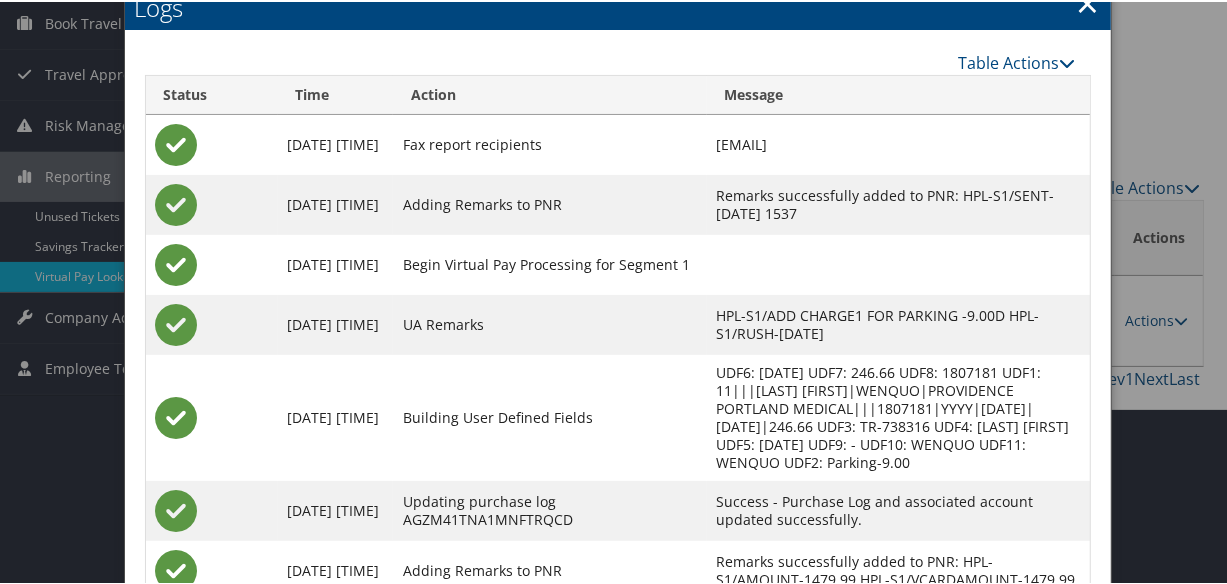 scroll, scrollTop: 366, scrollLeft: 0, axis: vertical 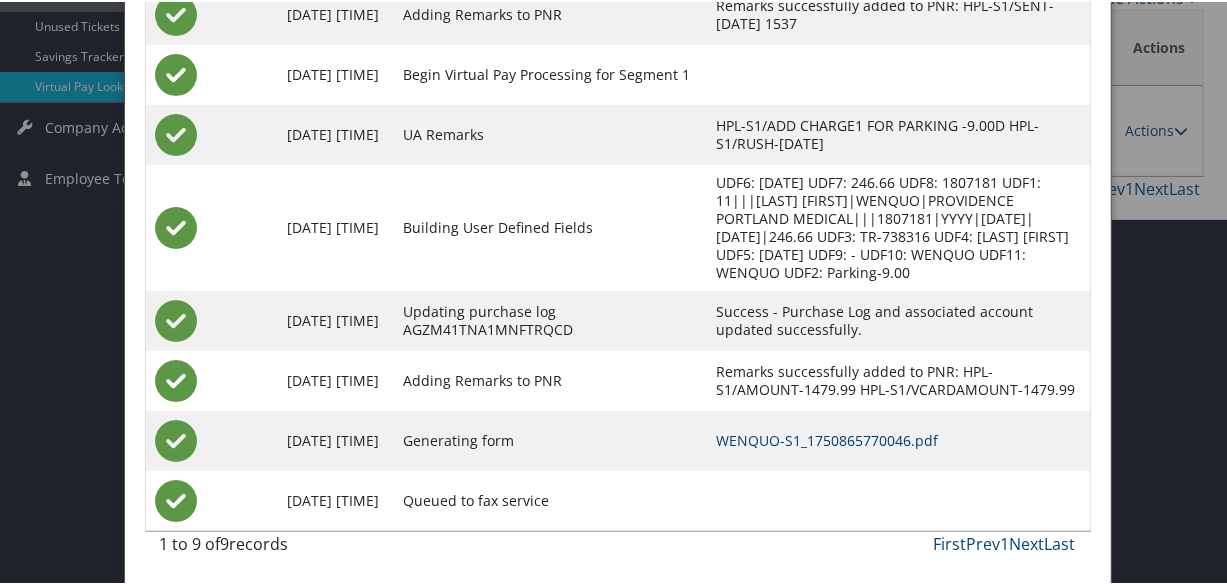 click on "WENQUO-S1_1750865770046.pdf" at bounding box center (828, 438) 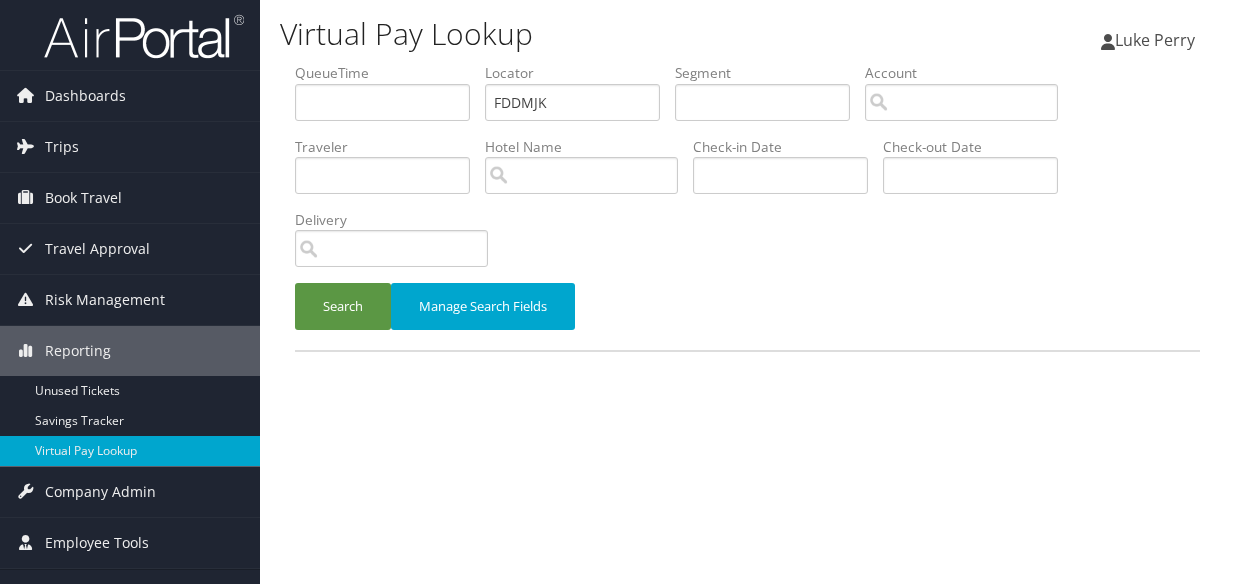 scroll, scrollTop: 0, scrollLeft: 0, axis: both 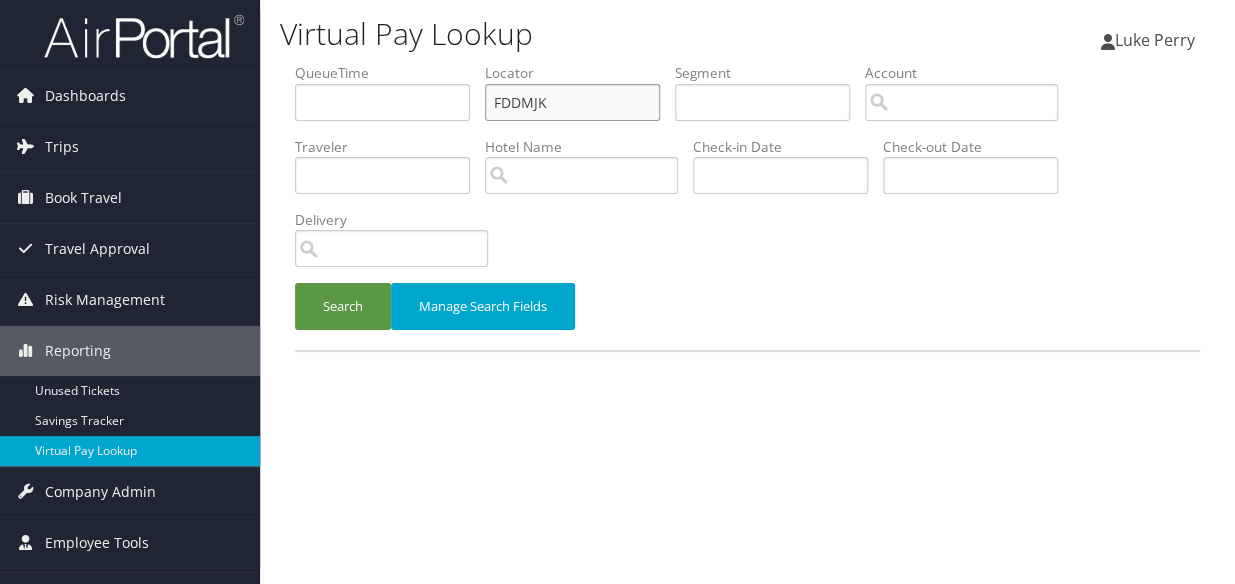 paste on "SQTXRP" 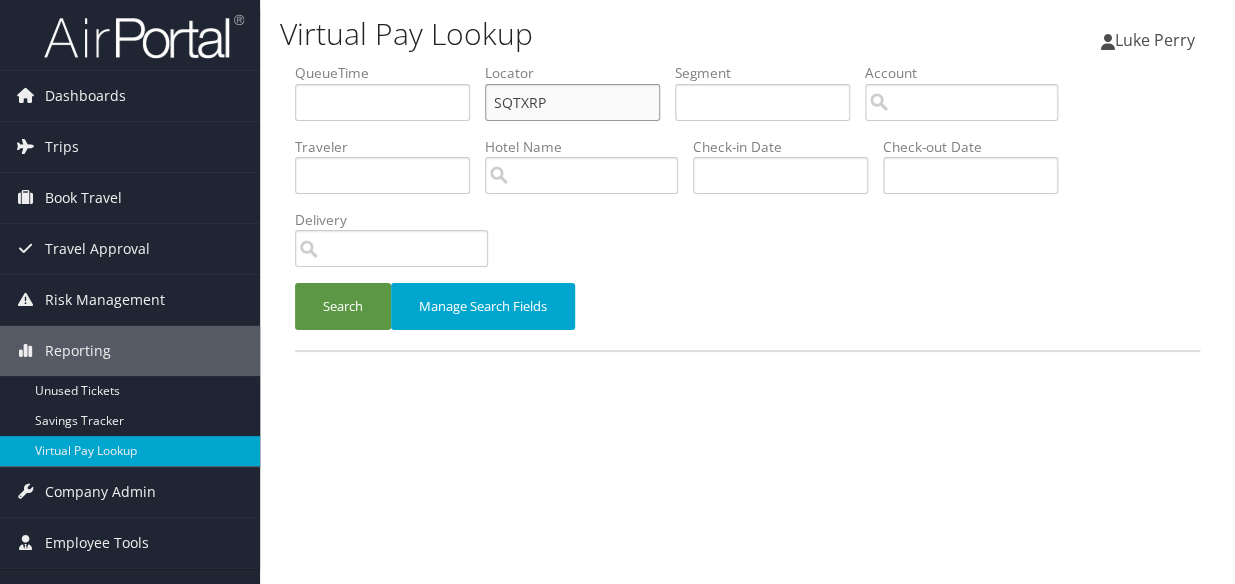 drag, startPoint x: 561, startPoint y: 108, endPoint x: 420, endPoint y: 91, distance: 142.02112 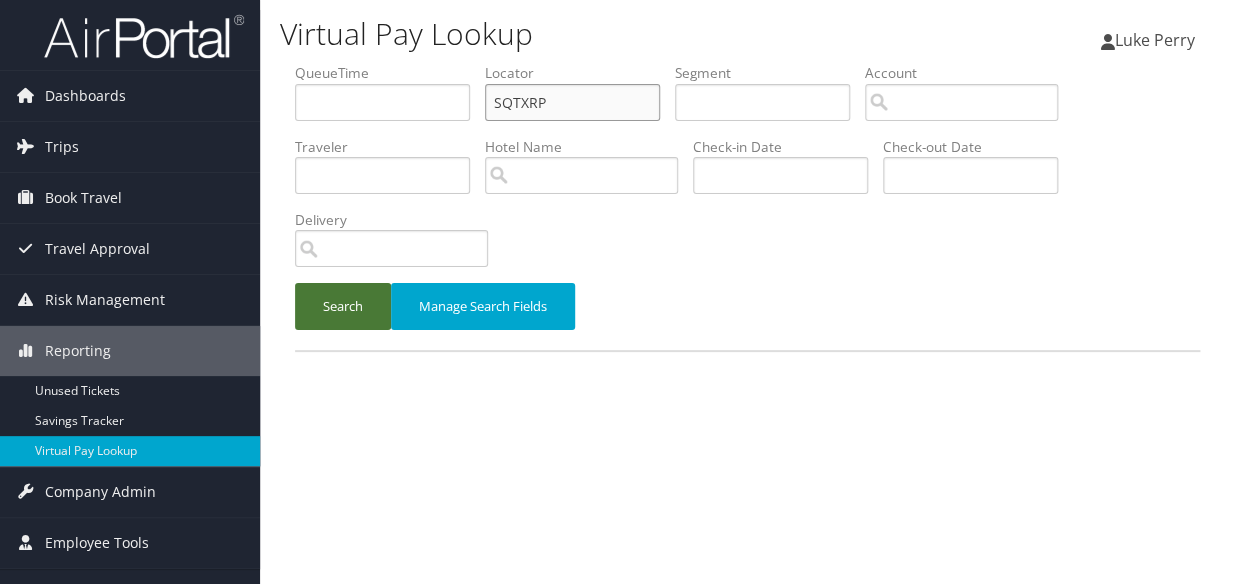 type on "SQTXRP" 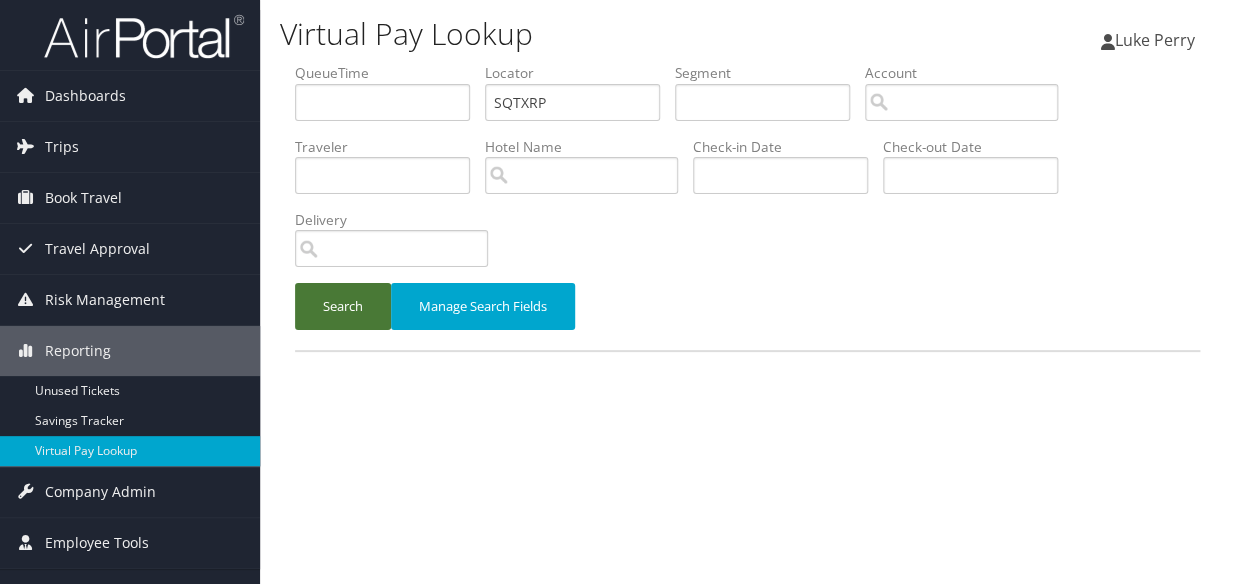 click on "Search" at bounding box center [343, 306] 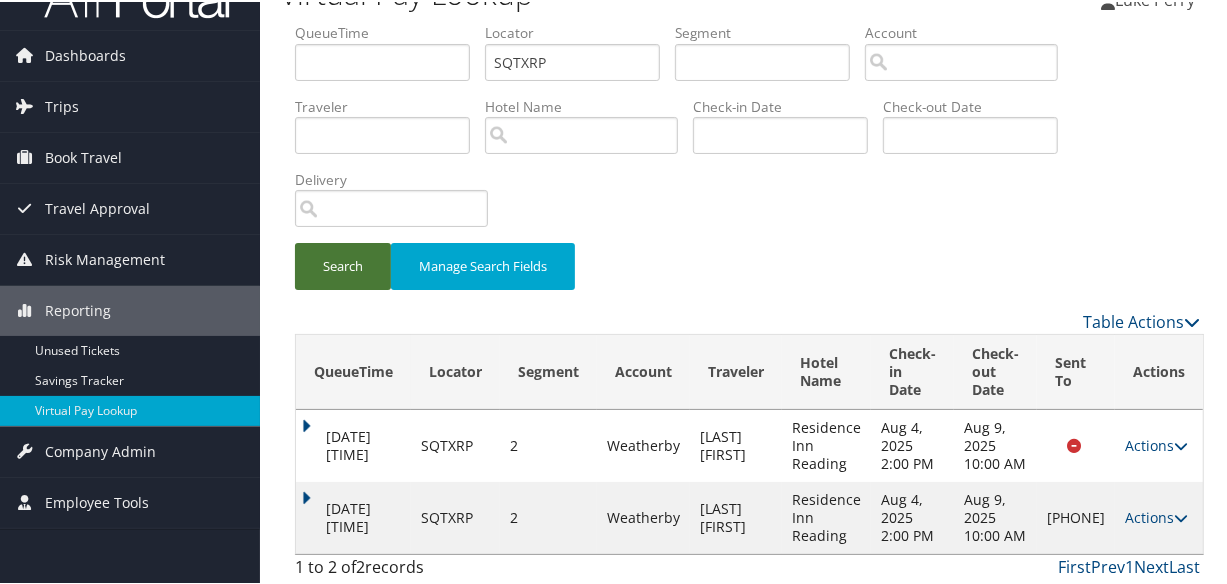 scroll, scrollTop: 62, scrollLeft: 0, axis: vertical 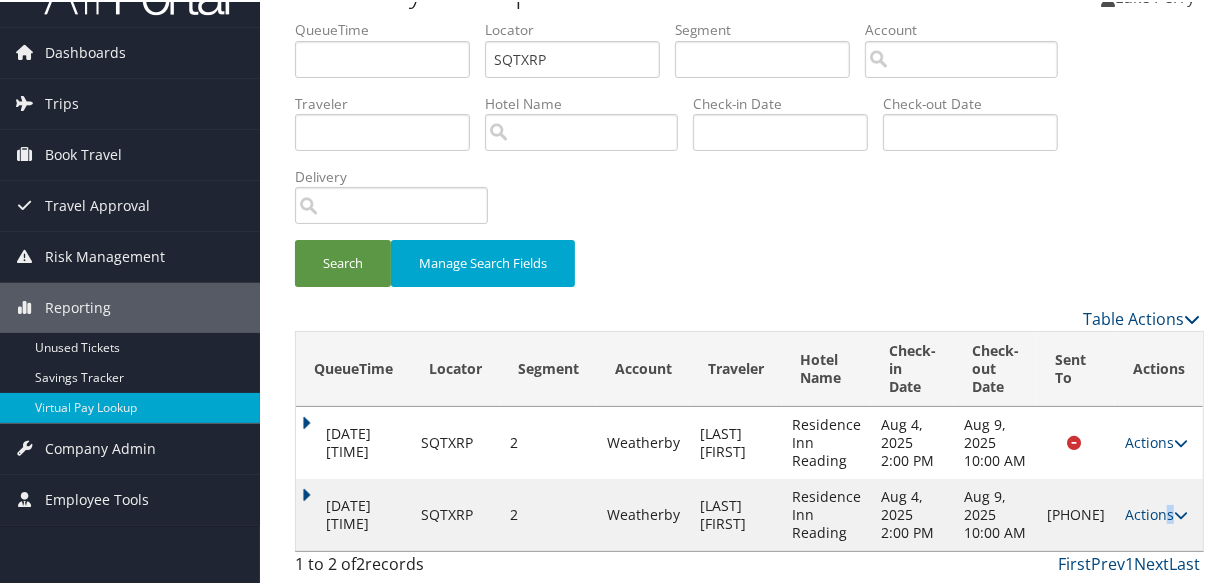 click on "Actions" at bounding box center [1156, 512] 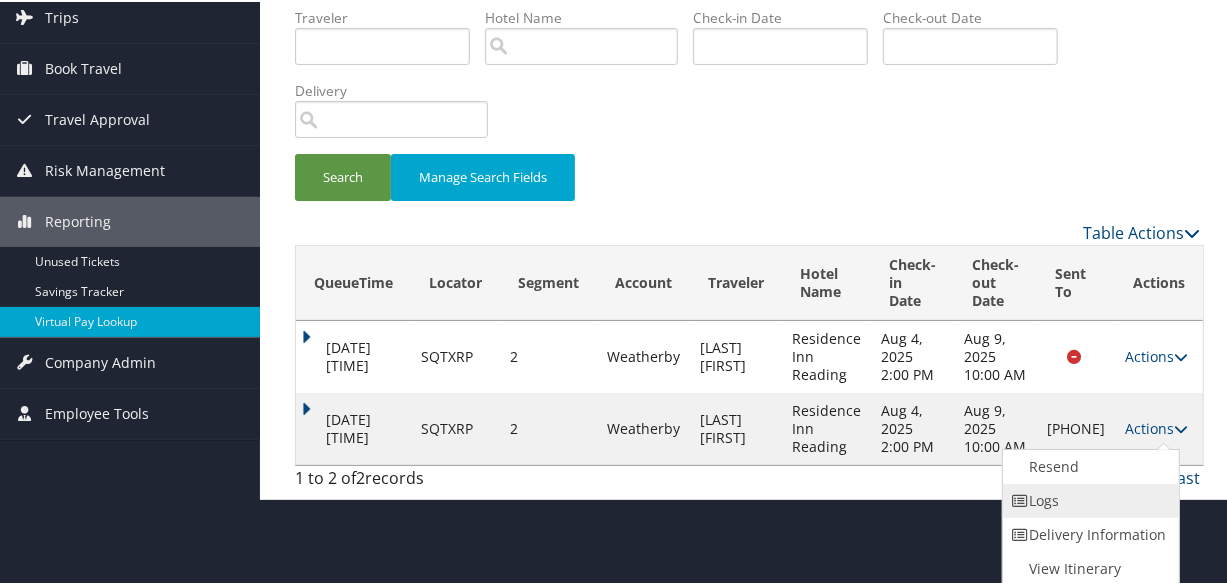 drag, startPoint x: 1157, startPoint y: 499, endPoint x: 1048, endPoint y: 502, distance: 109.041275 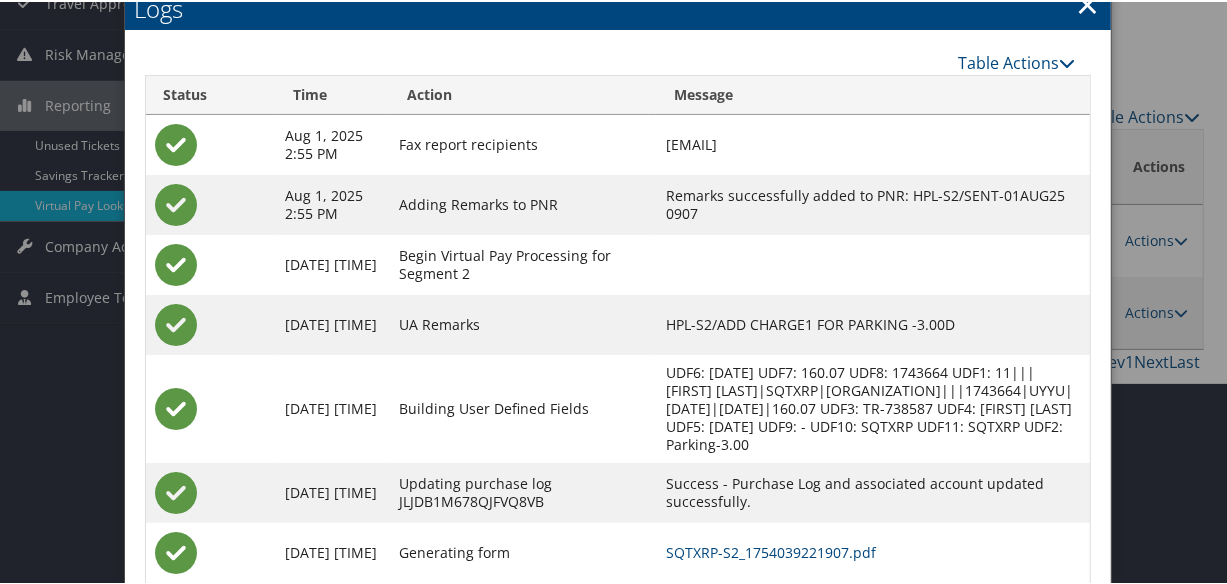scroll, scrollTop: 378, scrollLeft: 0, axis: vertical 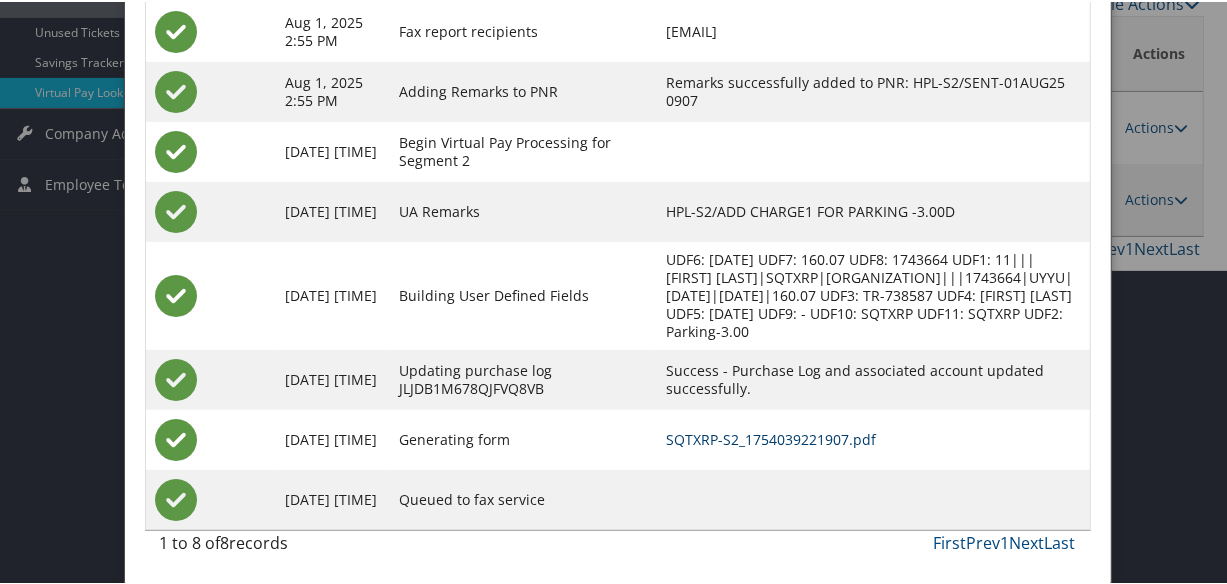 click on "SQTXRP-S2_1754039221907.pdf" at bounding box center (771, 437) 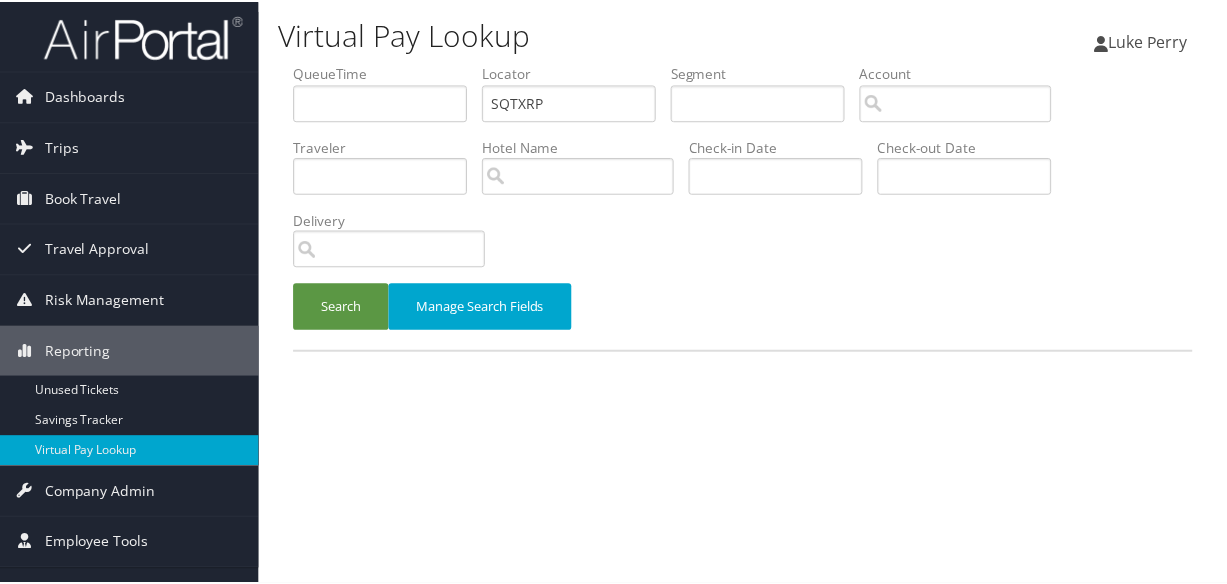 scroll, scrollTop: 0, scrollLeft: 0, axis: both 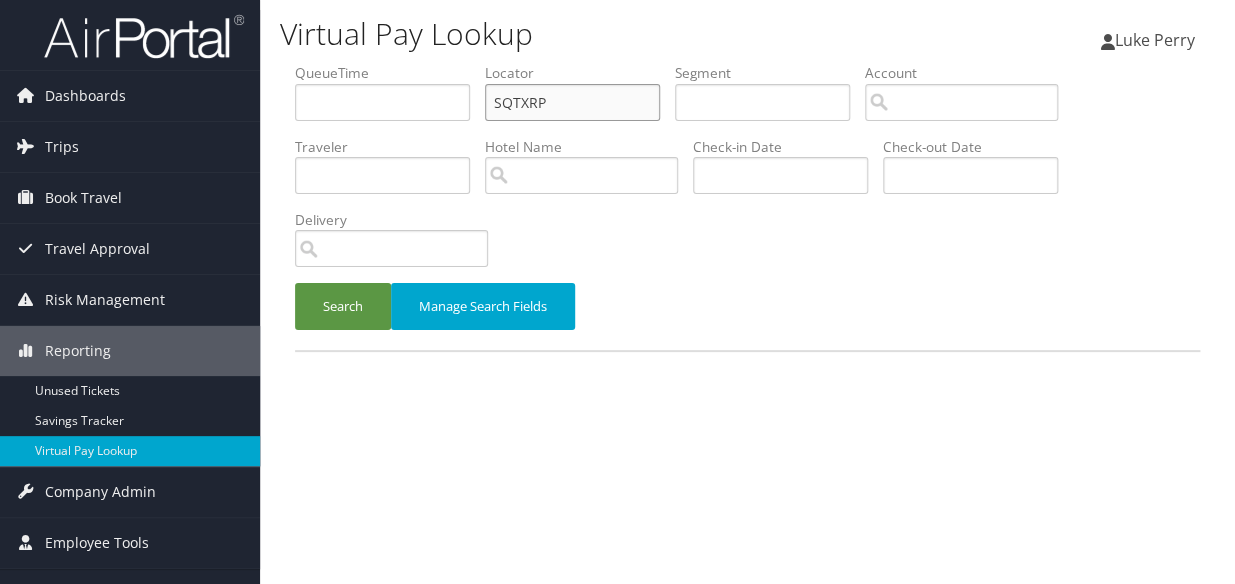 drag, startPoint x: 544, startPoint y: 108, endPoint x: 459, endPoint y: 123, distance: 86.313385 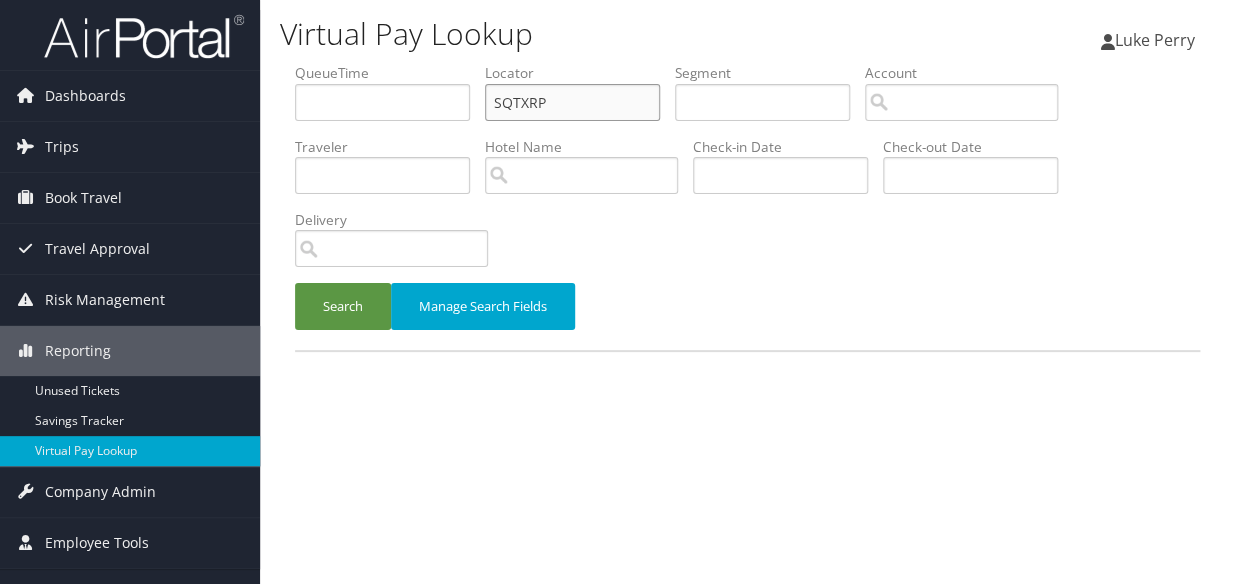 click on "QueueTime Locator SQTXRP Segment Account Traveler Hotel Name Check-in Date Check-out Date Delivery" at bounding box center [747, 63] 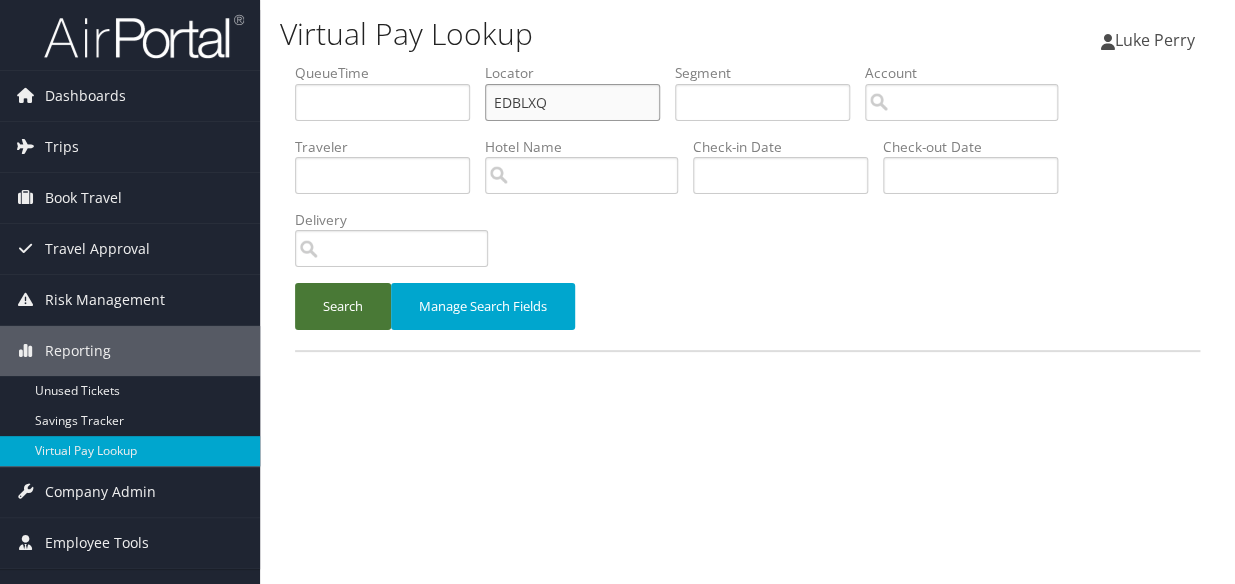 type on "EDBLXQ" 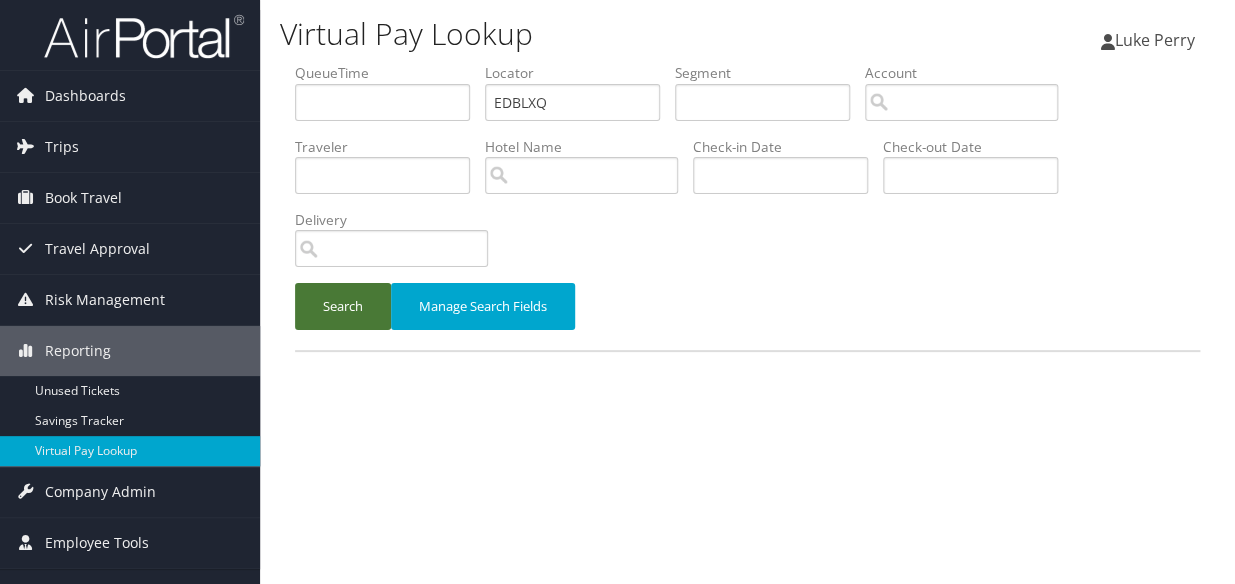 click on "Search" at bounding box center [343, 306] 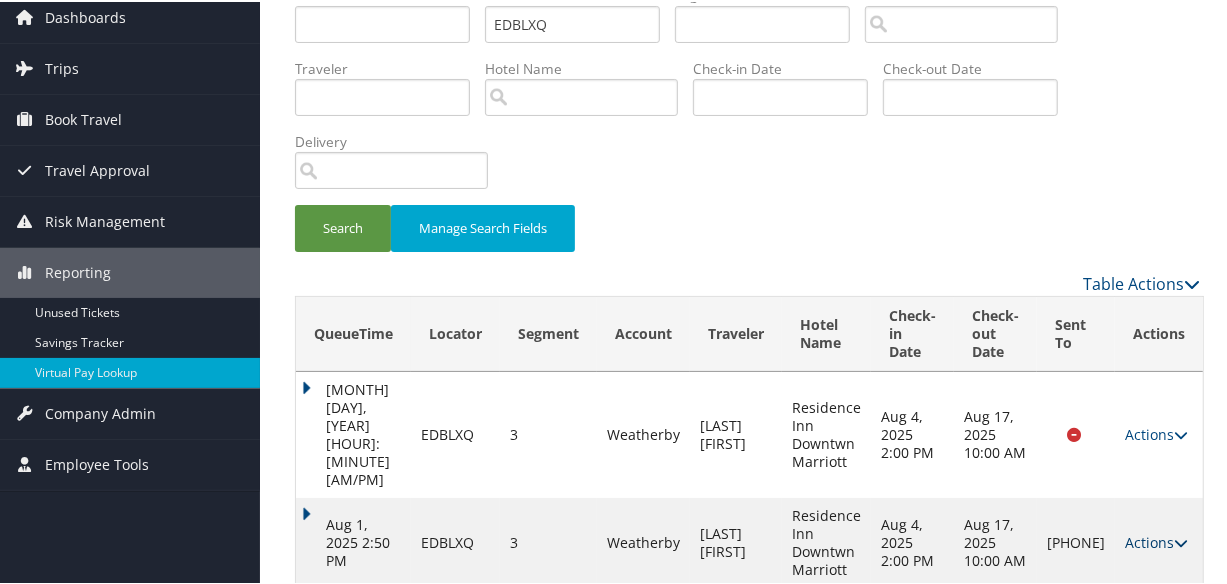 click on "Actions" at bounding box center (1156, 540) 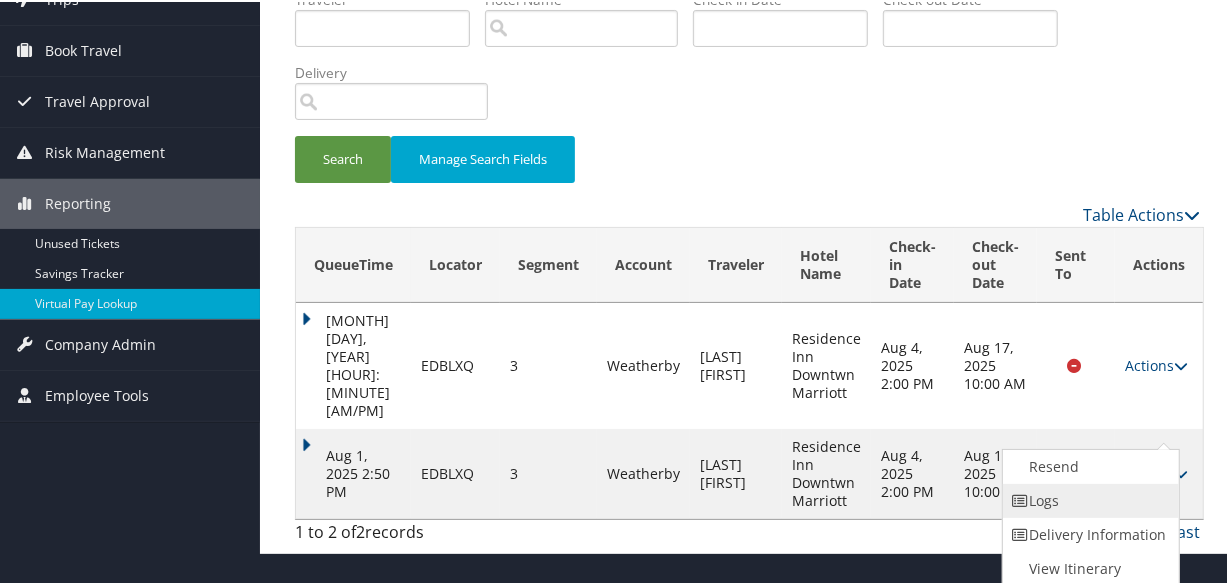 click on "Logs" at bounding box center (1088, 499) 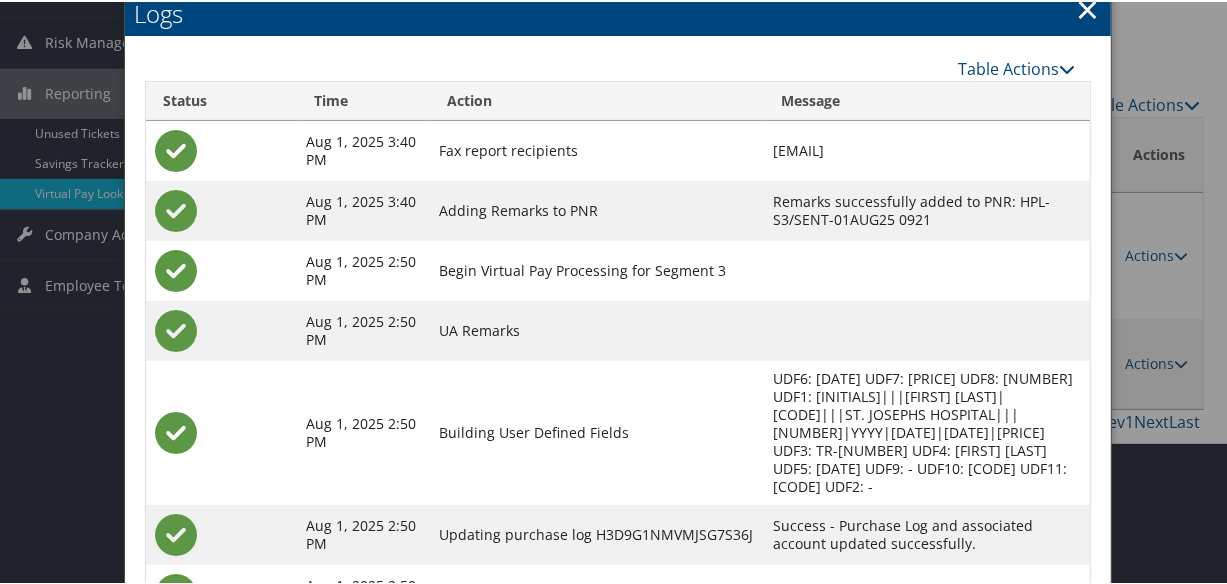 scroll, scrollTop: 395, scrollLeft: 0, axis: vertical 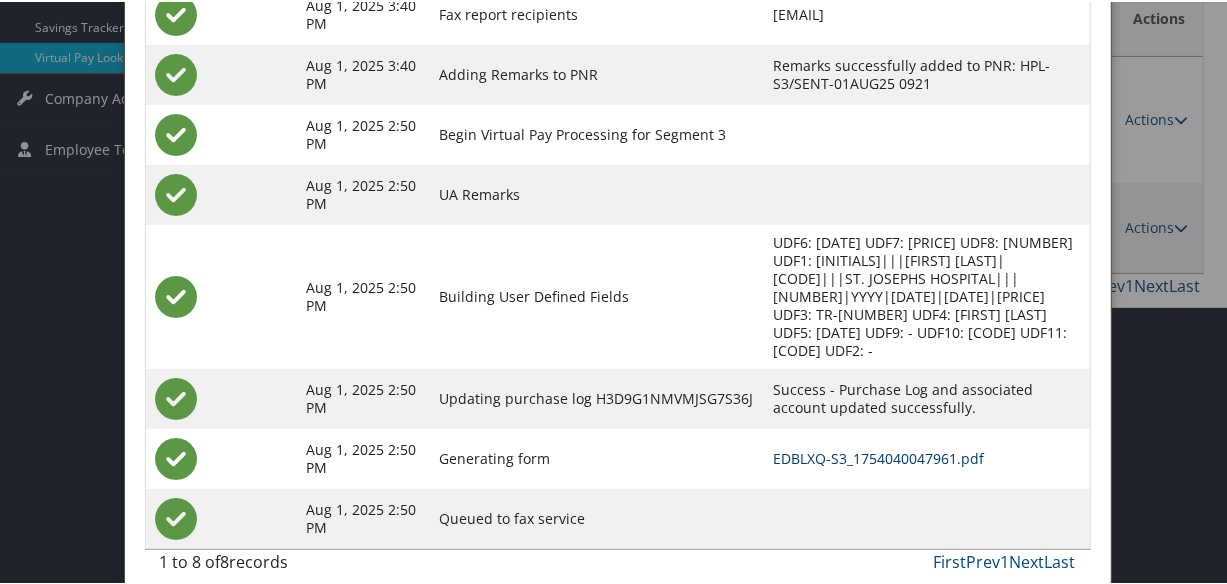 click on "EDBLXQ-S3_1754040047961.pdf" at bounding box center (878, 456) 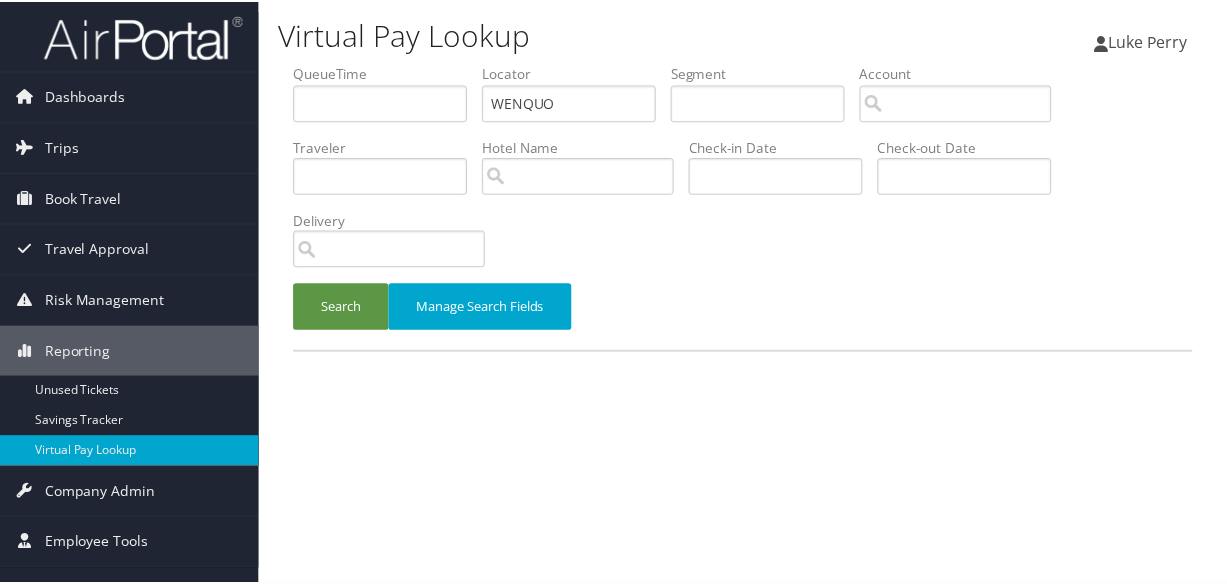scroll, scrollTop: 0, scrollLeft: 0, axis: both 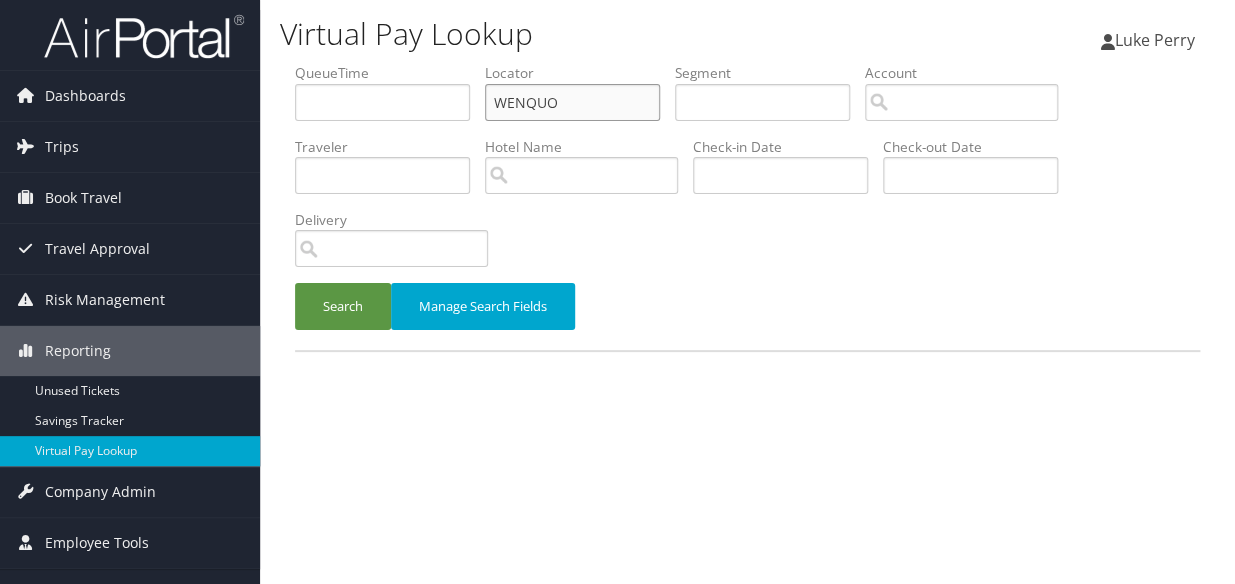 drag, startPoint x: 573, startPoint y: 109, endPoint x: 451, endPoint y: 157, distance: 131.10301 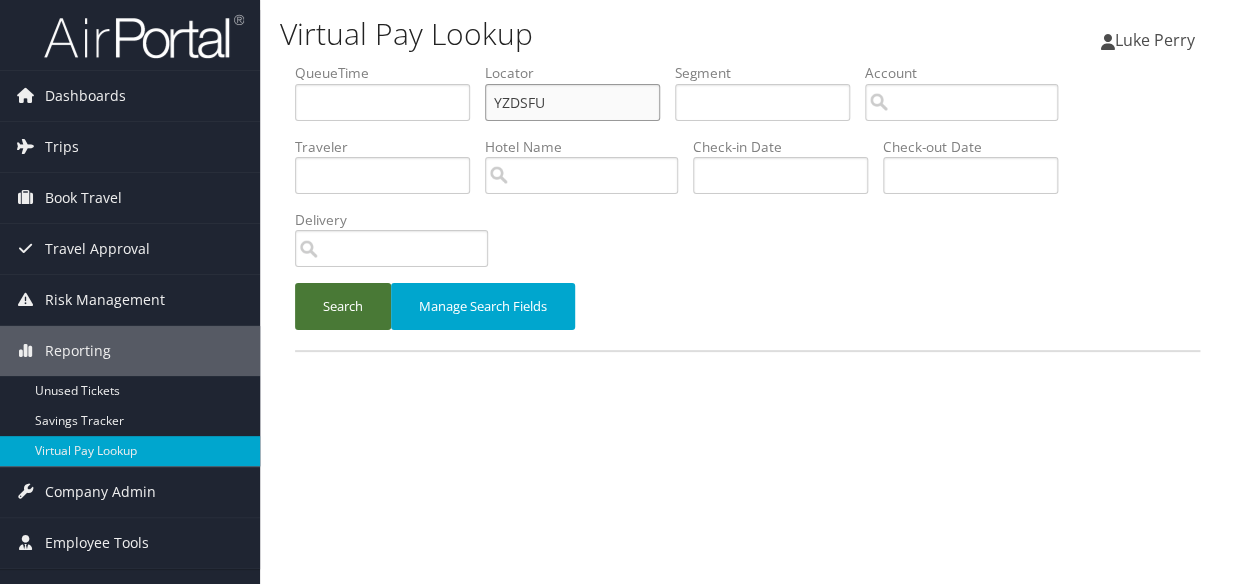 type on "YZDSFU" 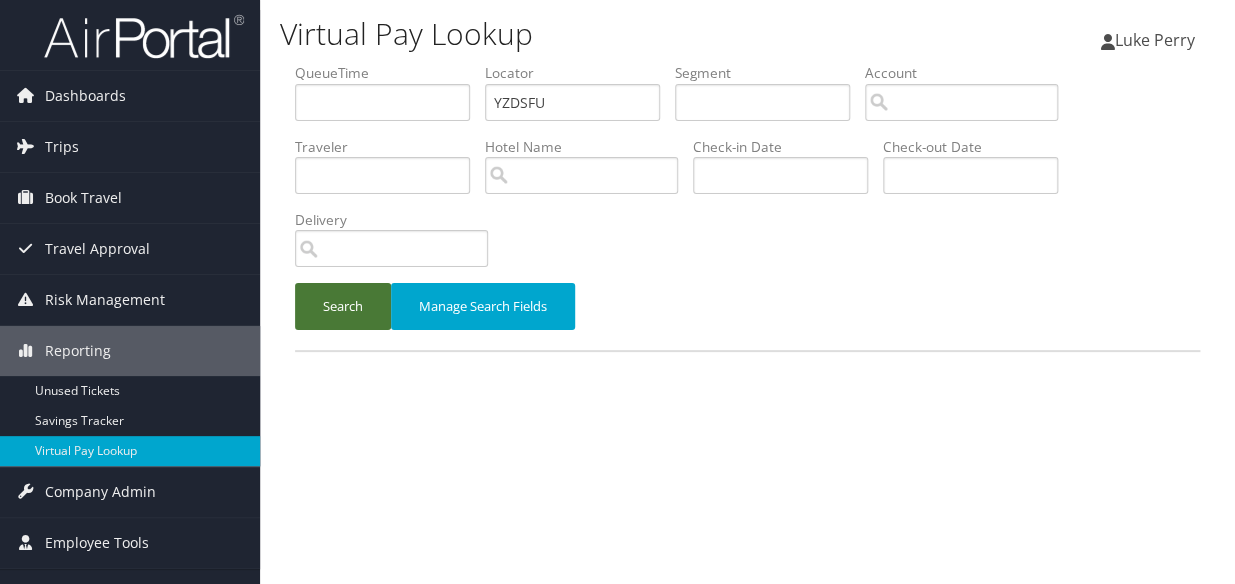 click on "Search" at bounding box center [343, 306] 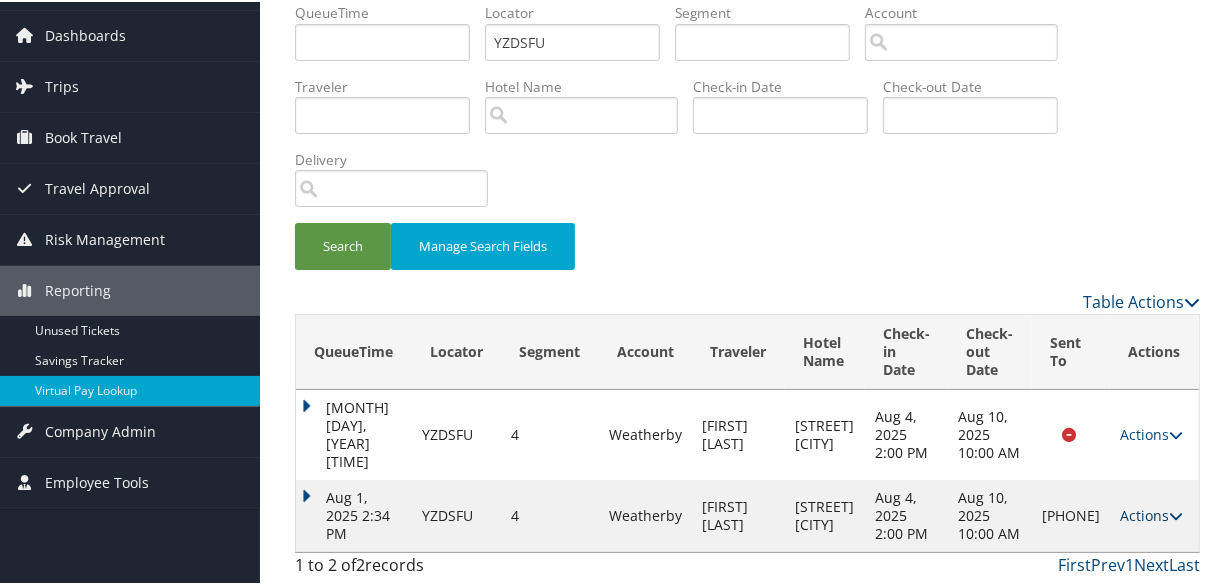 click on "Actions" at bounding box center [1151, 513] 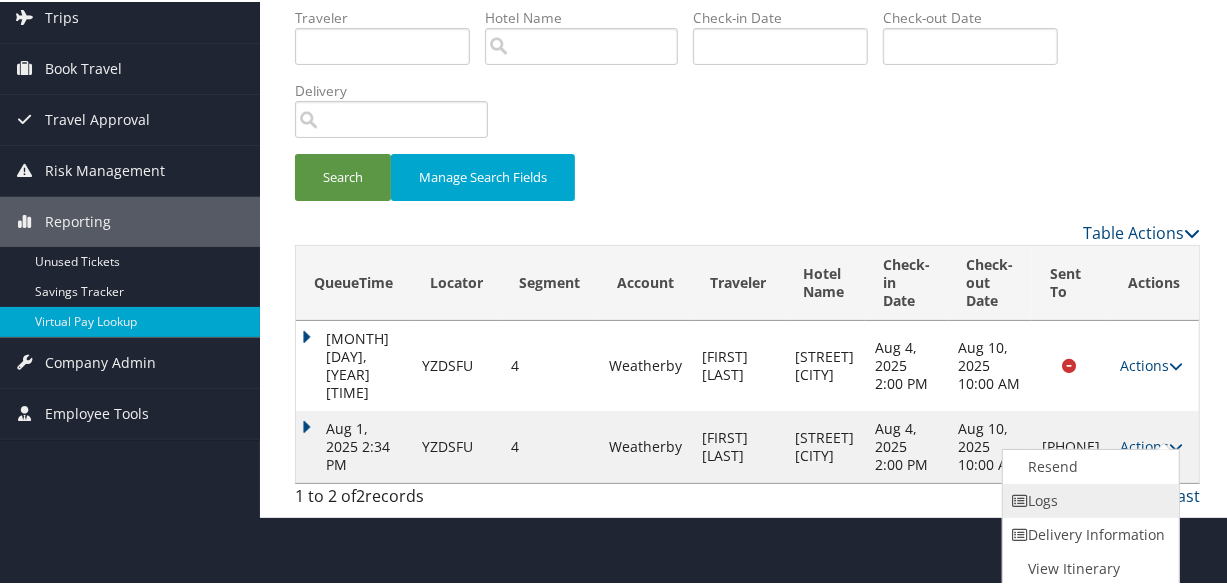 click on "Logs" at bounding box center [1088, 499] 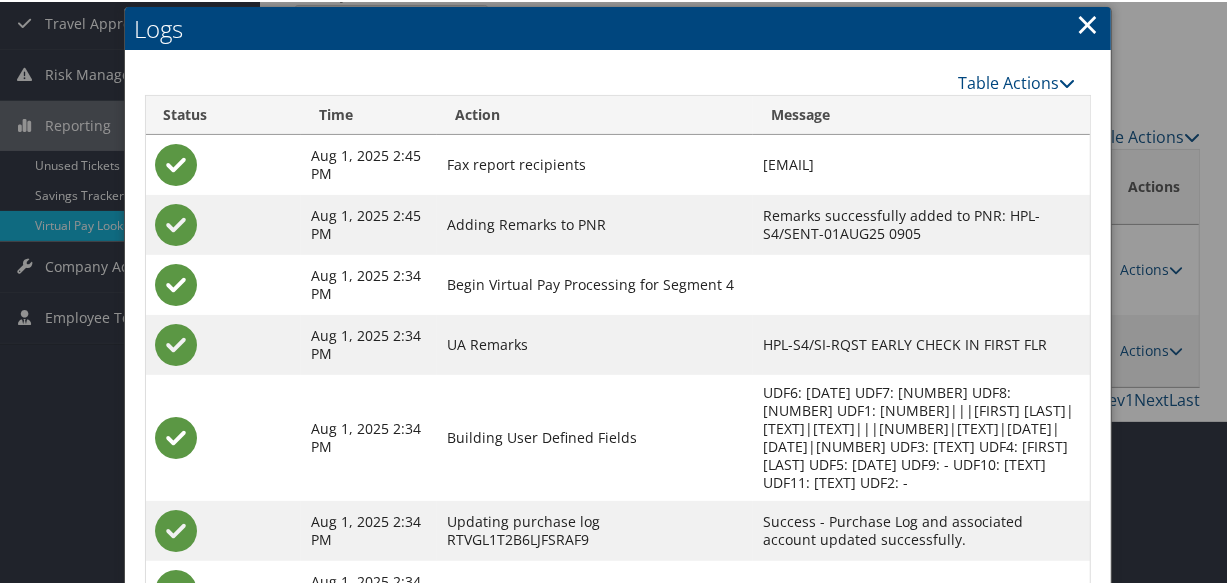 scroll, scrollTop: 360, scrollLeft: 0, axis: vertical 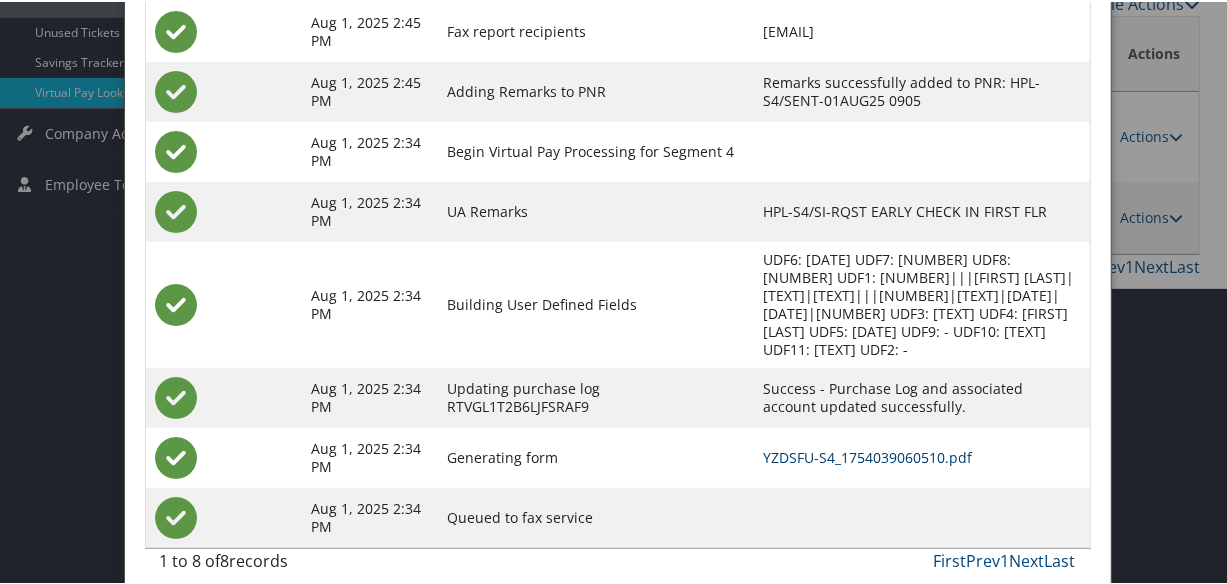 click on "YZDSFU-S4_1754039060510.pdf" at bounding box center [867, 455] 